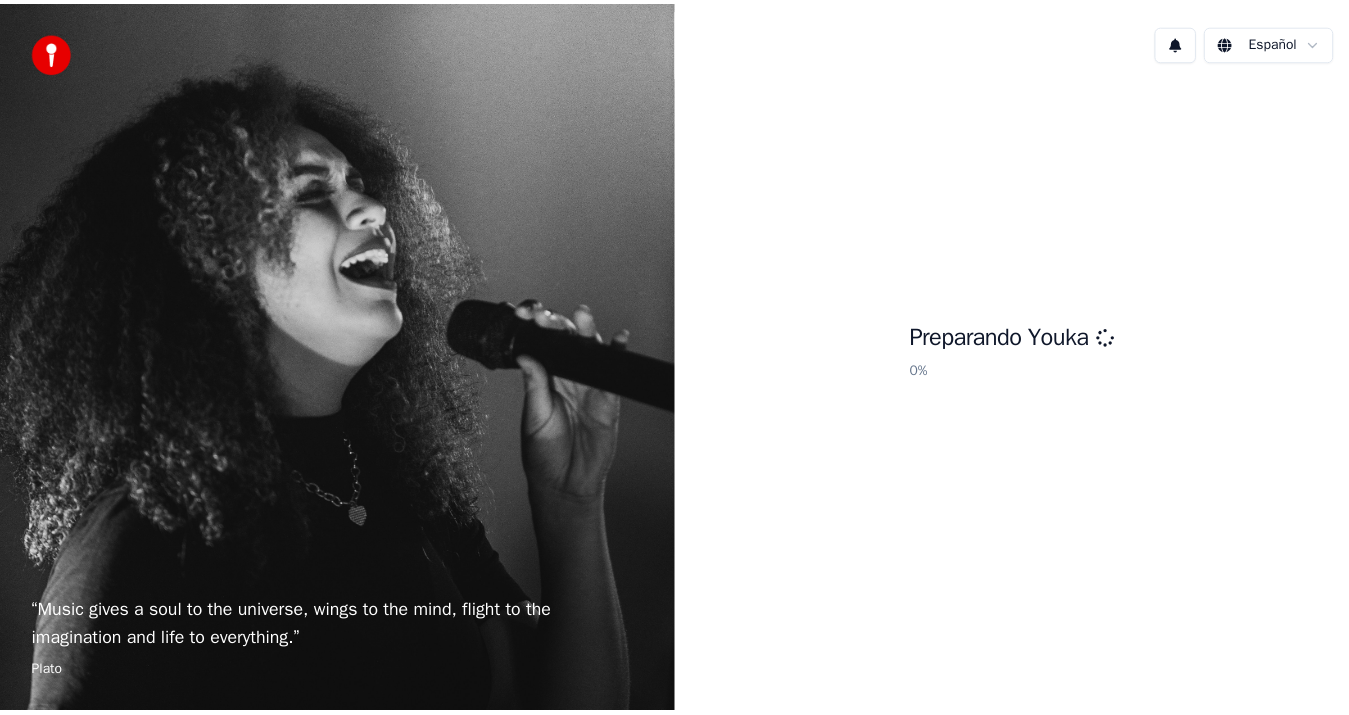 scroll, scrollTop: 0, scrollLeft: 0, axis: both 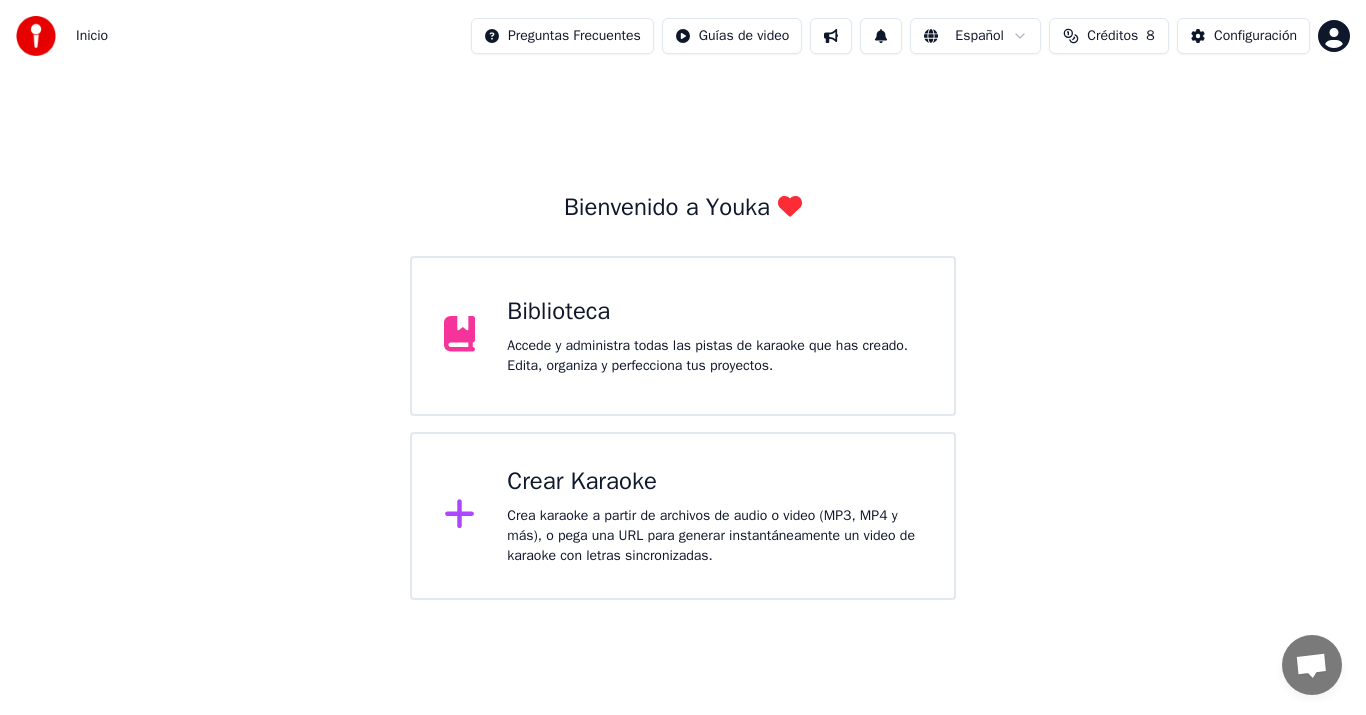 click on "Biblioteca" at bounding box center [714, 312] 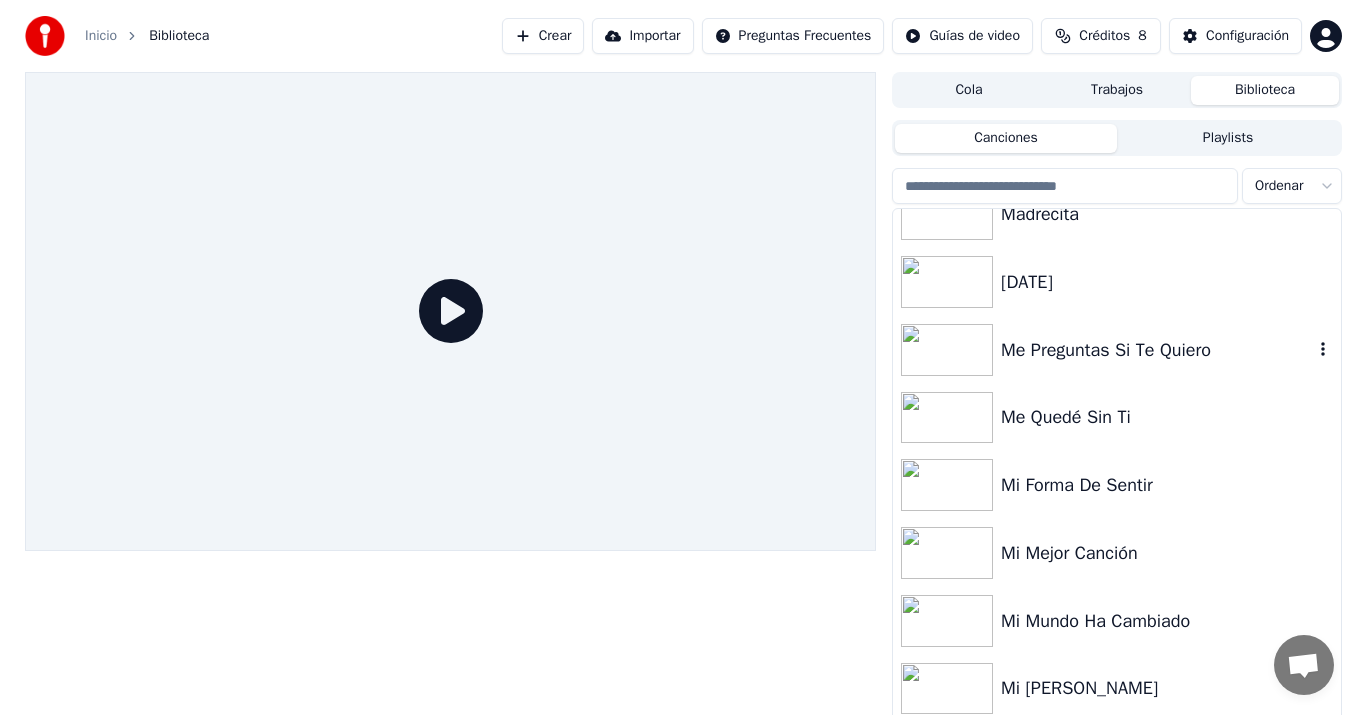 scroll, scrollTop: 1400, scrollLeft: 0, axis: vertical 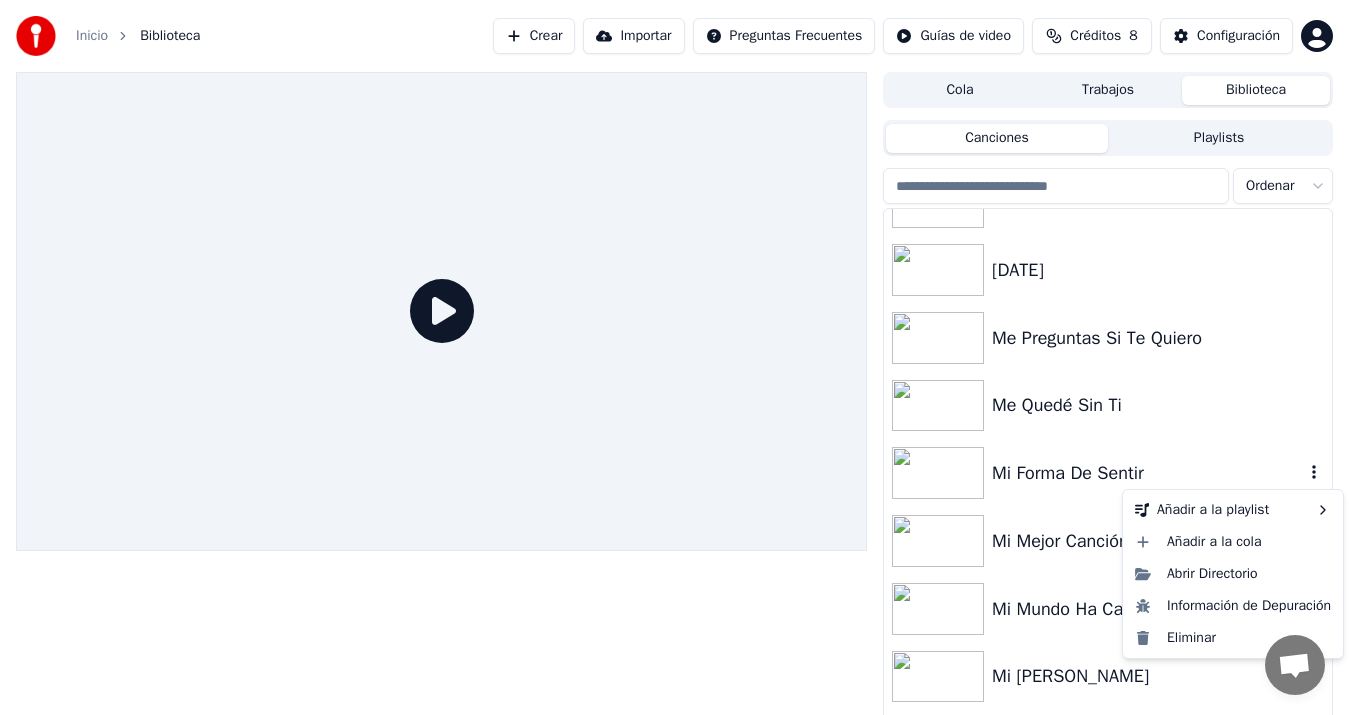 click 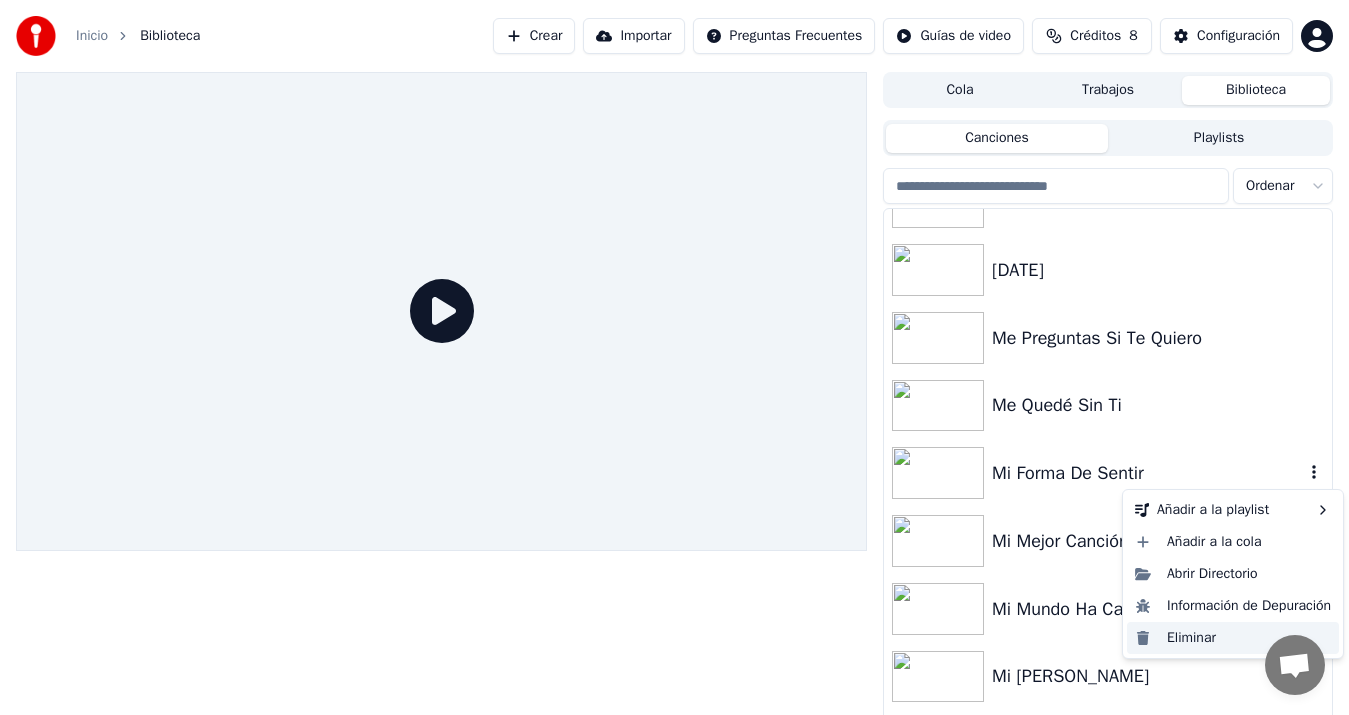 click on "Eliminar" at bounding box center (1233, 638) 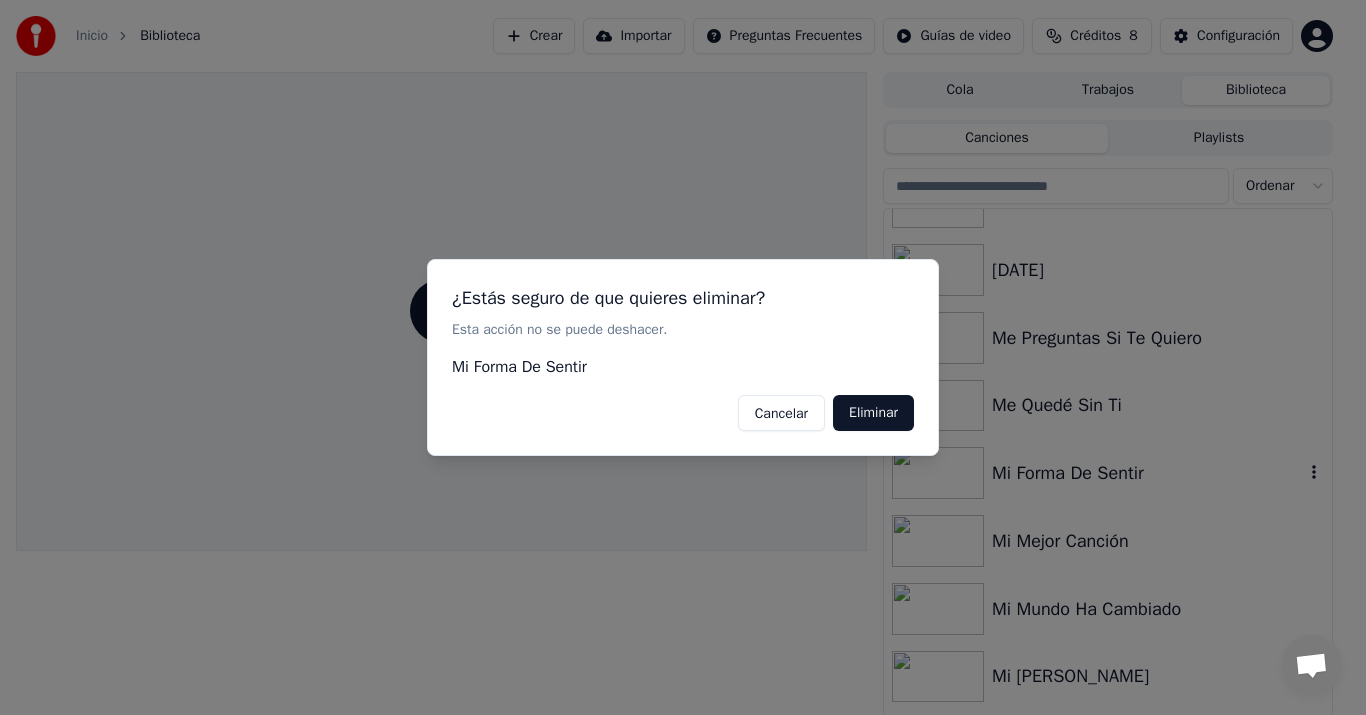 click on "Cancelar" at bounding box center (781, 413) 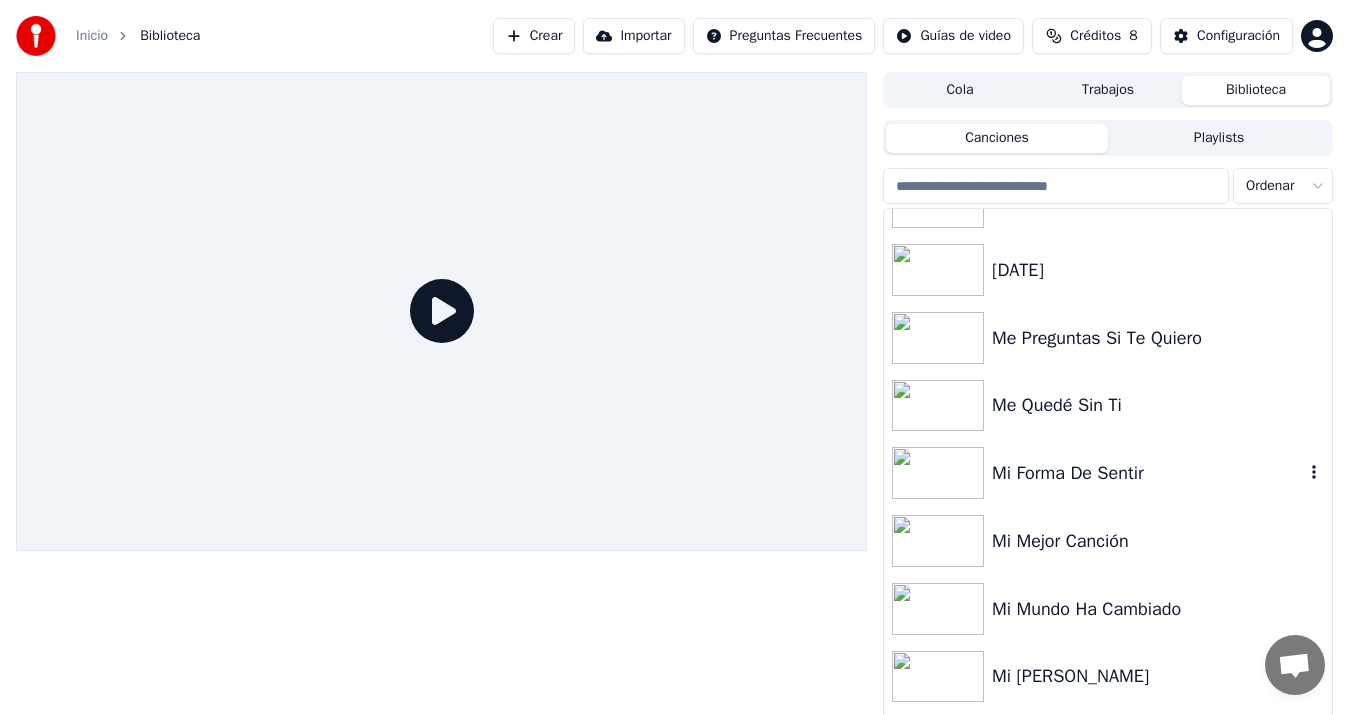 click 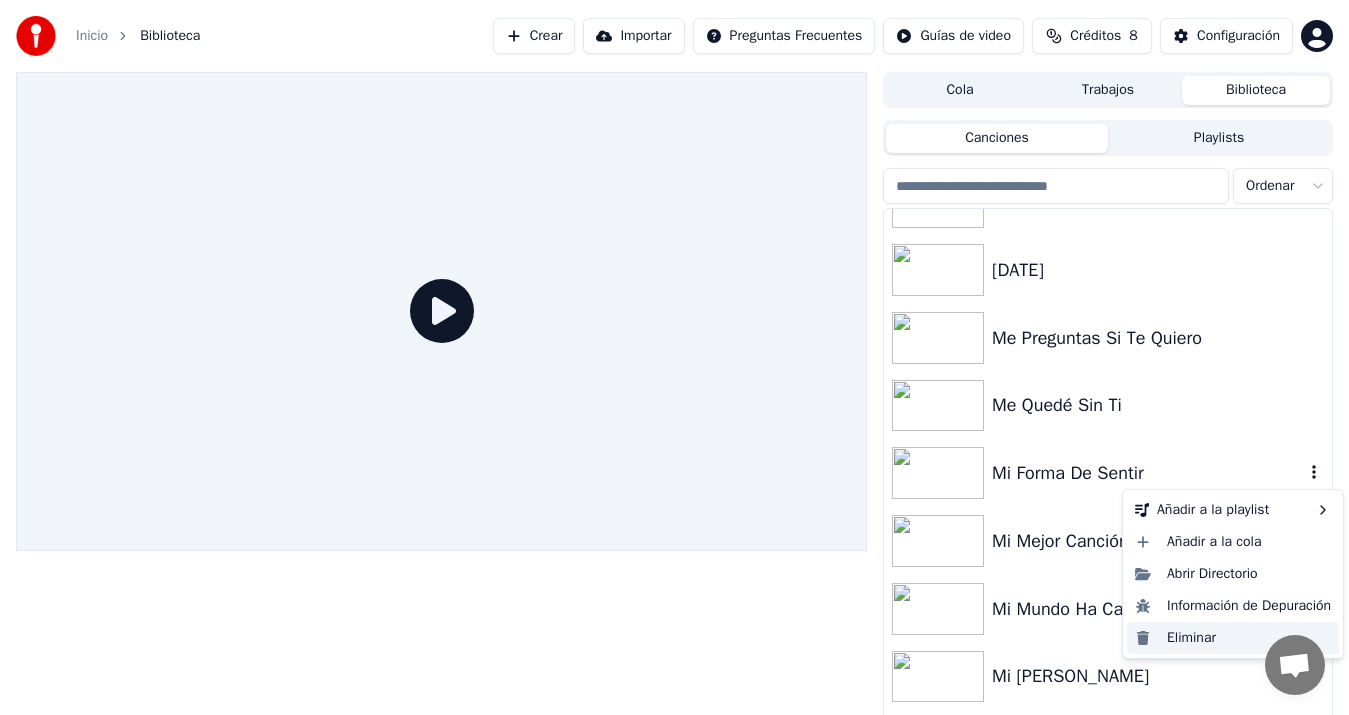 click on "Eliminar" at bounding box center [1233, 638] 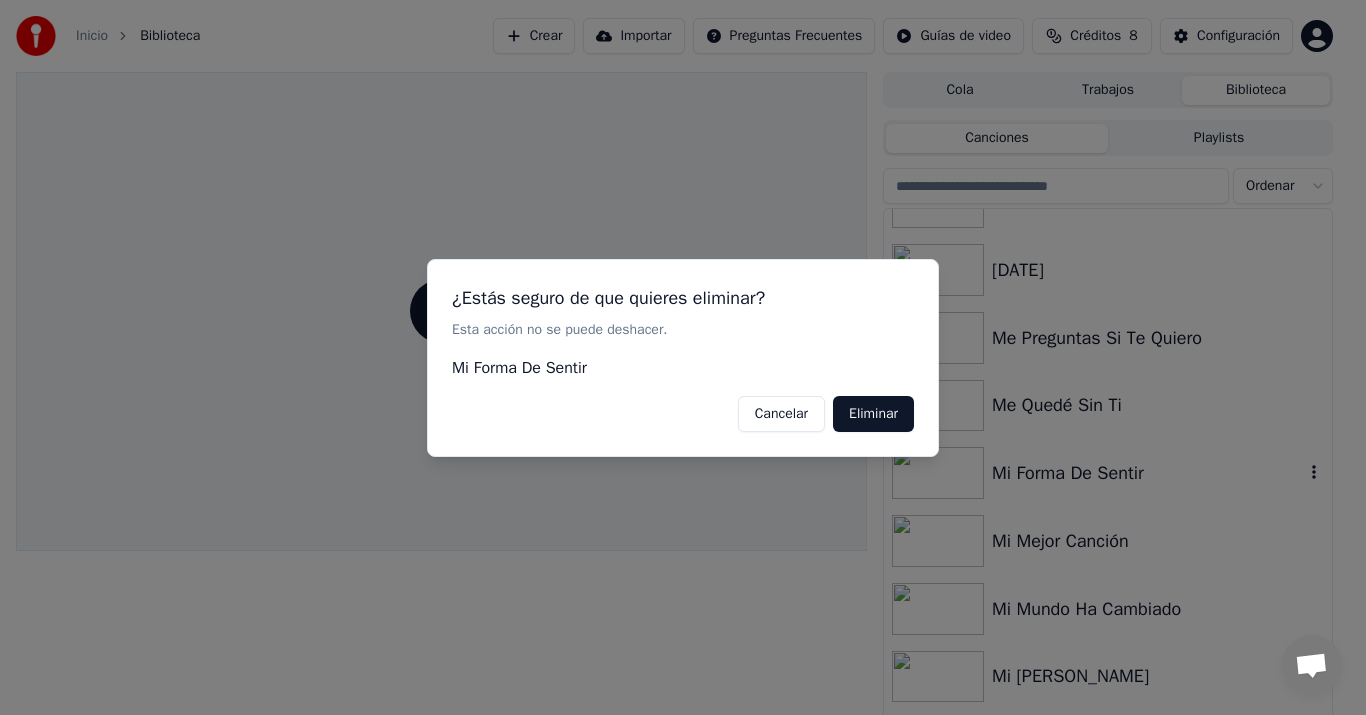 click on "Eliminar" at bounding box center (873, 413) 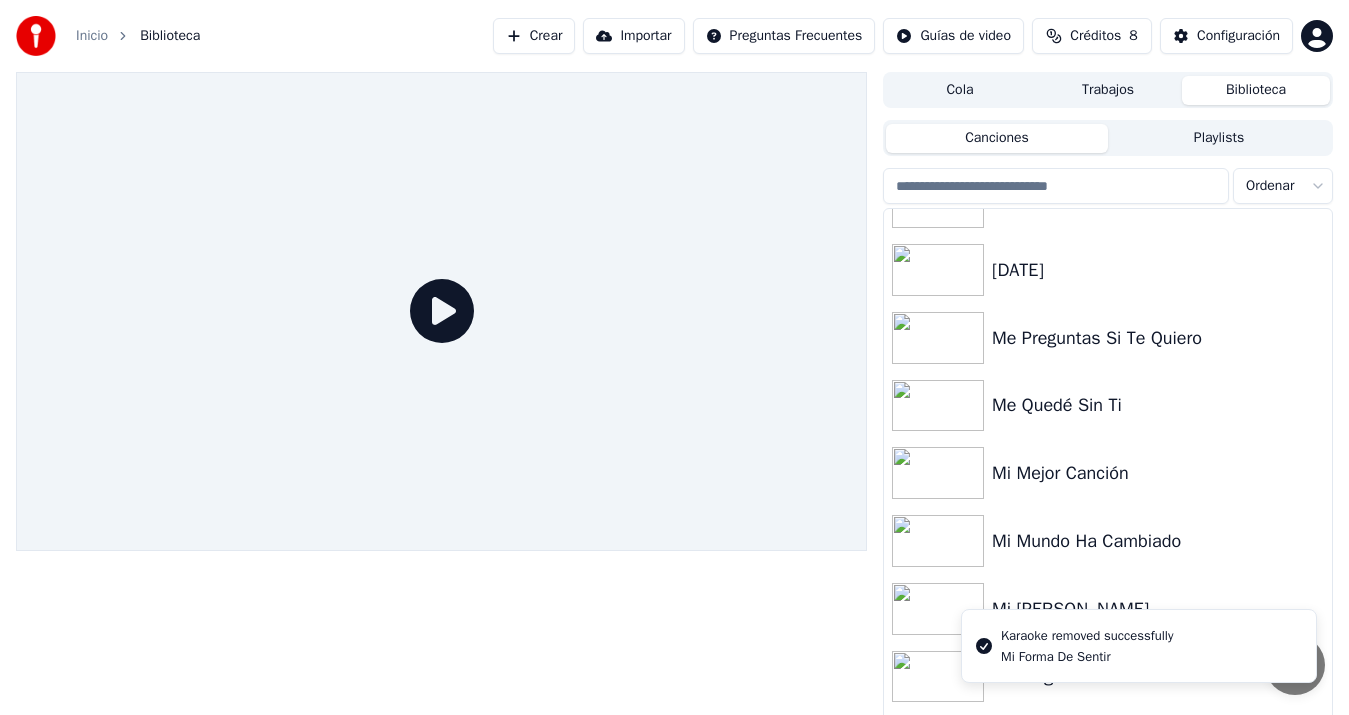 click on "Crear" at bounding box center (534, 36) 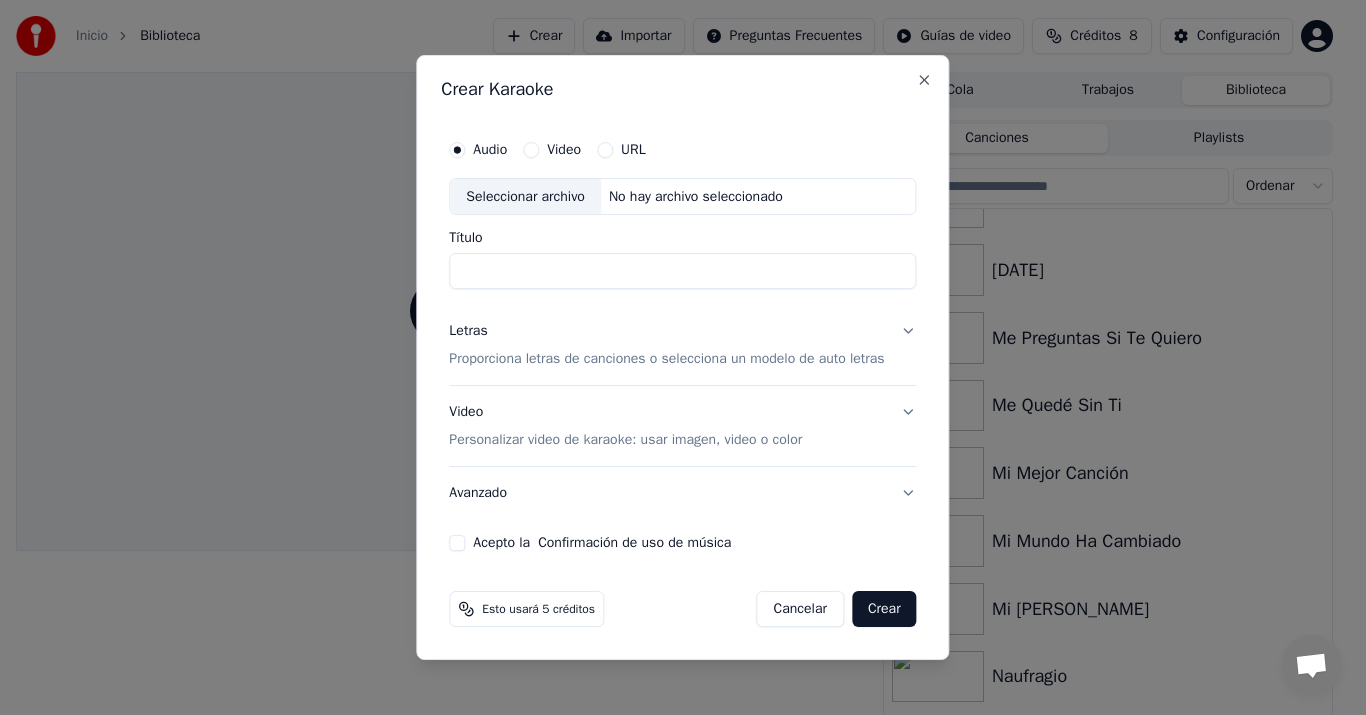 click on "Seleccionar archivo" at bounding box center (525, 197) 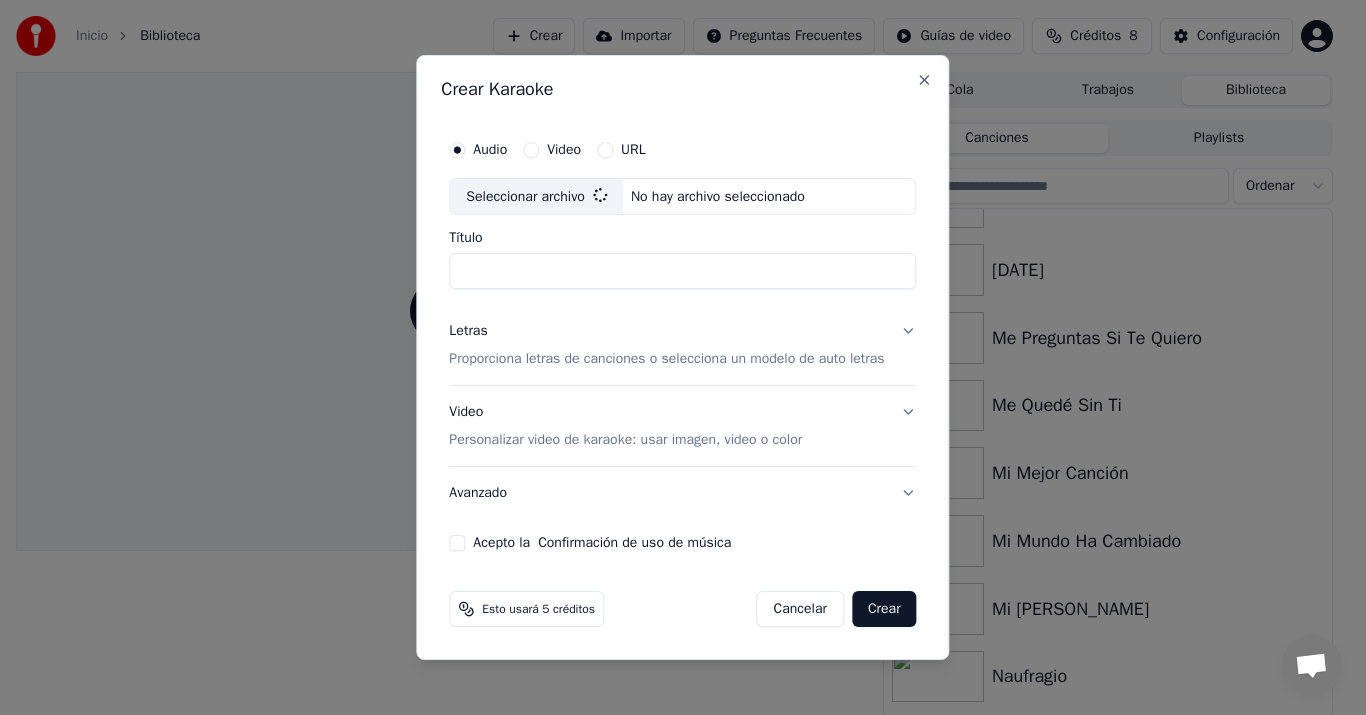 type on "**********" 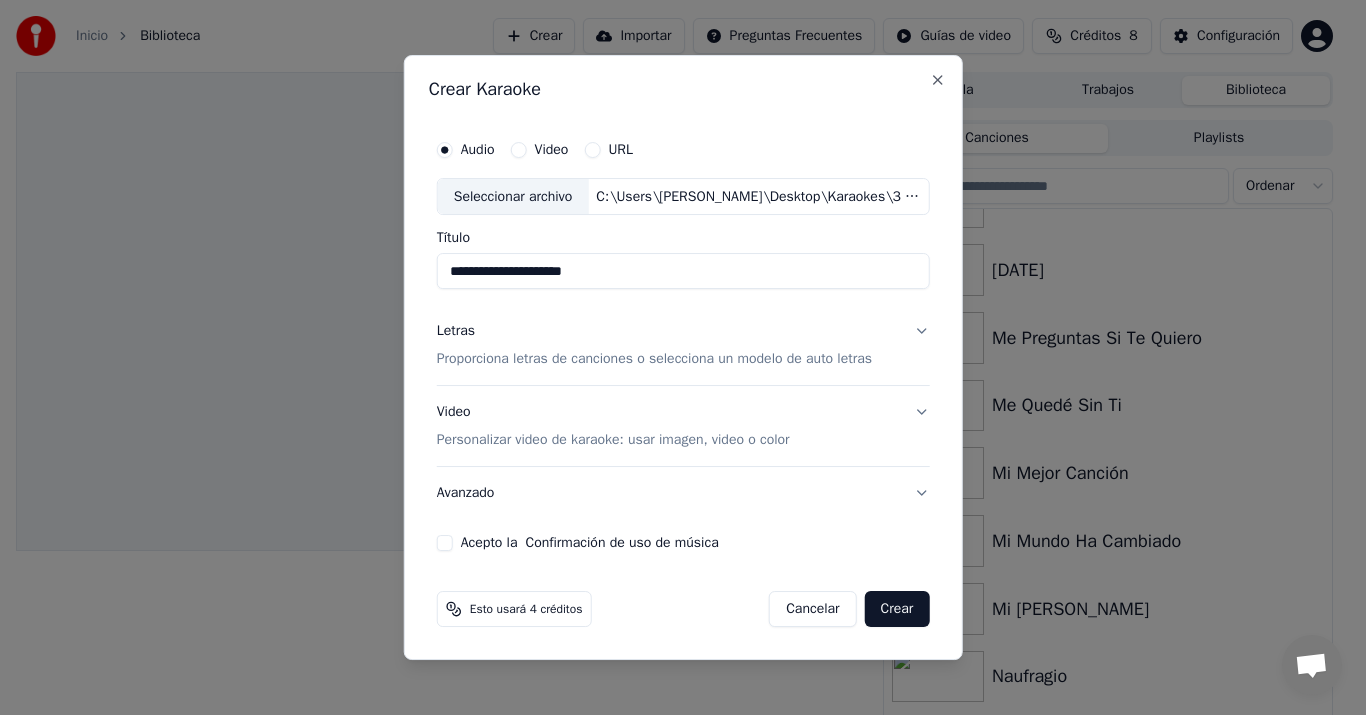 click on "**********" at bounding box center [683, 272] 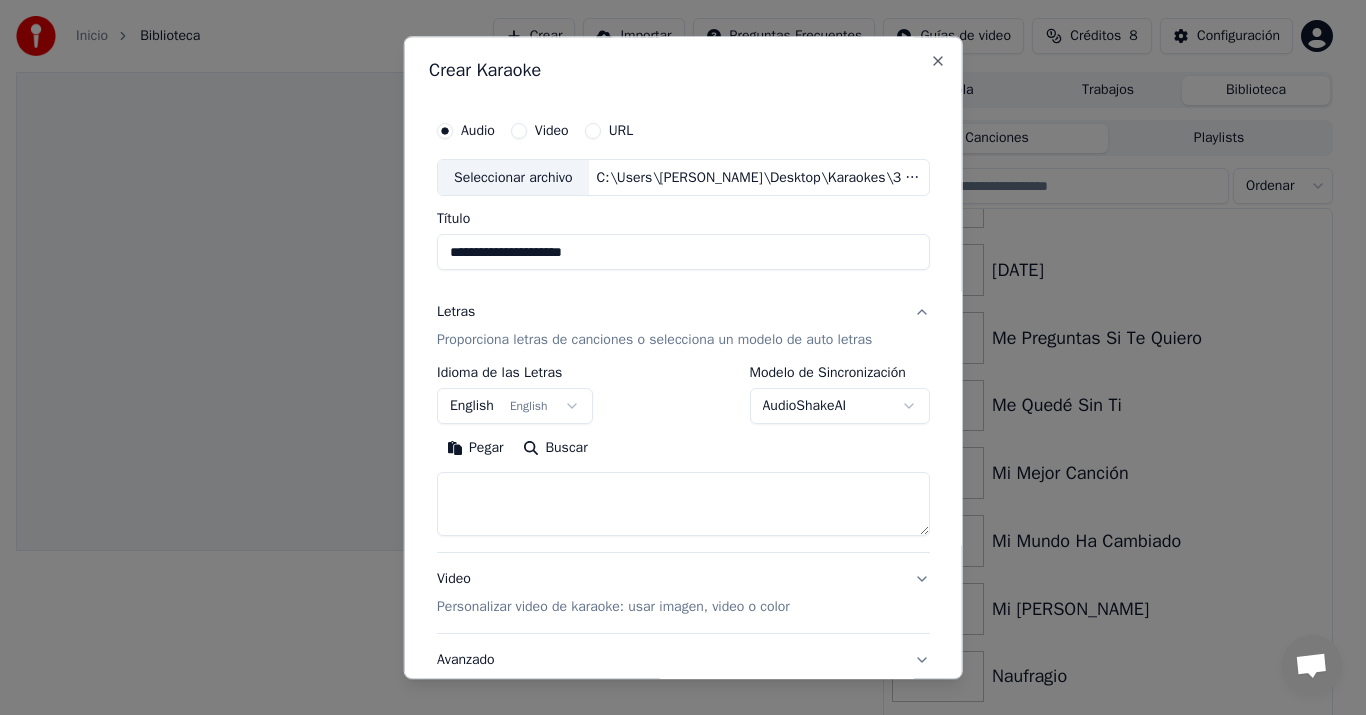 click on "Avanzado" at bounding box center (683, 661) 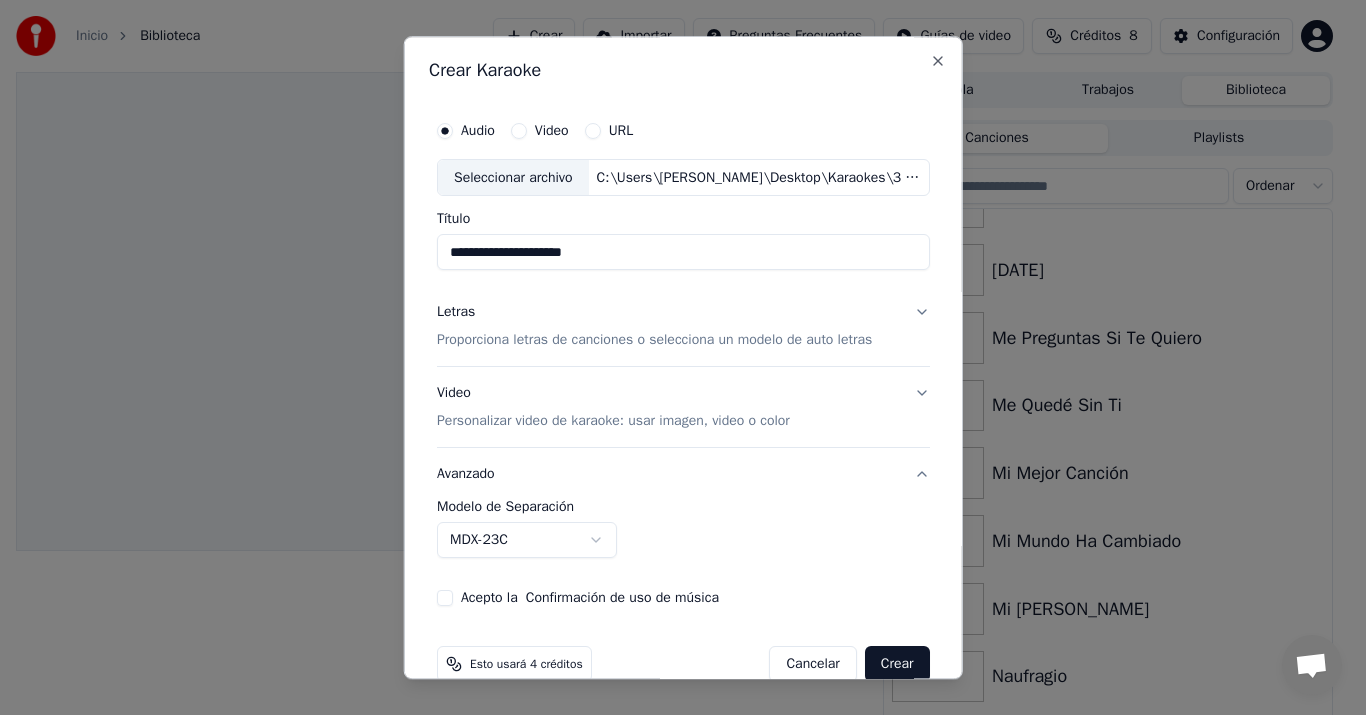 click on "Proporciona letras de canciones o selecciona un modelo de auto letras" at bounding box center (654, 341) 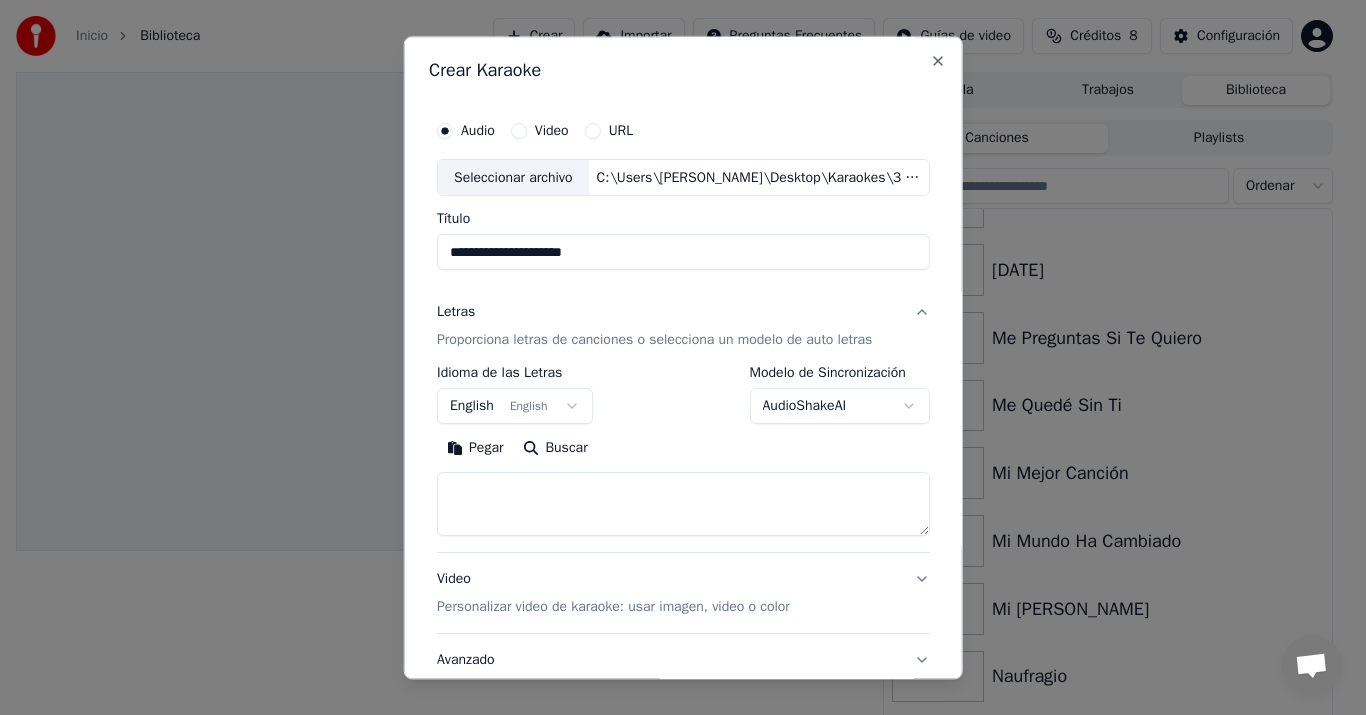 click on "Pegar" at bounding box center [475, 449] 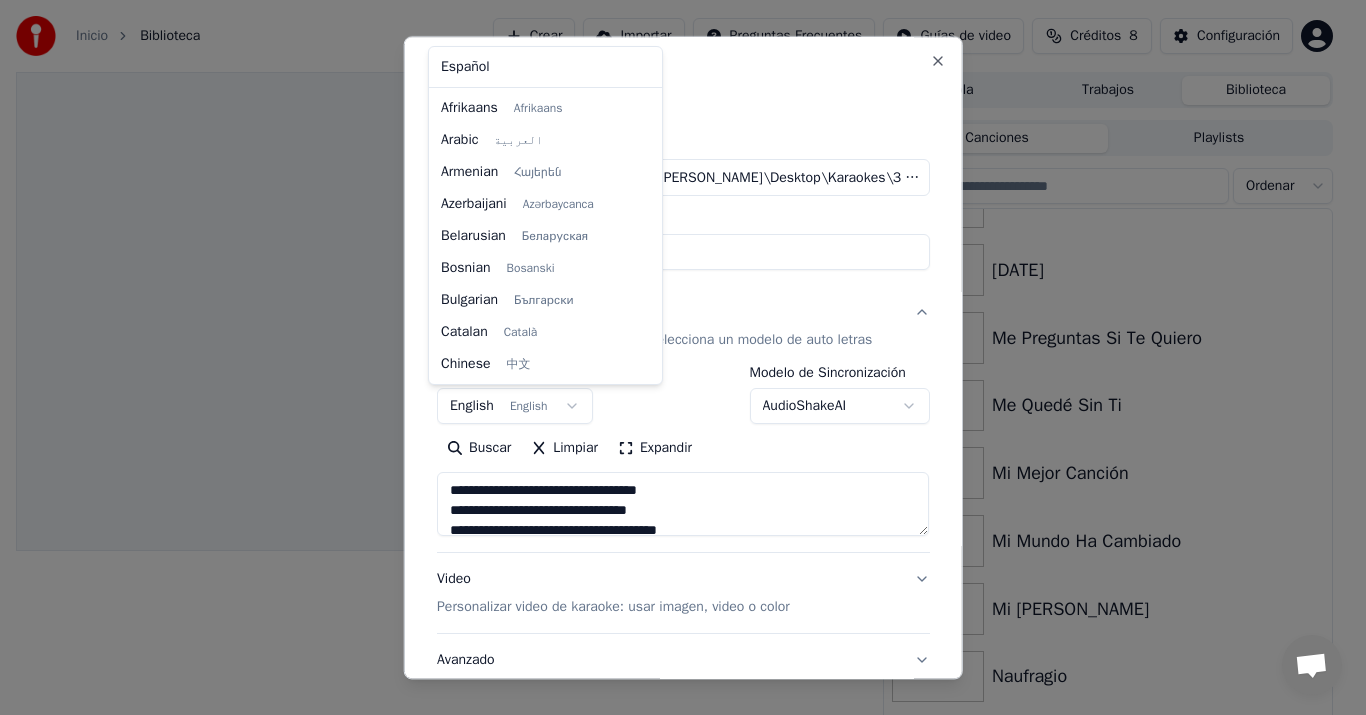 click on "**********" at bounding box center (674, 357) 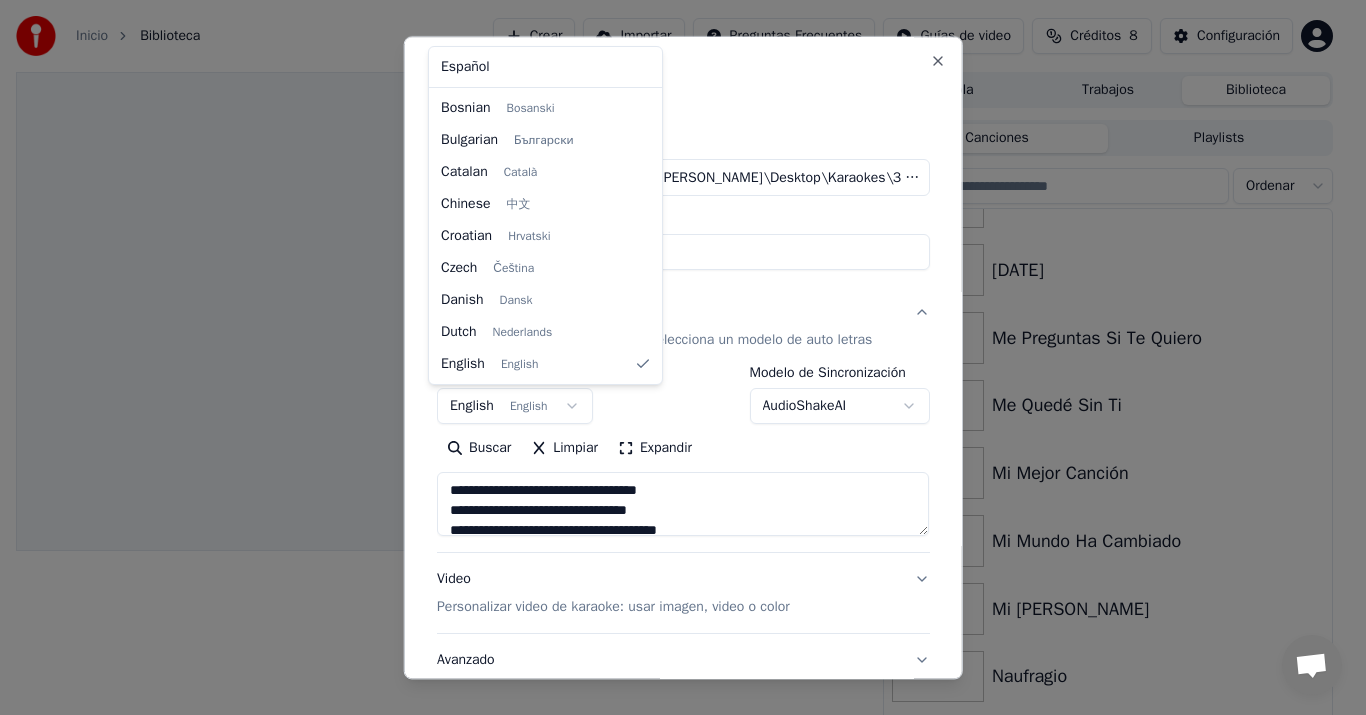 type on "**********" 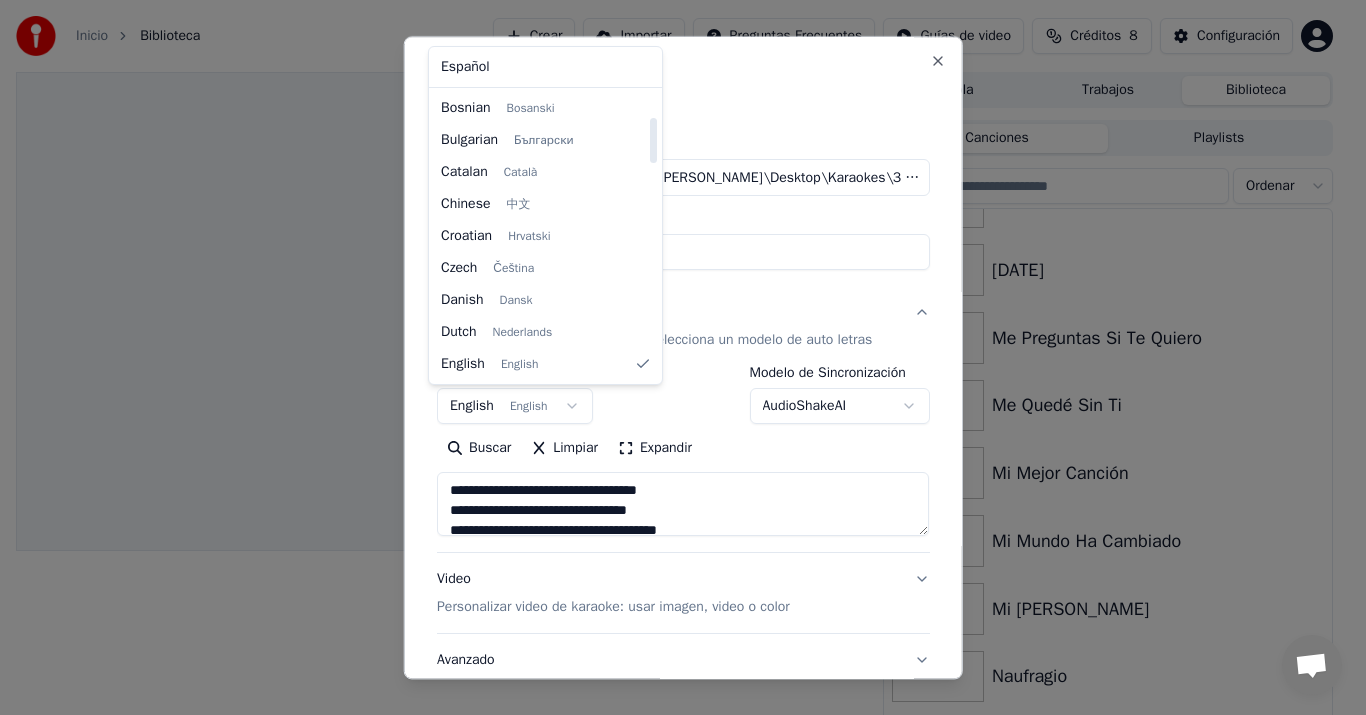 select on "**" 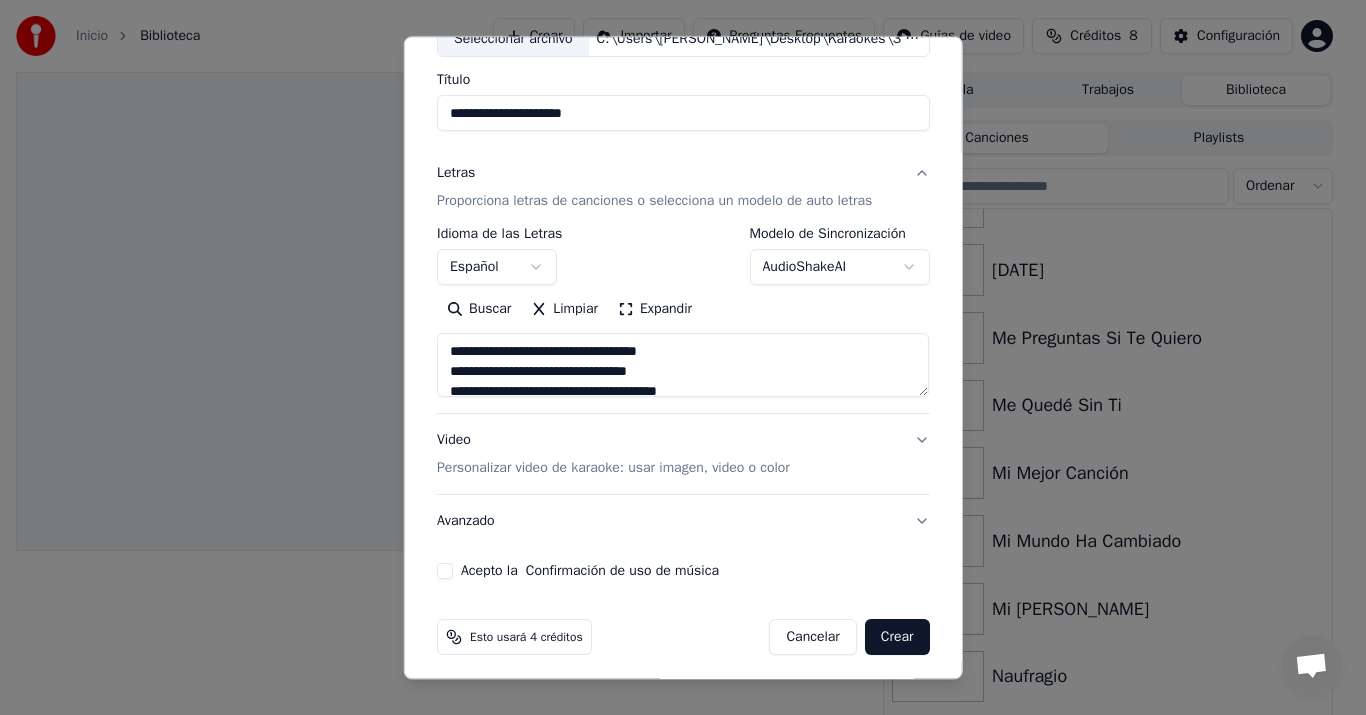 scroll, scrollTop: 148, scrollLeft: 0, axis: vertical 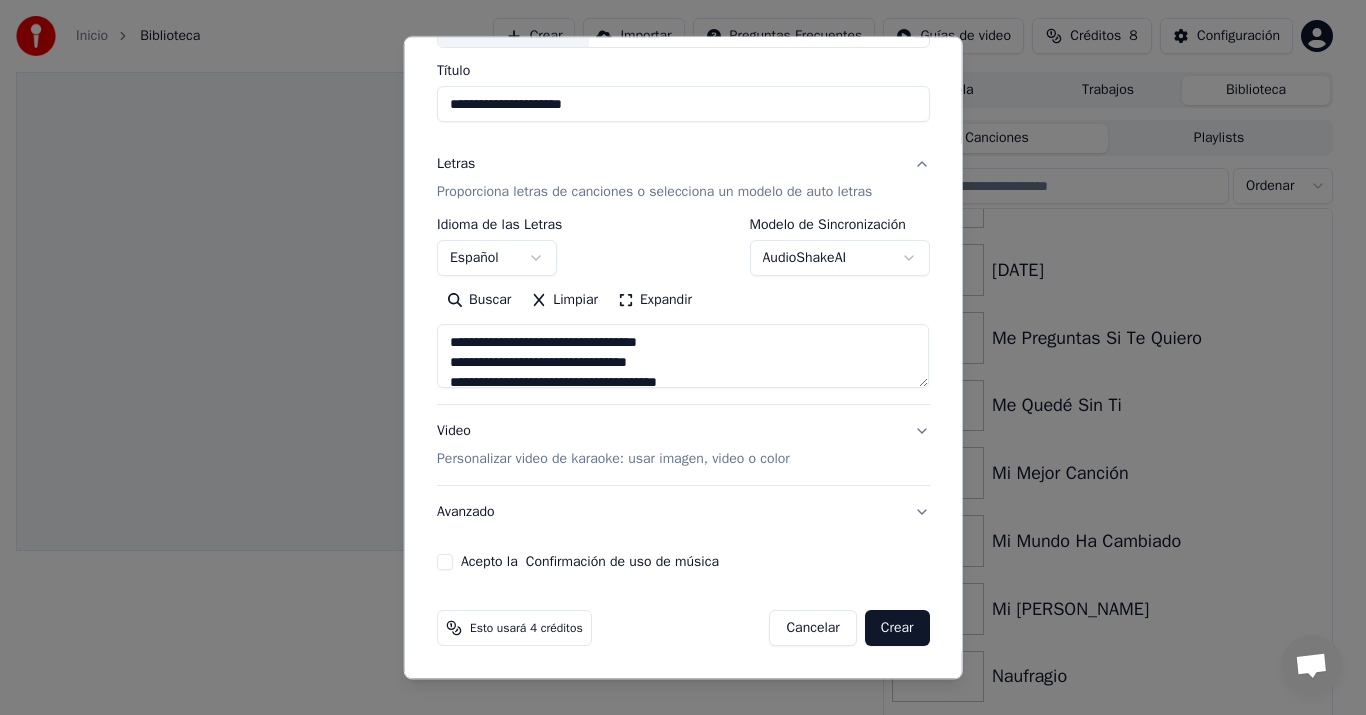 click on "Personalizar video de karaoke: usar imagen, video o color" at bounding box center (613, 460) 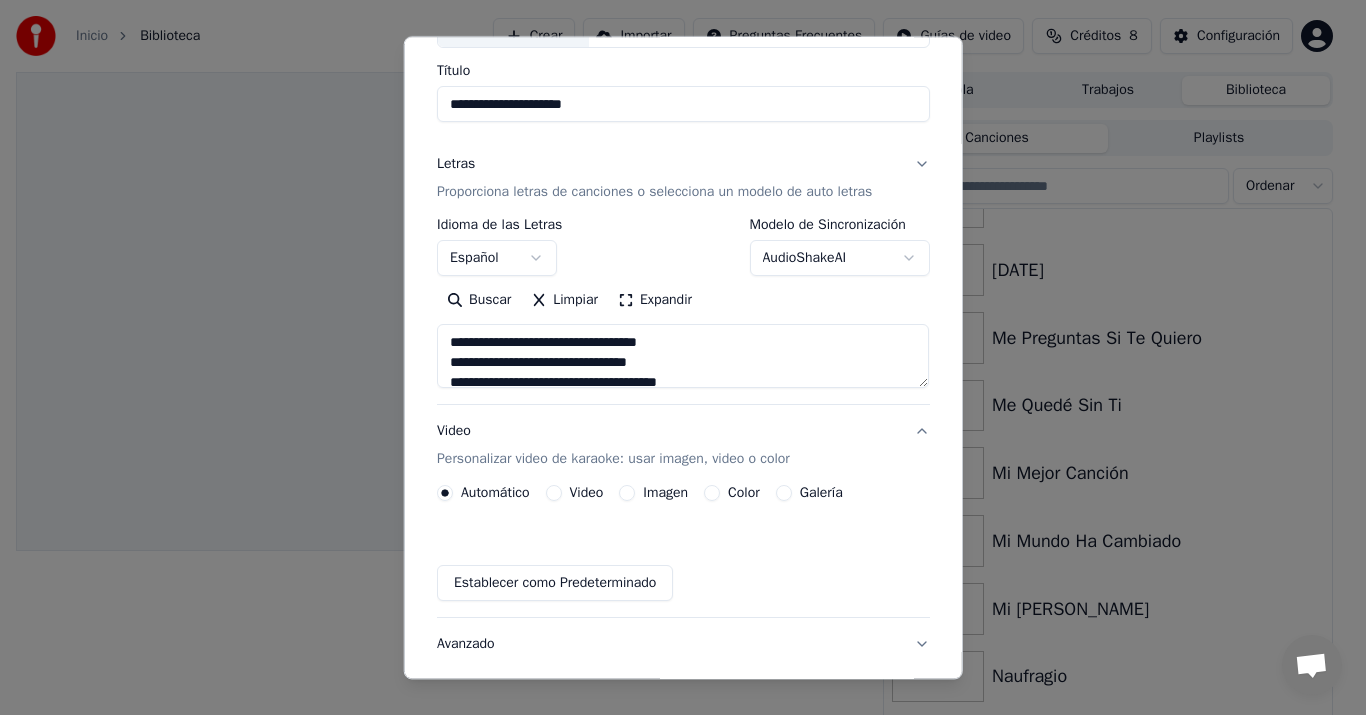scroll, scrollTop: 94, scrollLeft: 0, axis: vertical 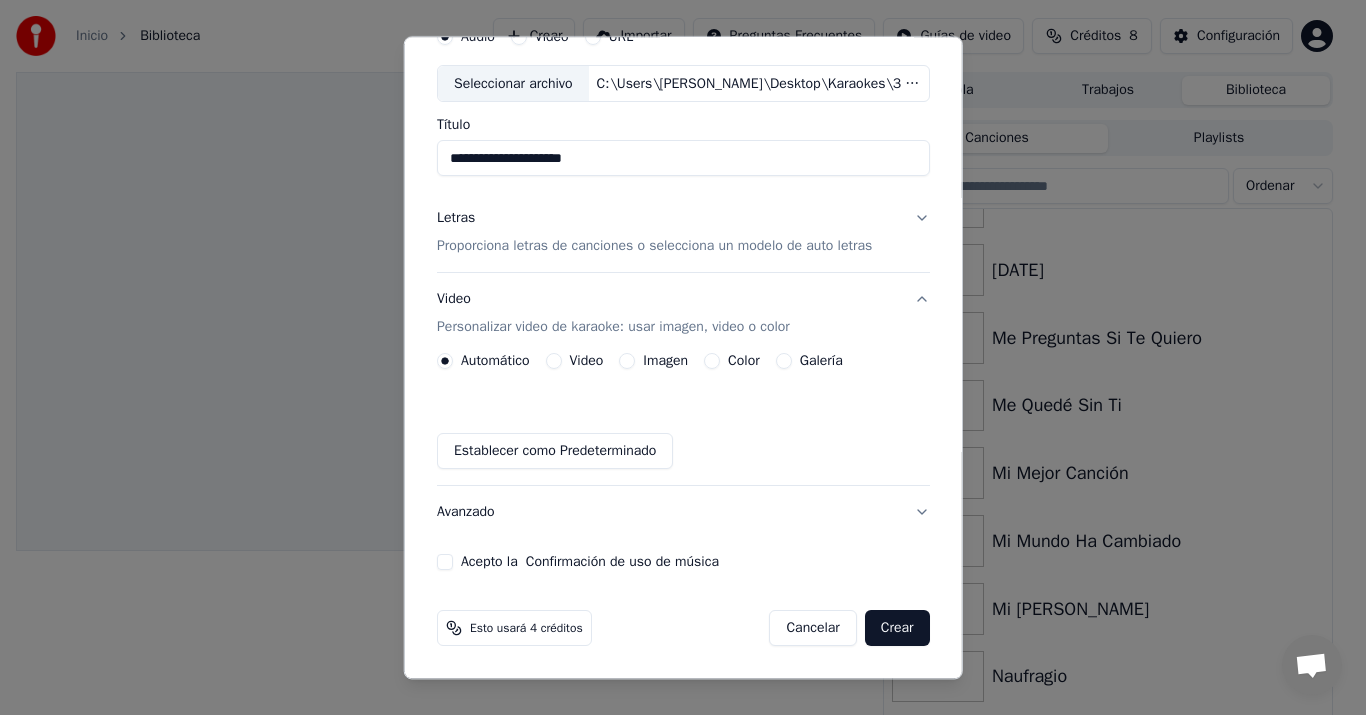 click on "Imagen" at bounding box center [665, 362] 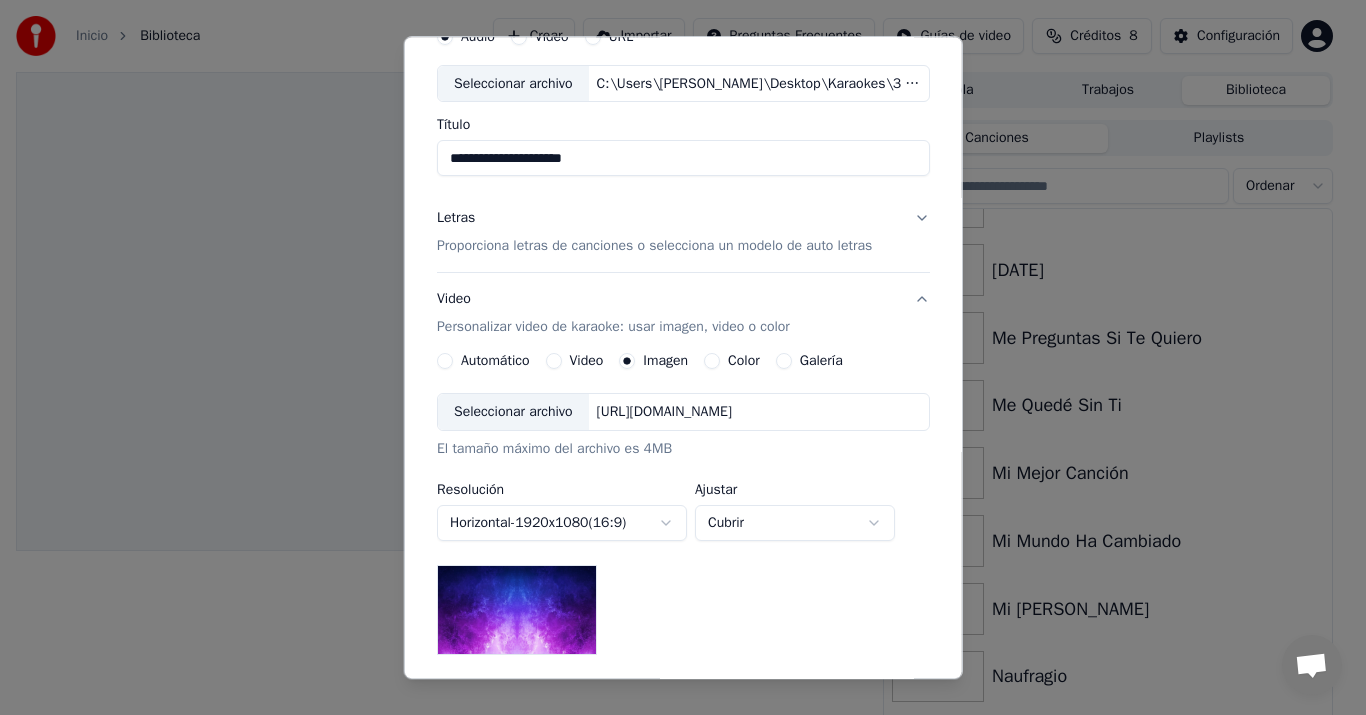 click on "Seleccionar archivo" at bounding box center (513, 413) 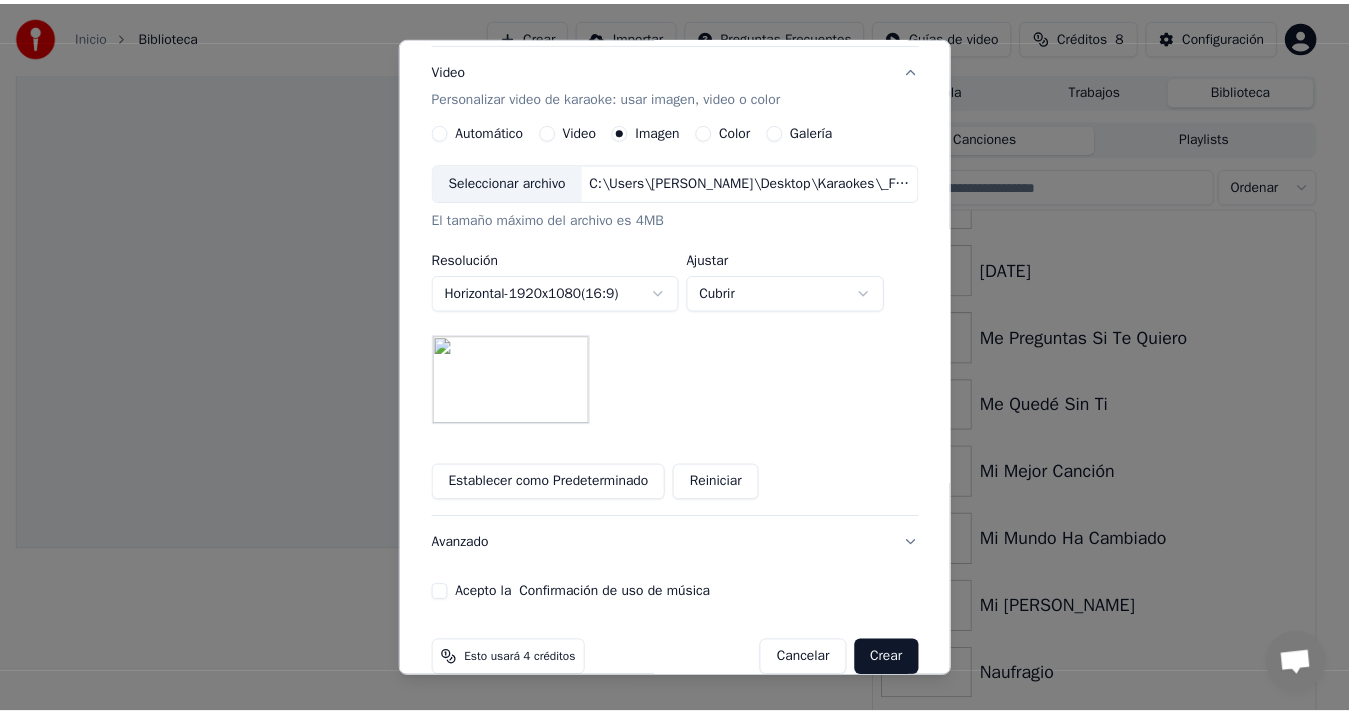 scroll, scrollTop: 356, scrollLeft: 0, axis: vertical 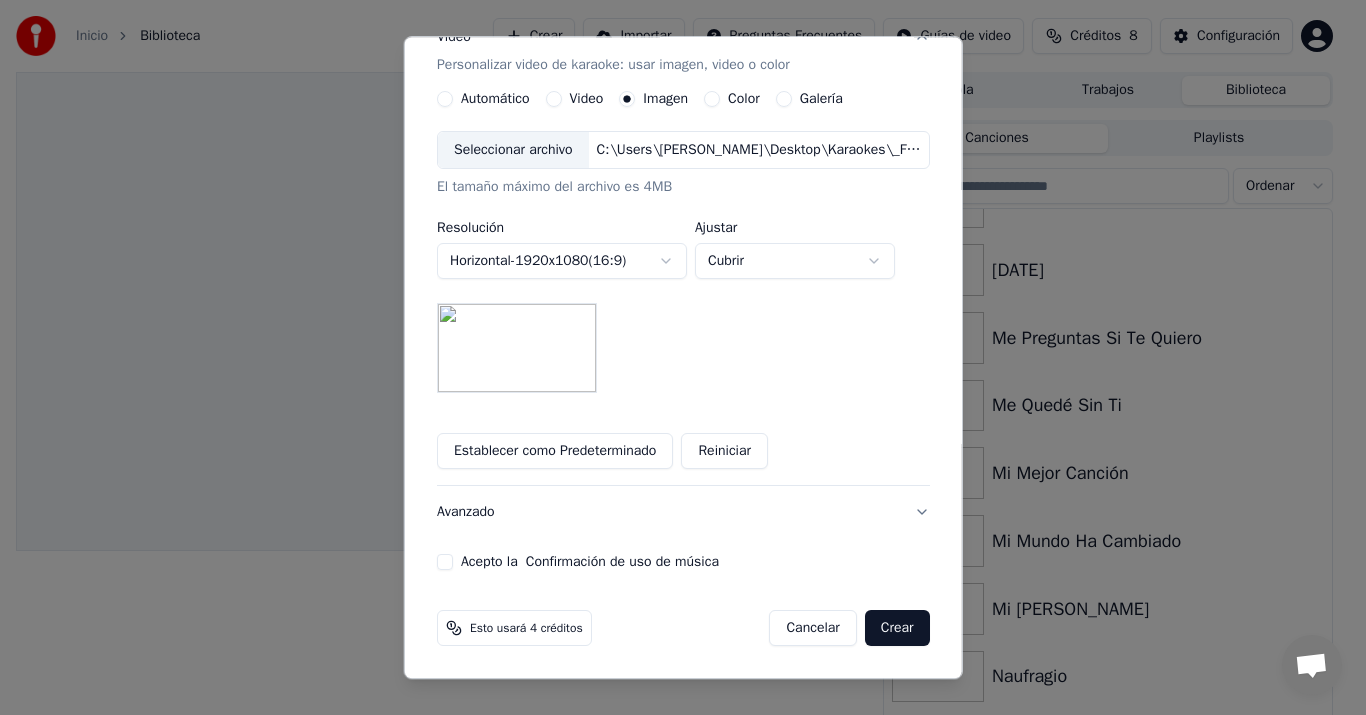 click on "Acepto la   Confirmación de uso de música" at bounding box center [445, 563] 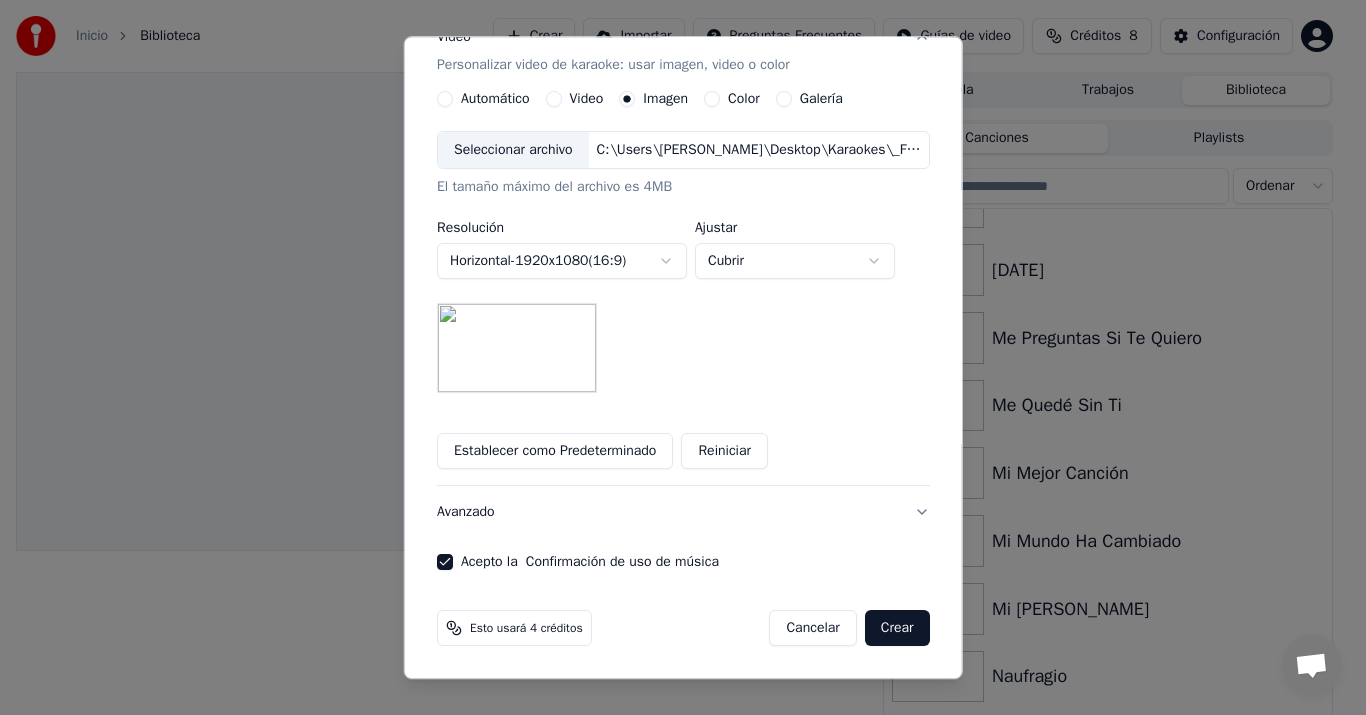 click on "Crear" at bounding box center (897, 629) 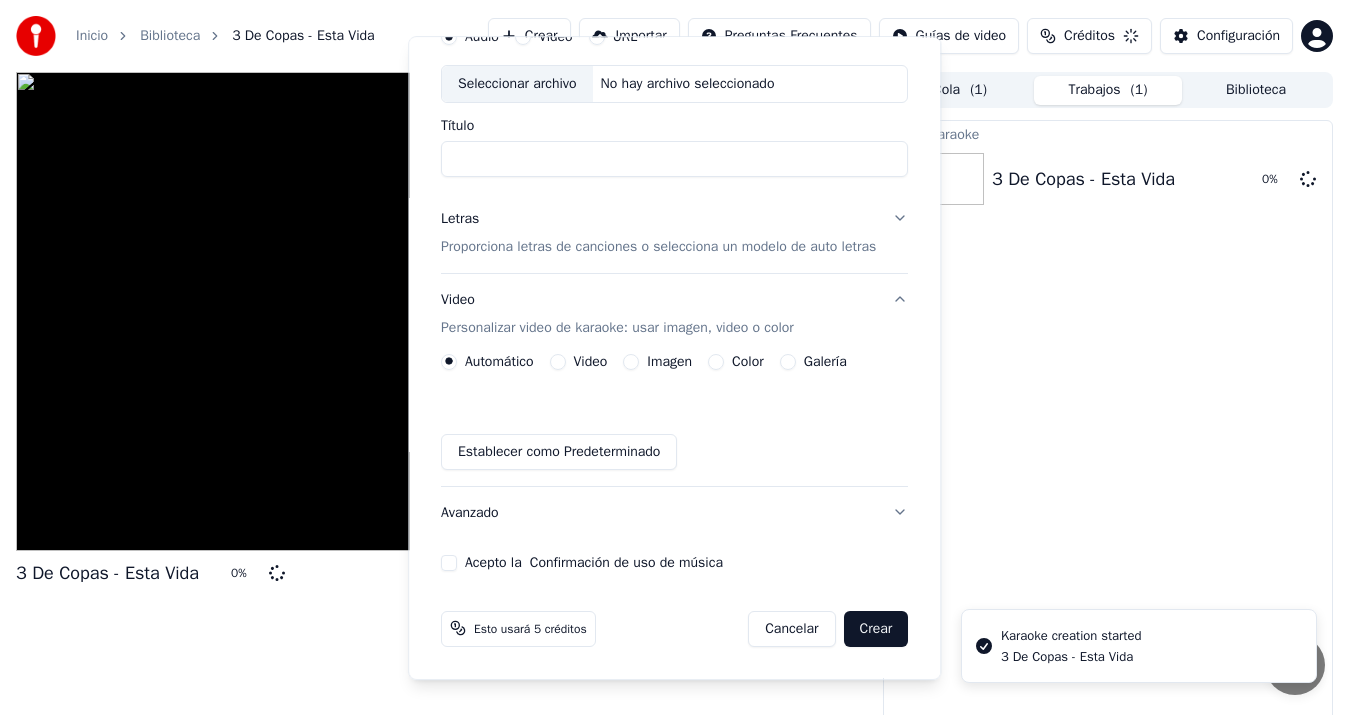 scroll, scrollTop: 0, scrollLeft: 0, axis: both 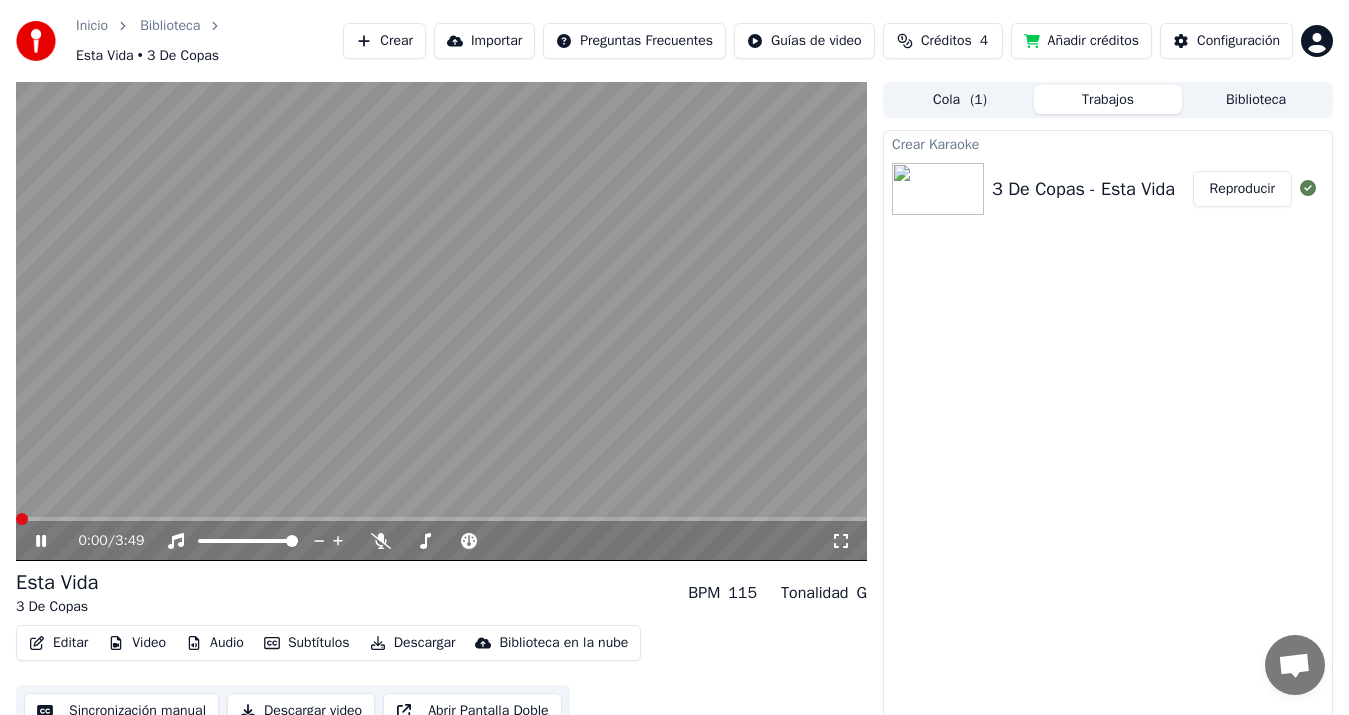 click at bounding box center (22, 519) 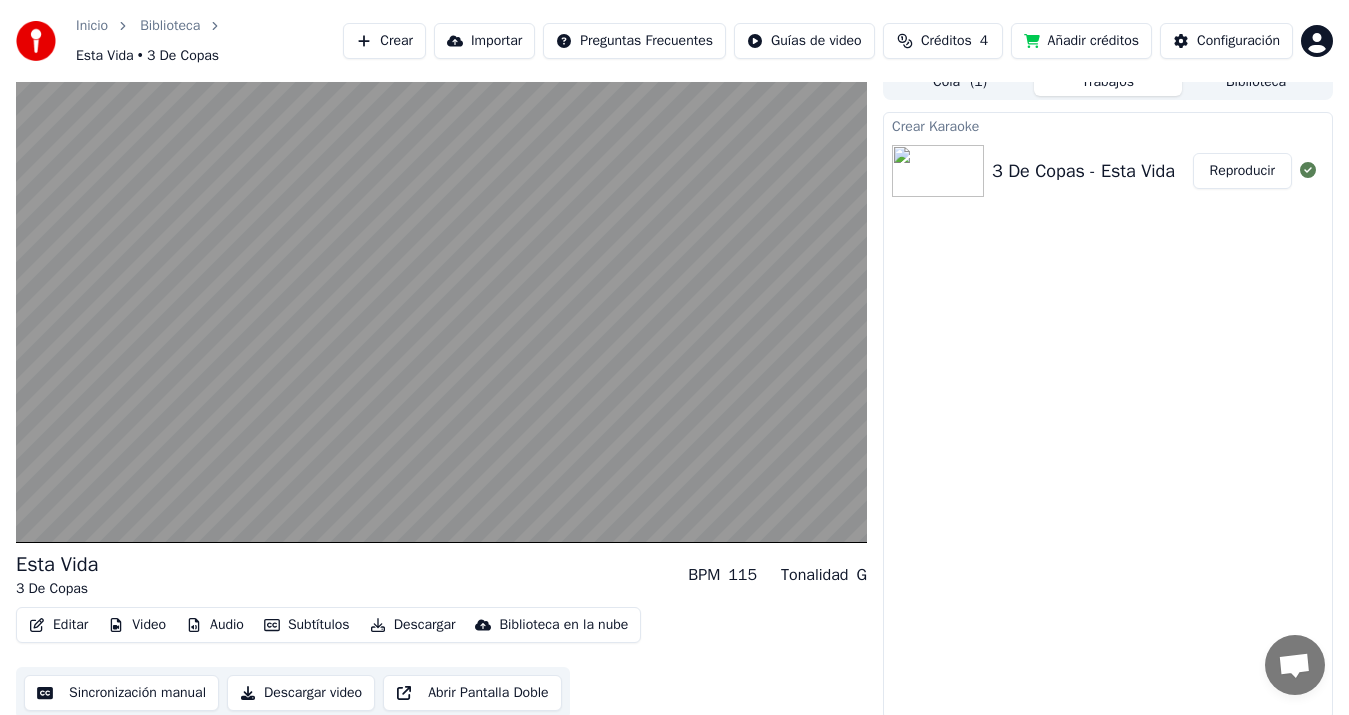 scroll, scrollTop: 23, scrollLeft: 0, axis: vertical 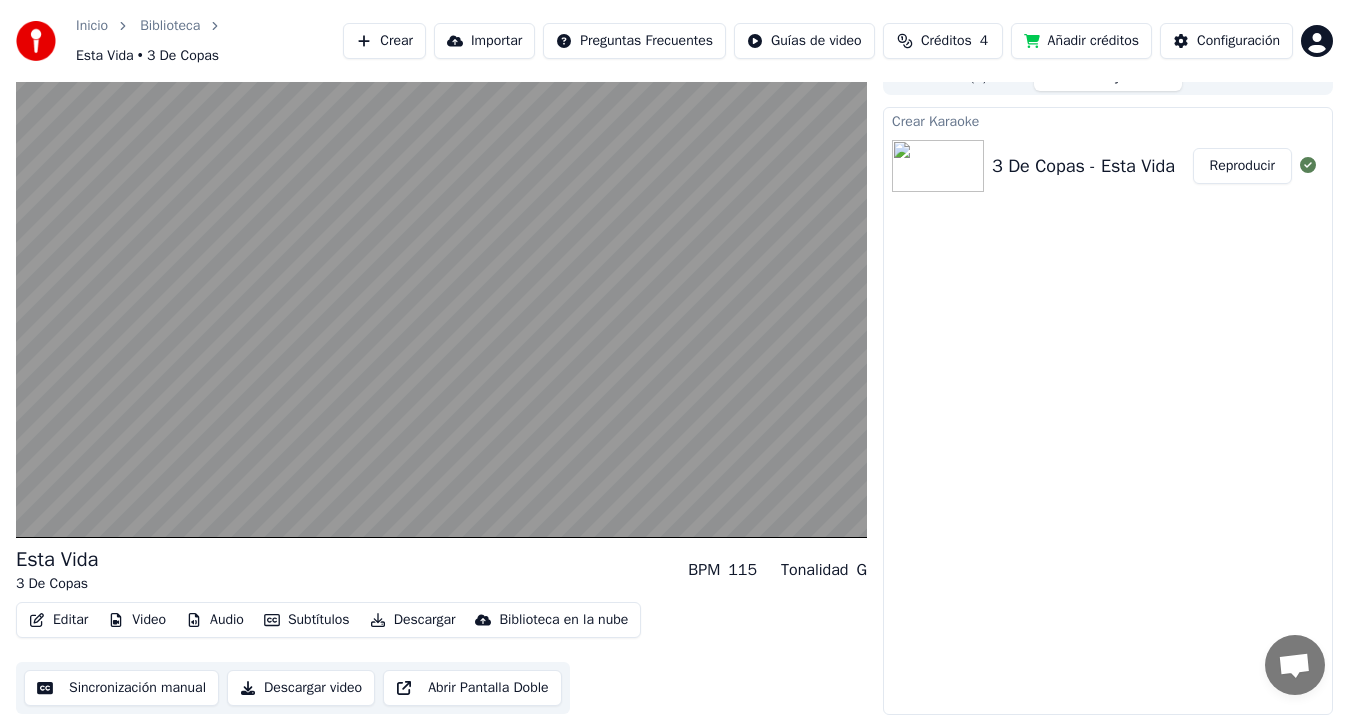 click on "Sincronización manual" at bounding box center [121, 688] 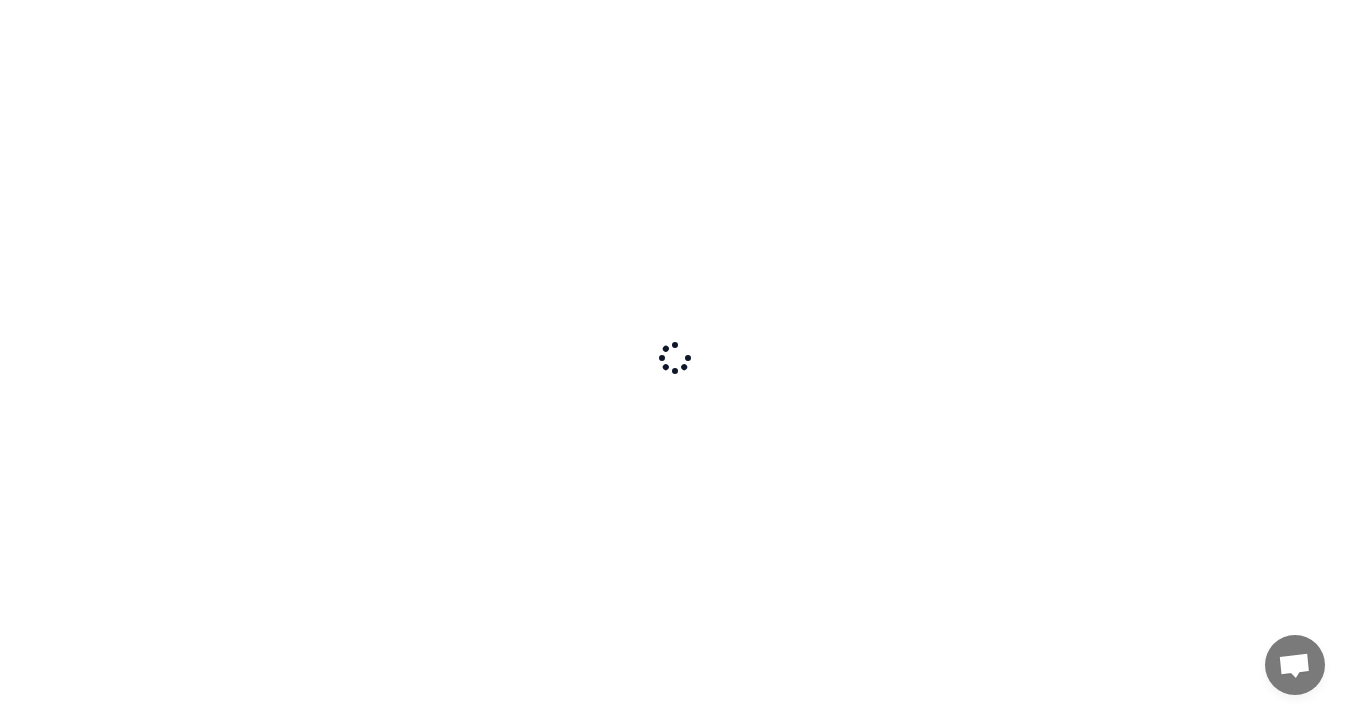 scroll, scrollTop: 0, scrollLeft: 0, axis: both 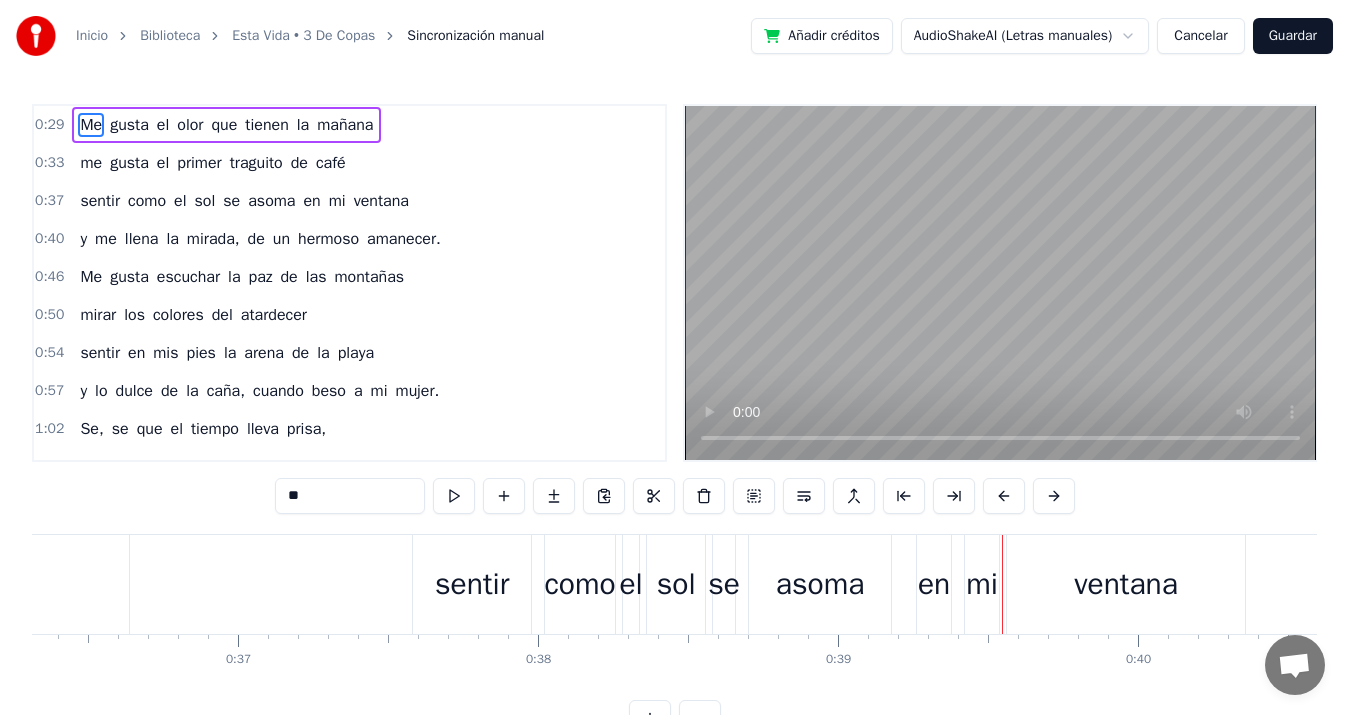 click on "como" at bounding box center [147, 201] 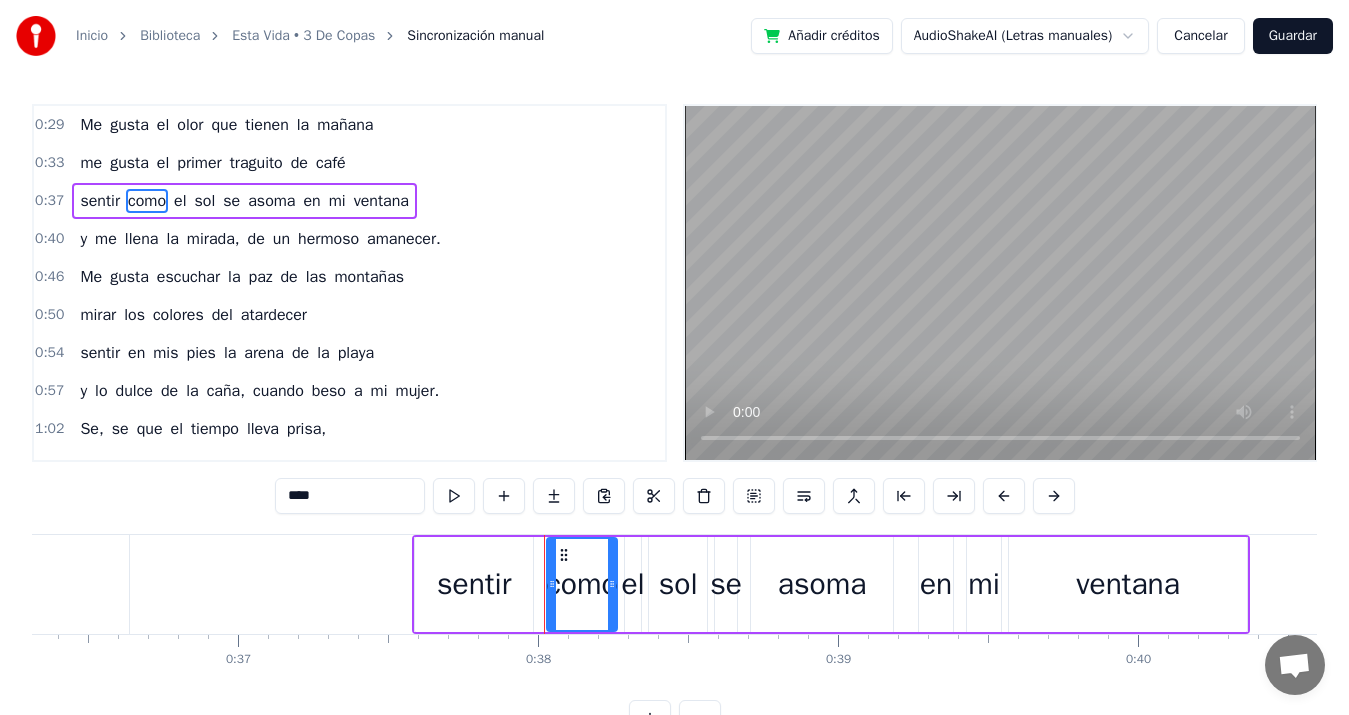 click on "como" at bounding box center (147, 201) 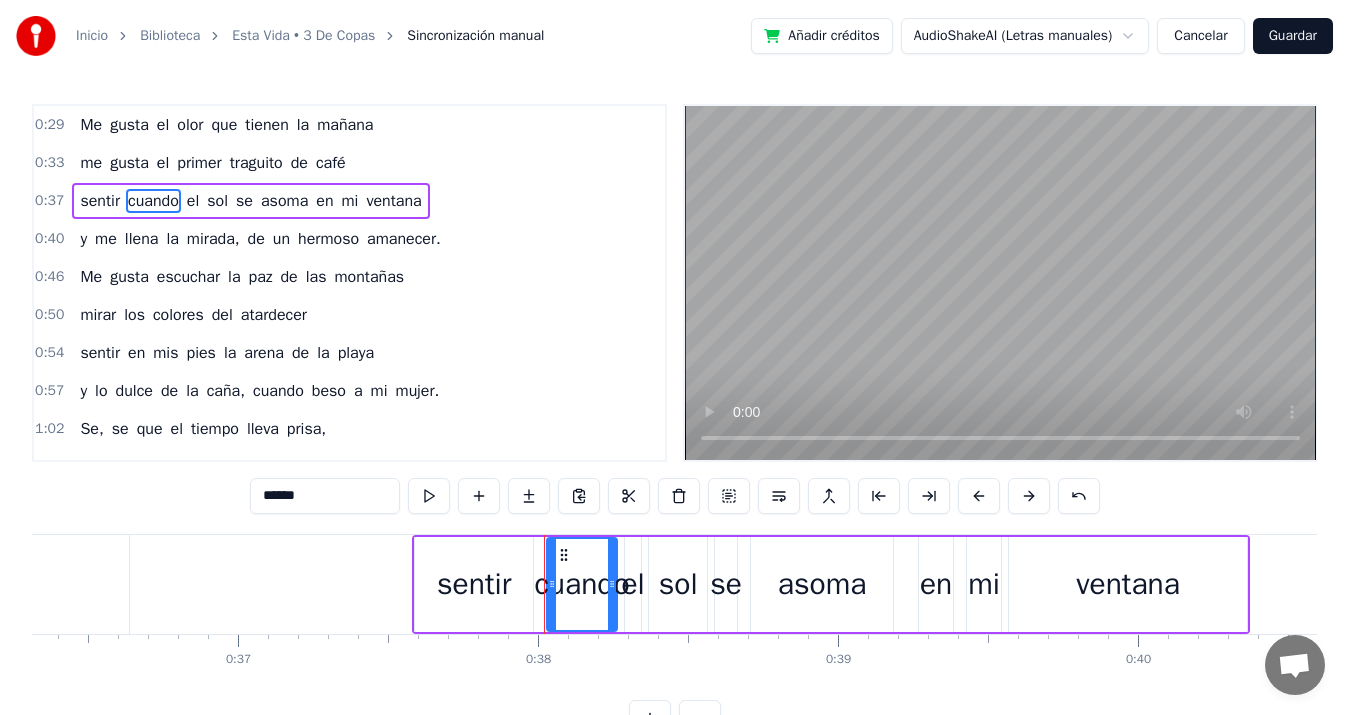 type on "******" 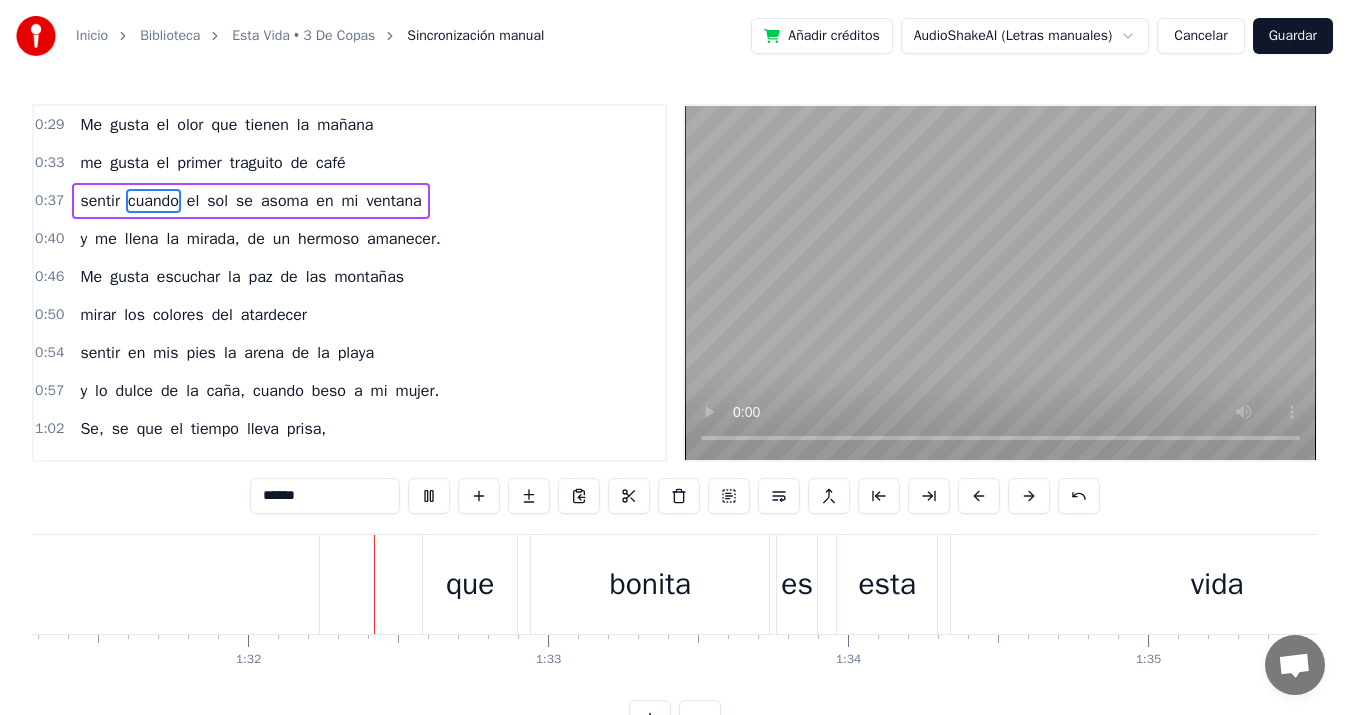 scroll, scrollTop: 0, scrollLeft: 27497, axis: horizontal 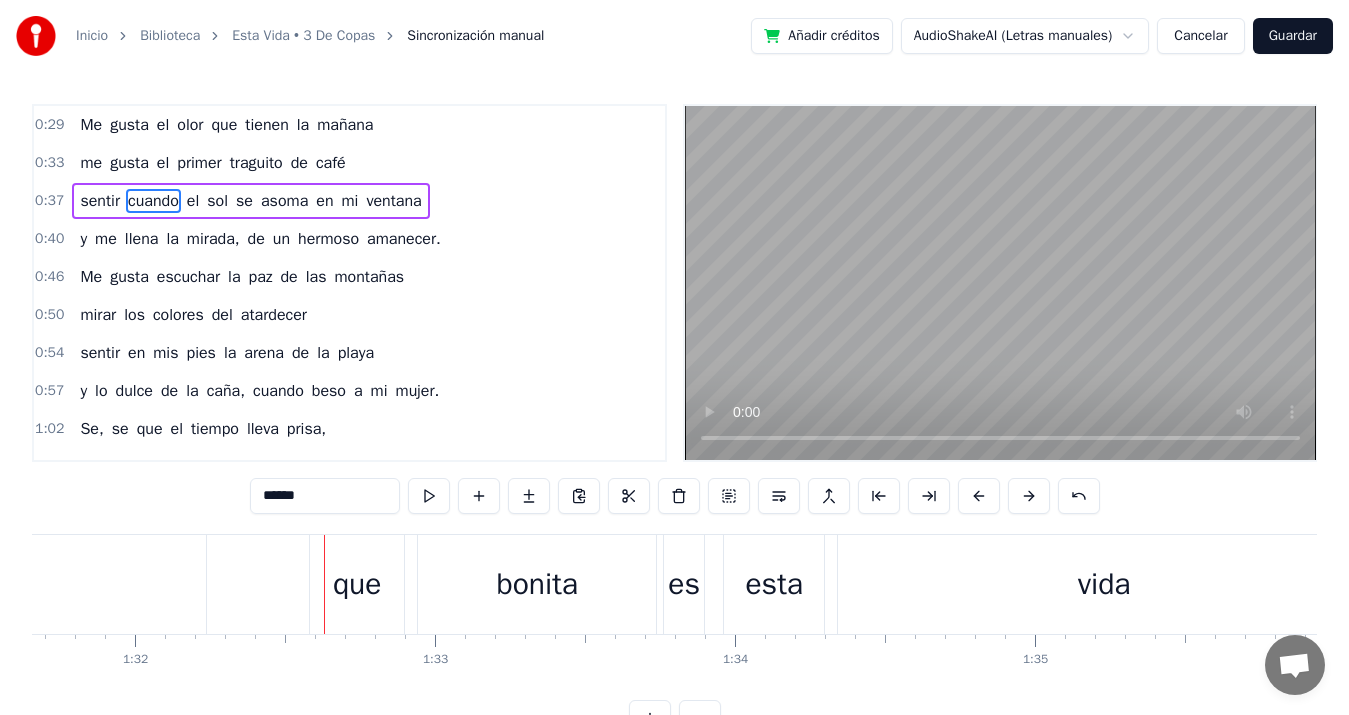 click on "ay," at bounding box center [-111, 584] 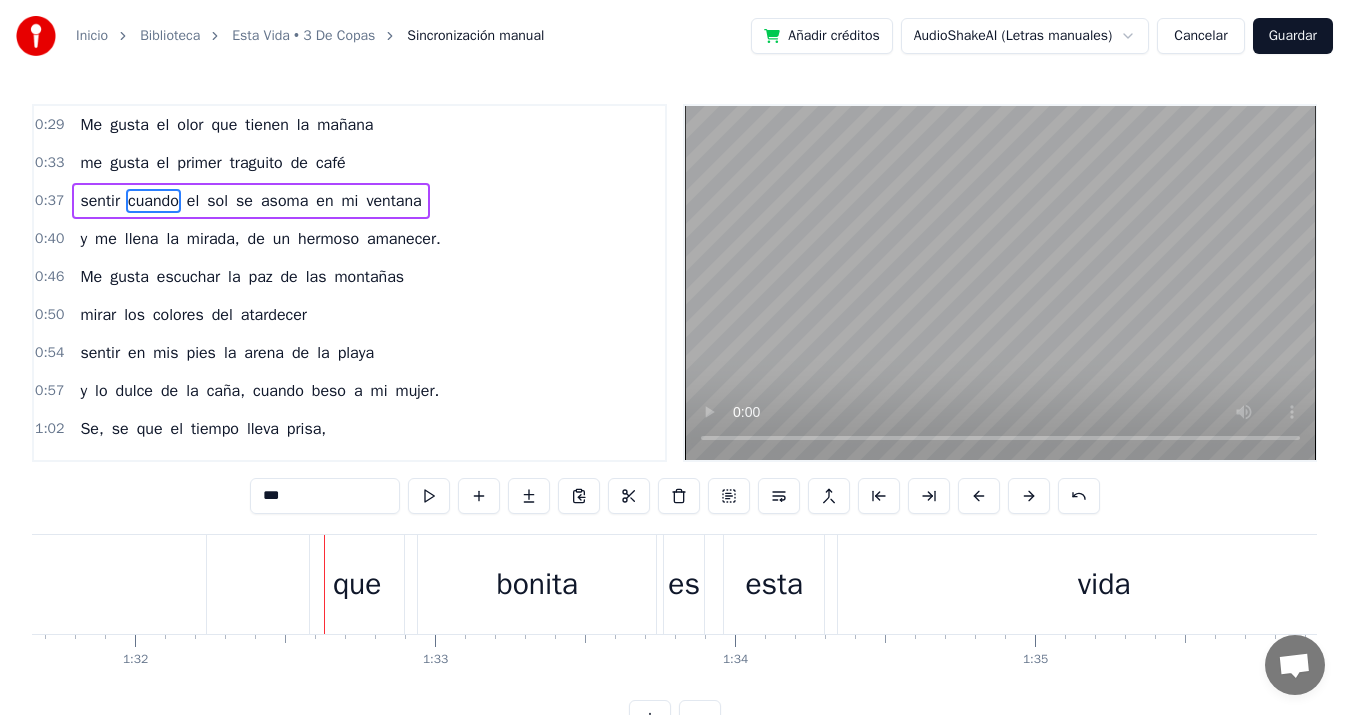 scroll, scrollTop: 1, scrollLeft: 0, axis: vertical 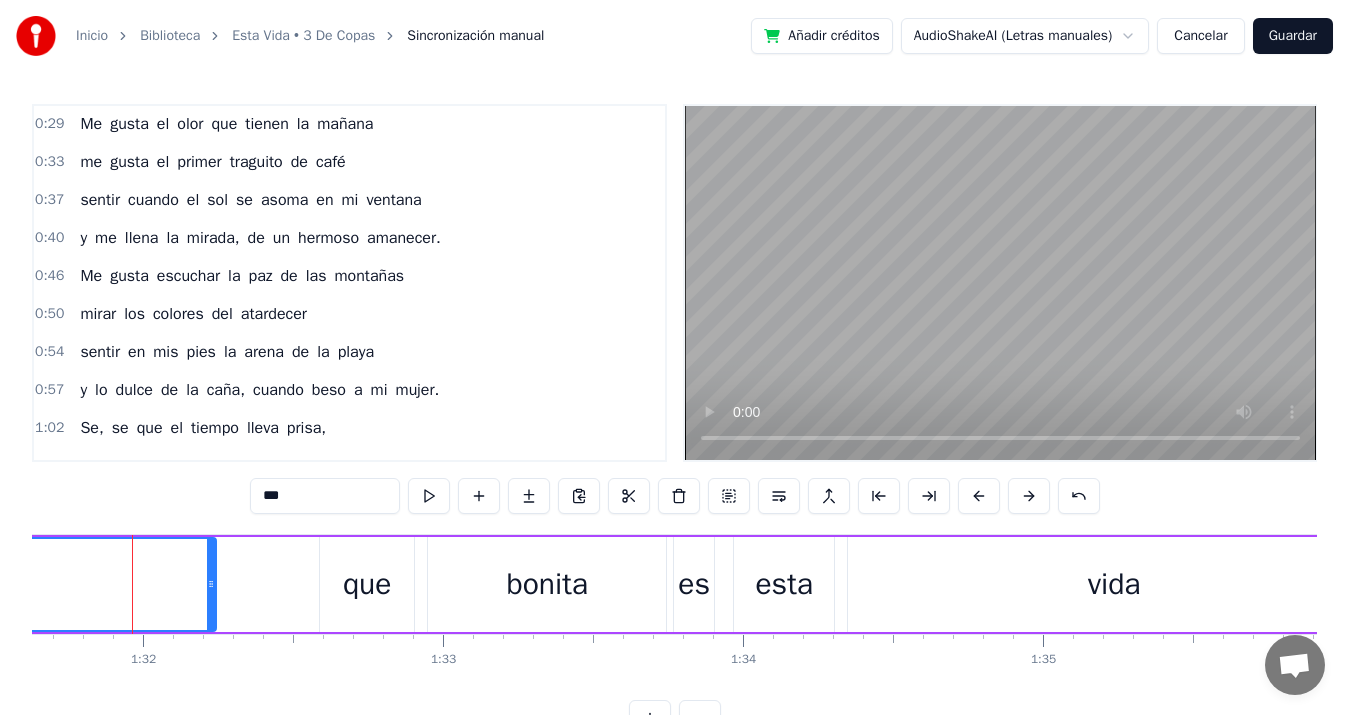 click on "que" at bounding box center (367, 584) 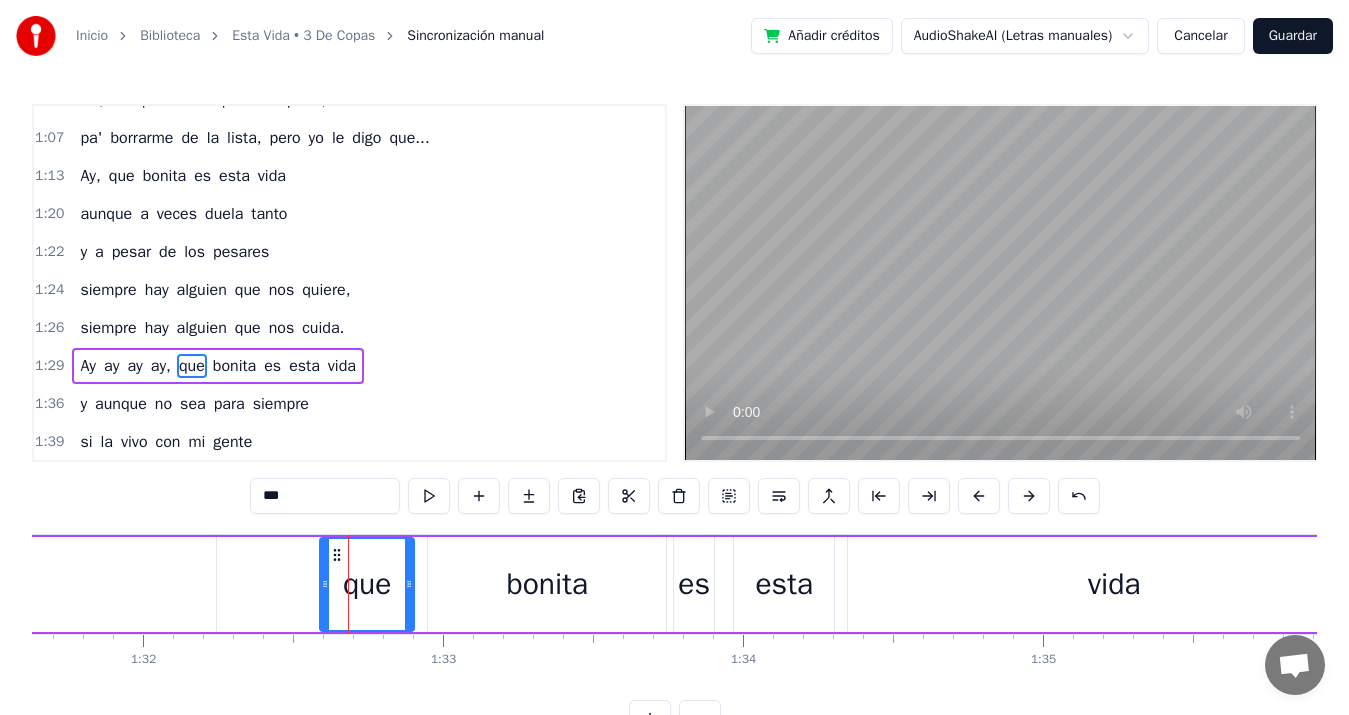 scroll, scrollTop: 412, scrollLeft: 0, axis: vertical 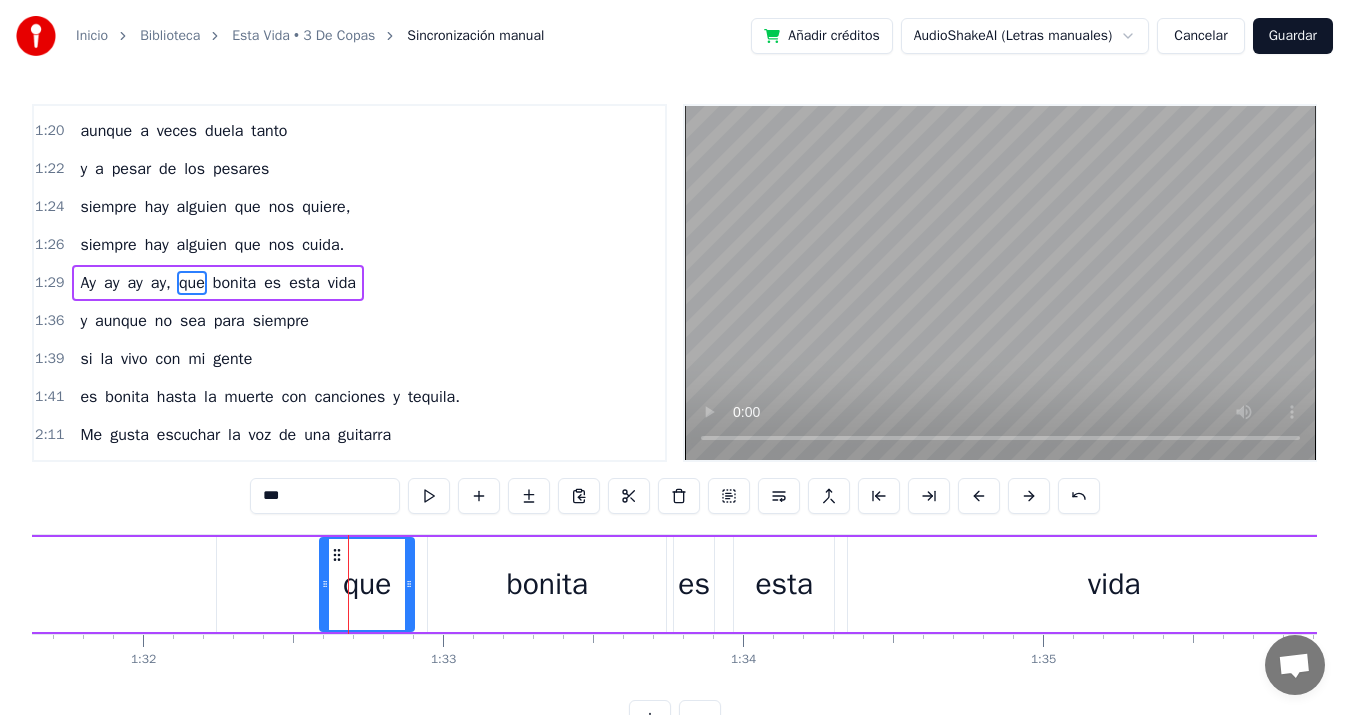 click on "ay," at bounding box center (-101, 584) 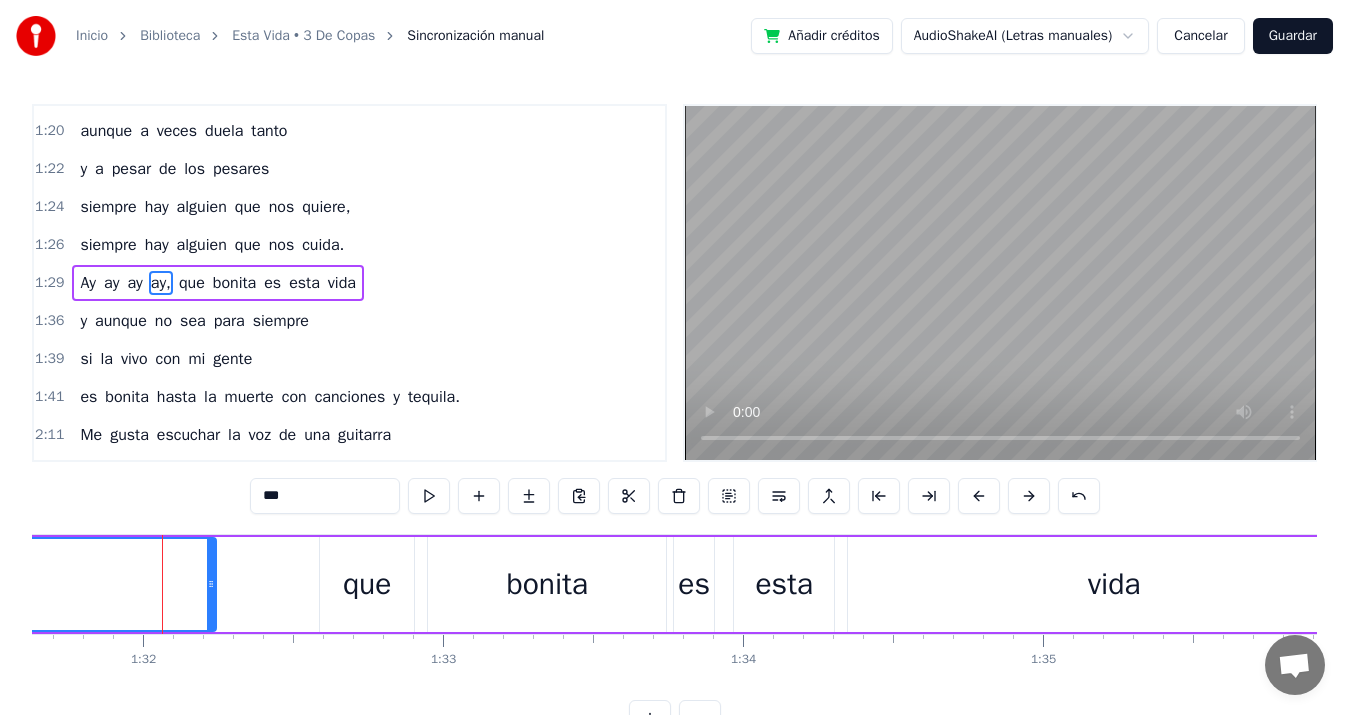 click 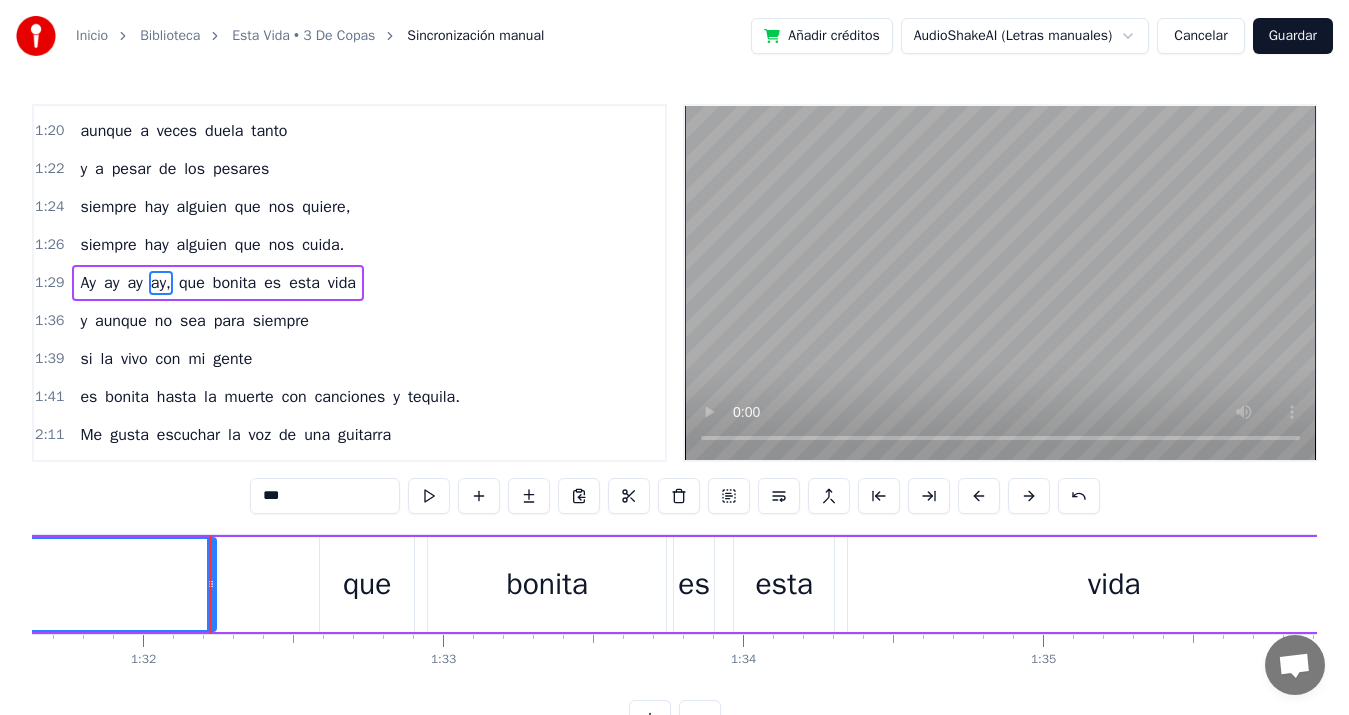click on "ay," at bounding box center [-101, 584] 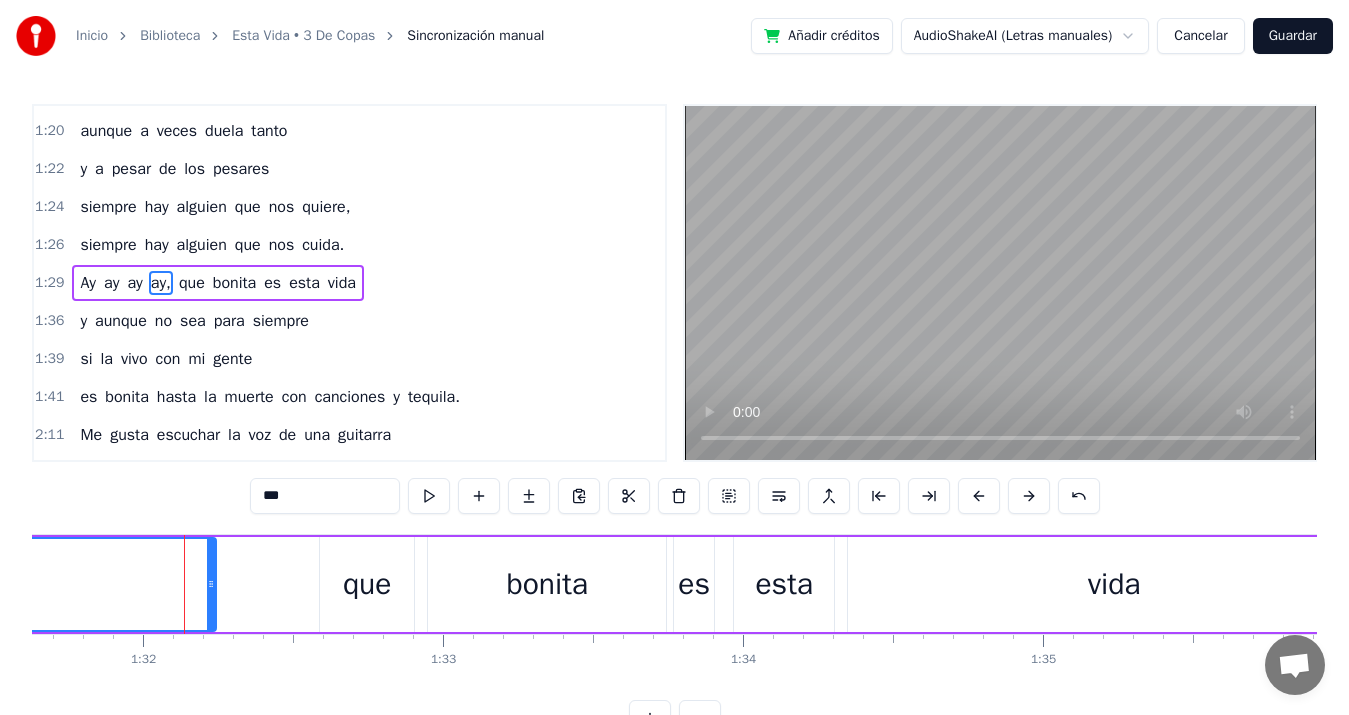 drag, startPoint x: 183, startPoint y: 581, endPoint x: 290, endPoint y: 580, distance: 107.00467 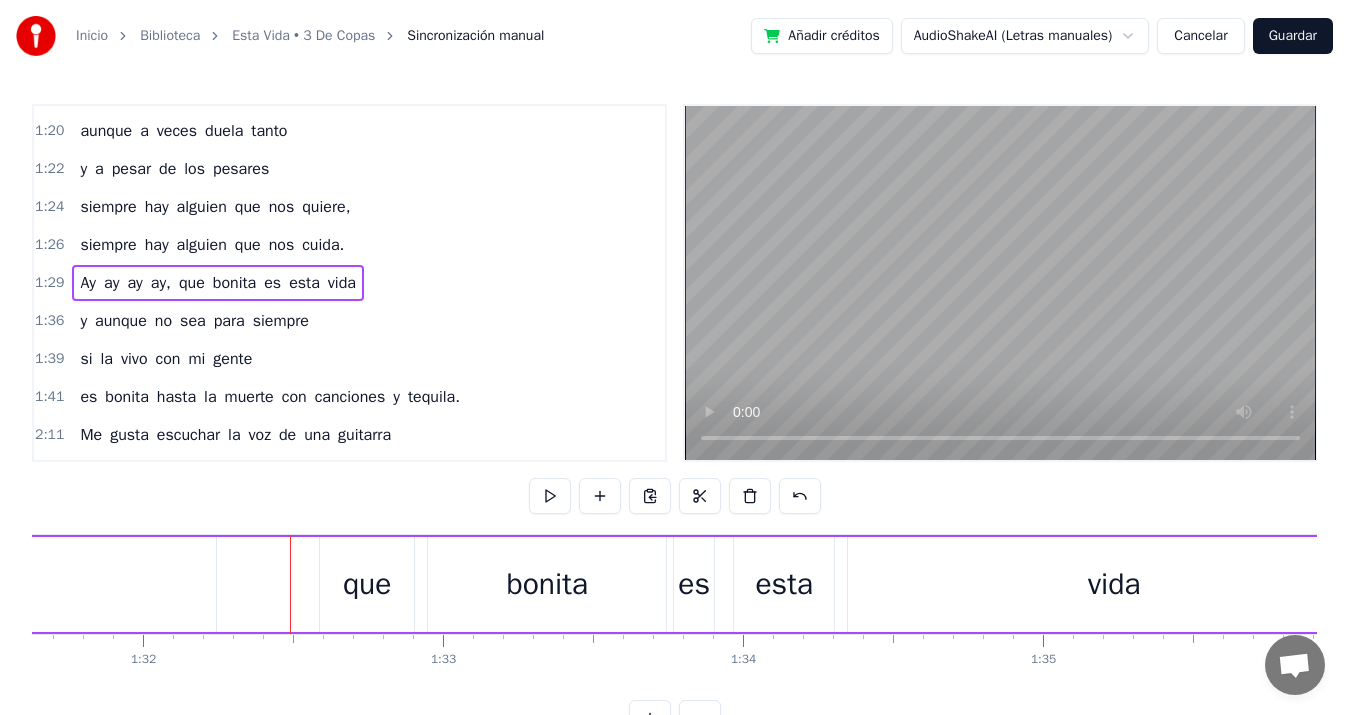 click on "ay," at bounding box center (-101, 584) 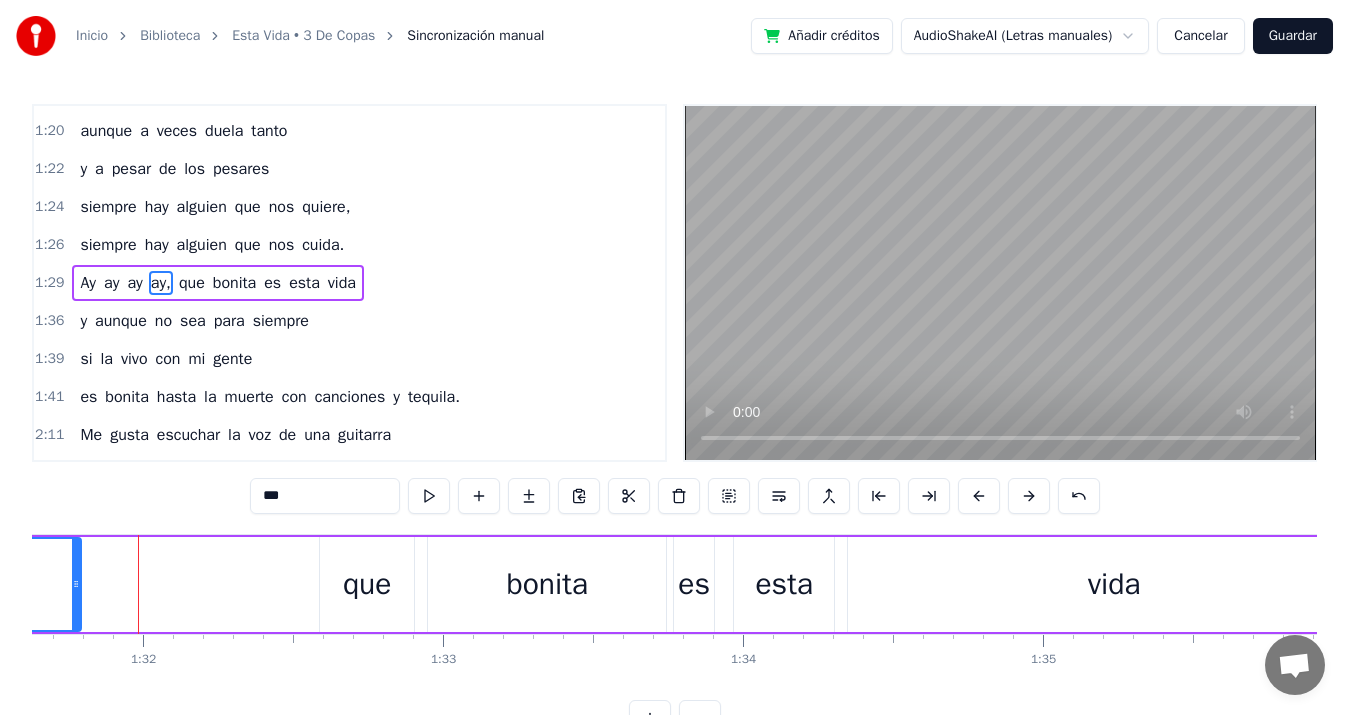 drag, startPoint x: 208, startPoint y: 578, endPoint x: 73, endPoint y: 581, distance: 135.03333 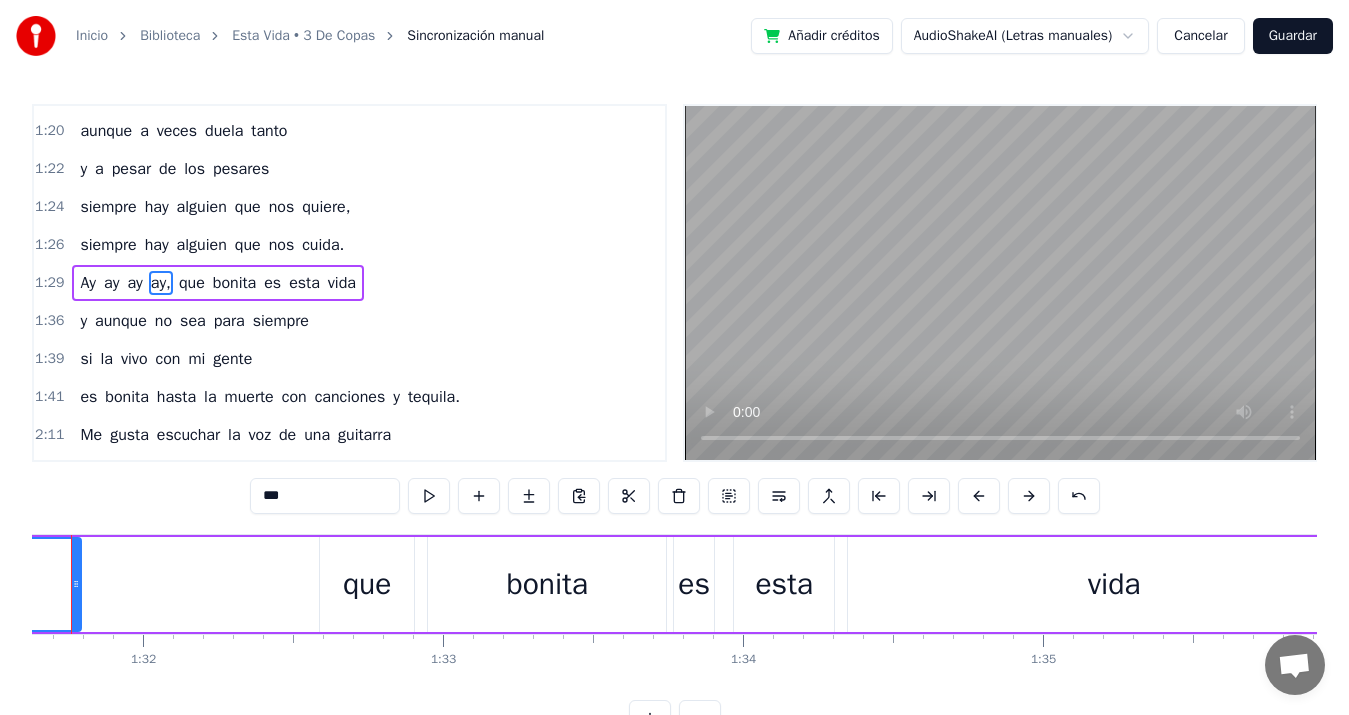 scroll, scrollTop: 0, scrollLeft: 27428, axis: horizontal 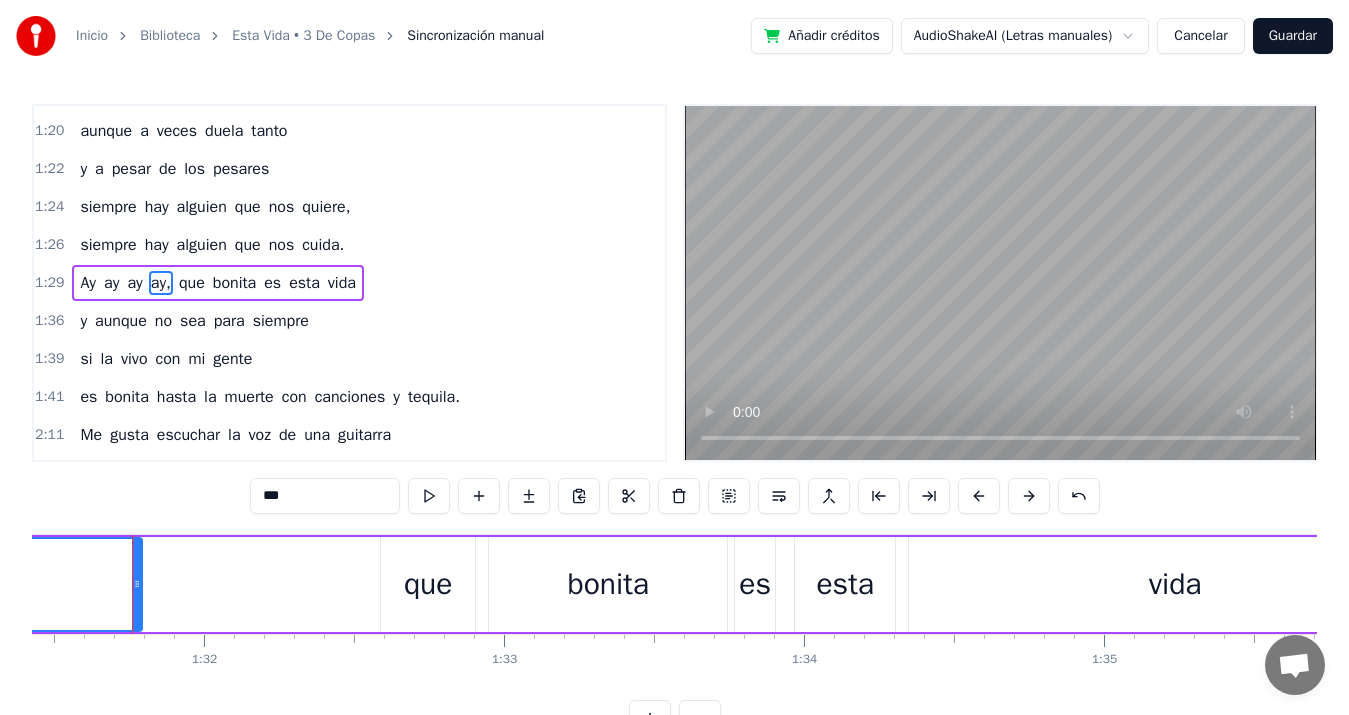 click on "que" at bounding box center (428, 584) 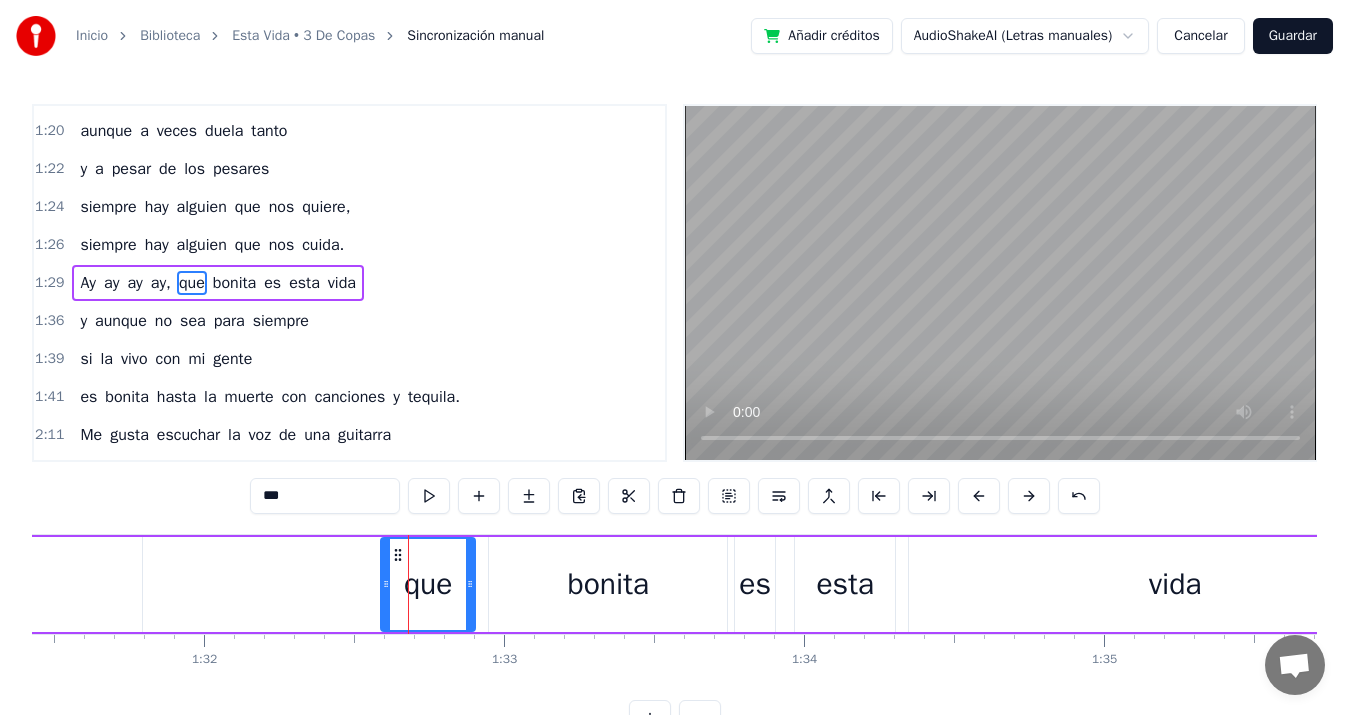click on "Ay ay ay ay, que bonita es esta vida" at bounding box center [392, 584] 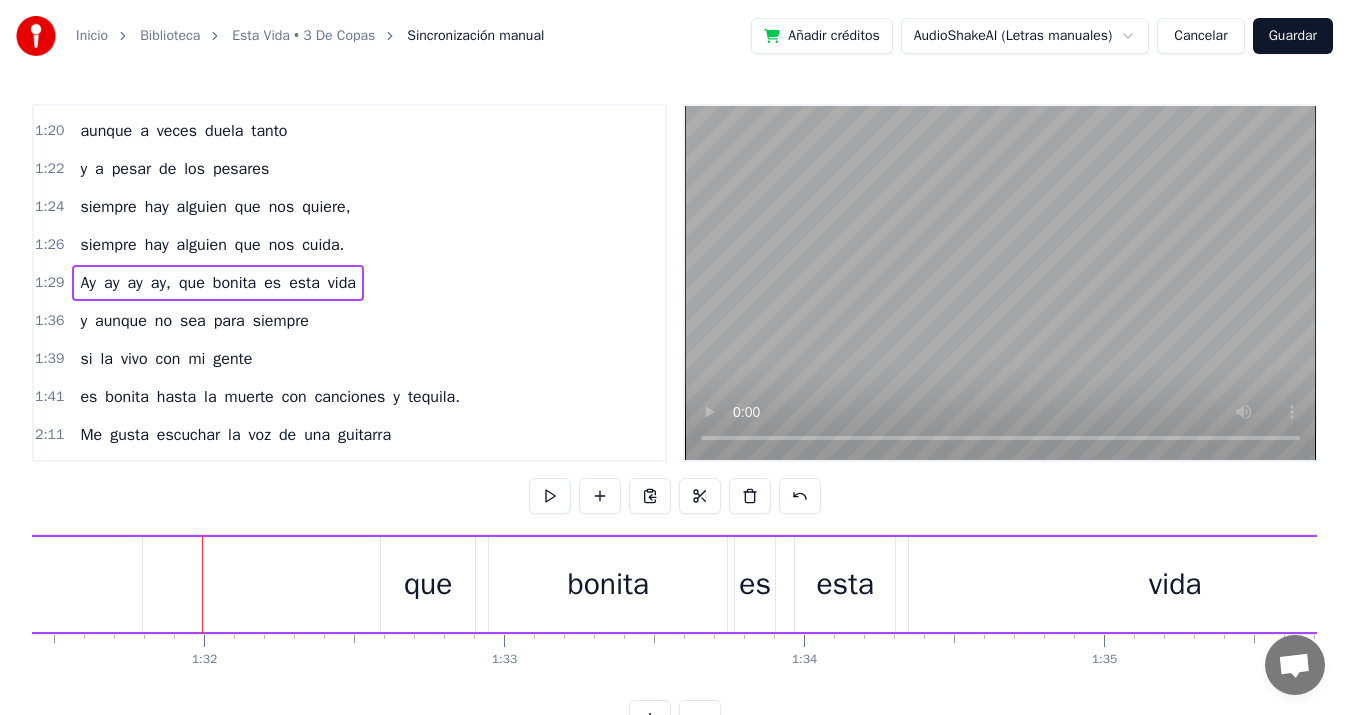 click on "ay," at bounding box center (-108, 584) 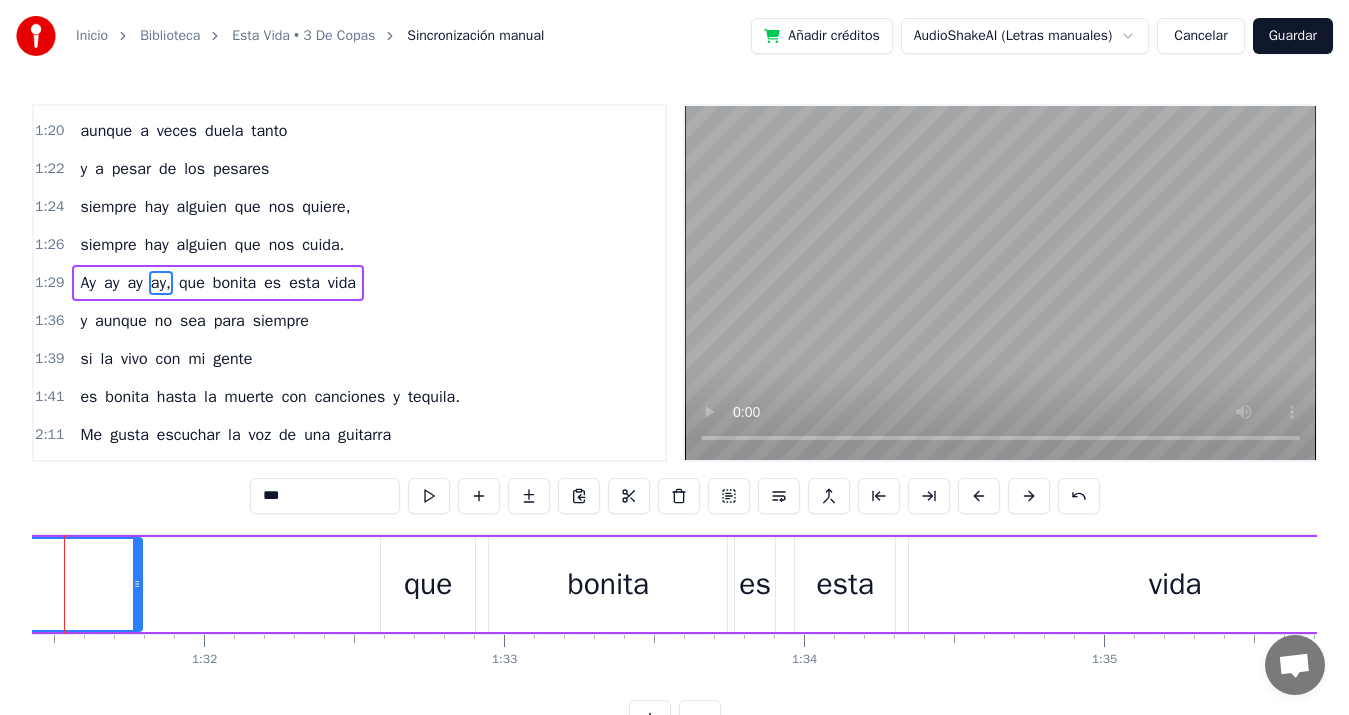 scroll, scrollTop: 0, scrollLeft: 27360, axis: horizontal 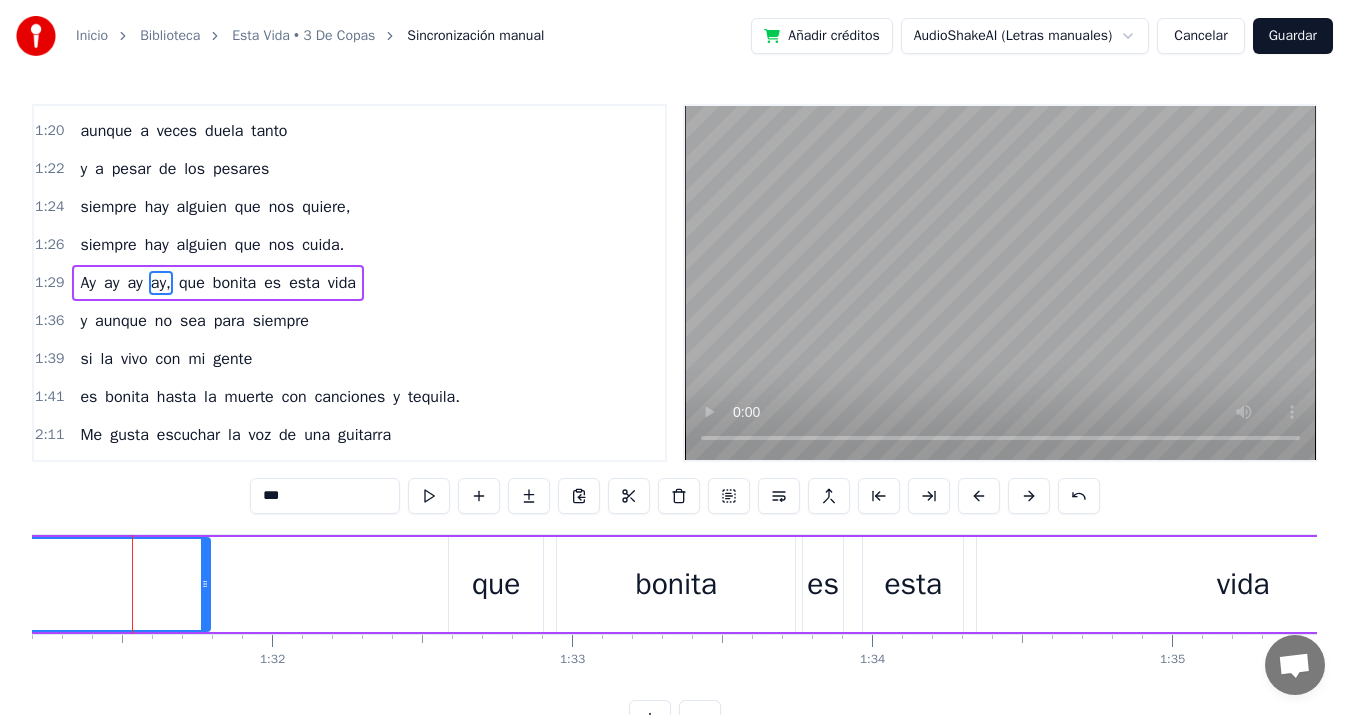 drag, startPoint x: 210, startPoint y: 584, endPoint x: 321, endPoint y: 576, distance: 111.28792 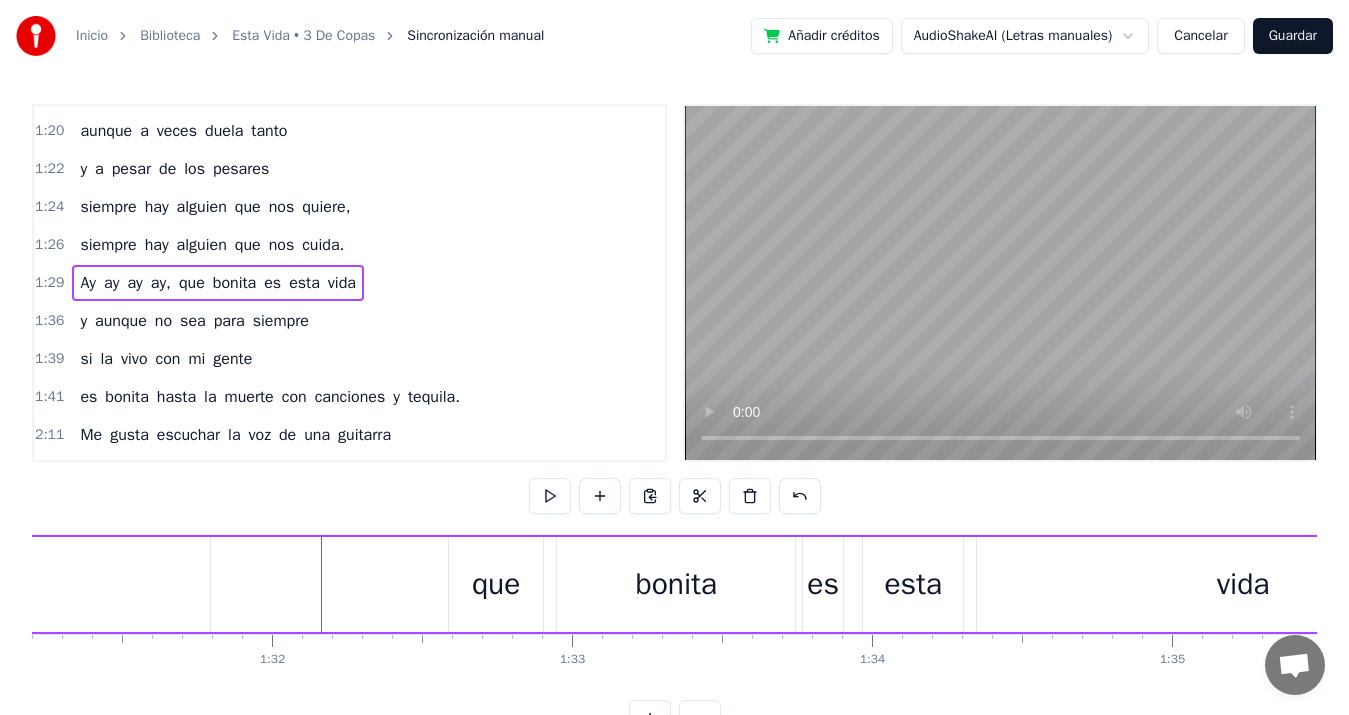 click on "Ay ay ay ay, que bonita es esta vida" at bounding box center [460, 584] 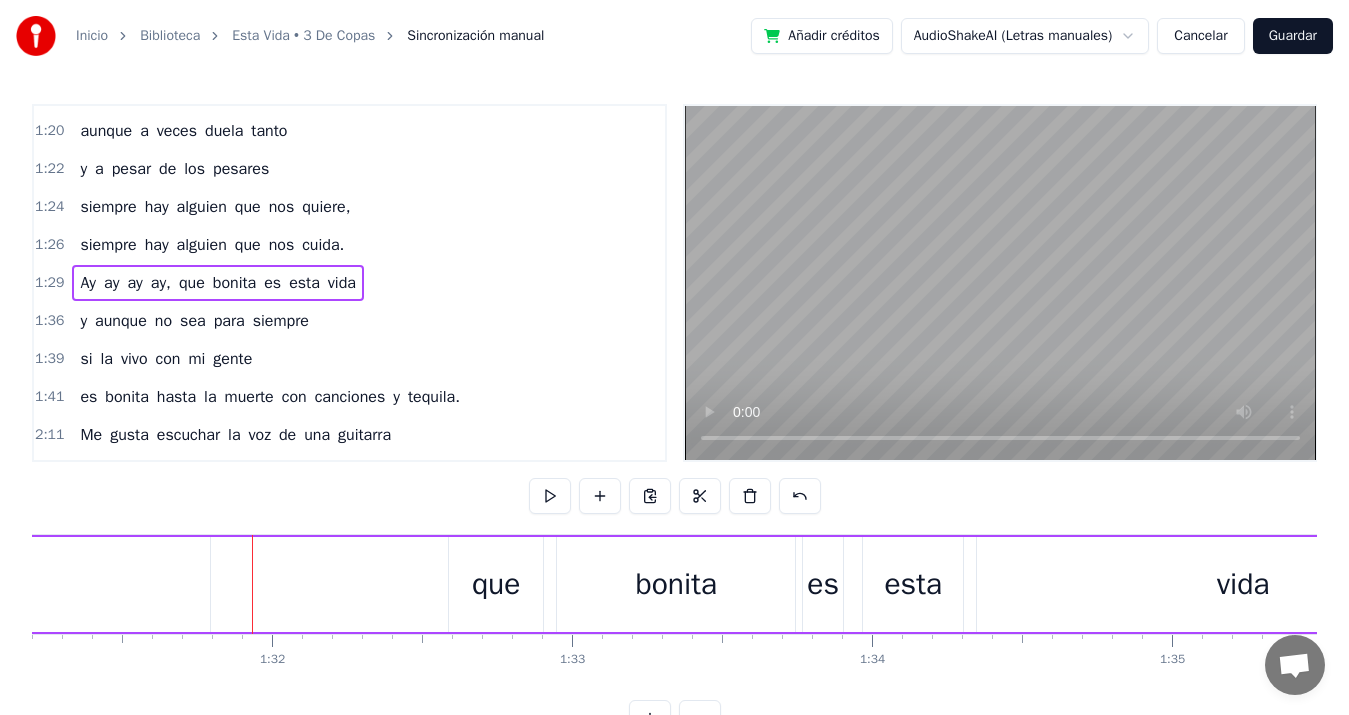 click on "ay," at bounding box center [-40, 584] 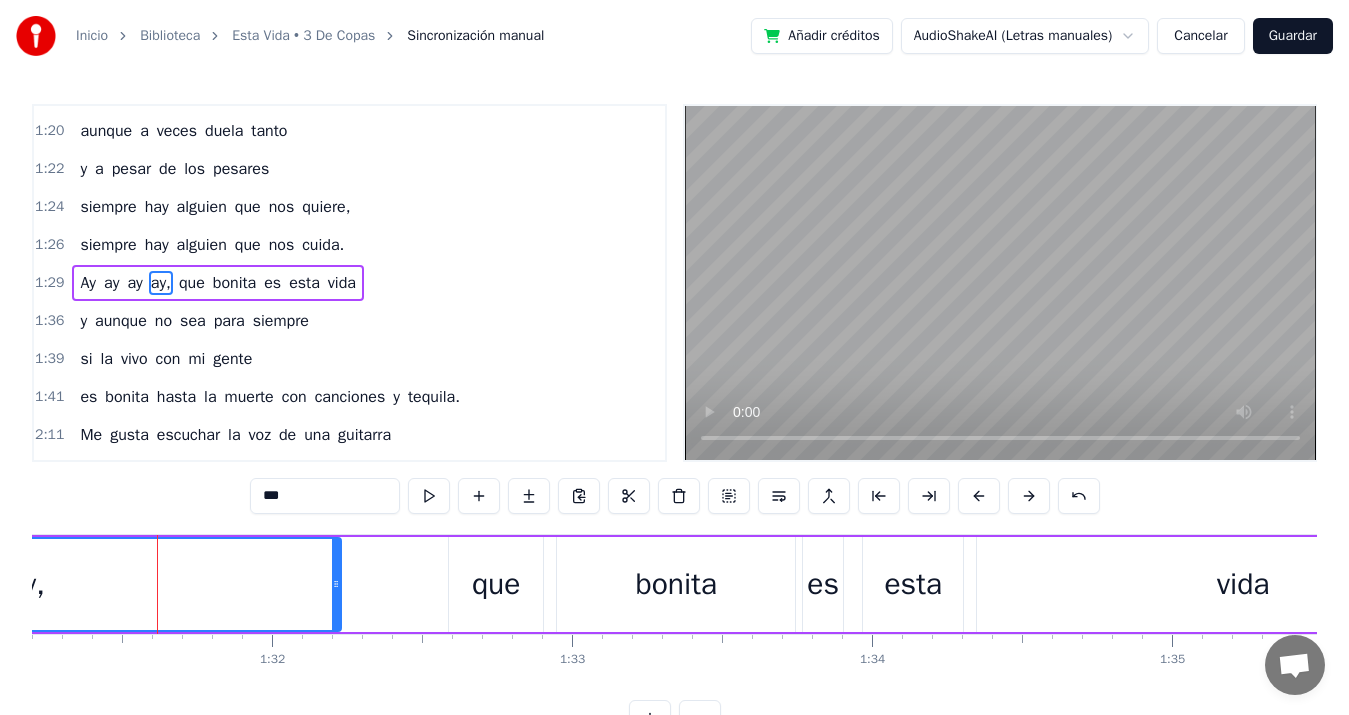 drag, startPoint x: 206, startPoint y: 584, endPoint x: 337, endPoint y: 577, distance: 131.18689 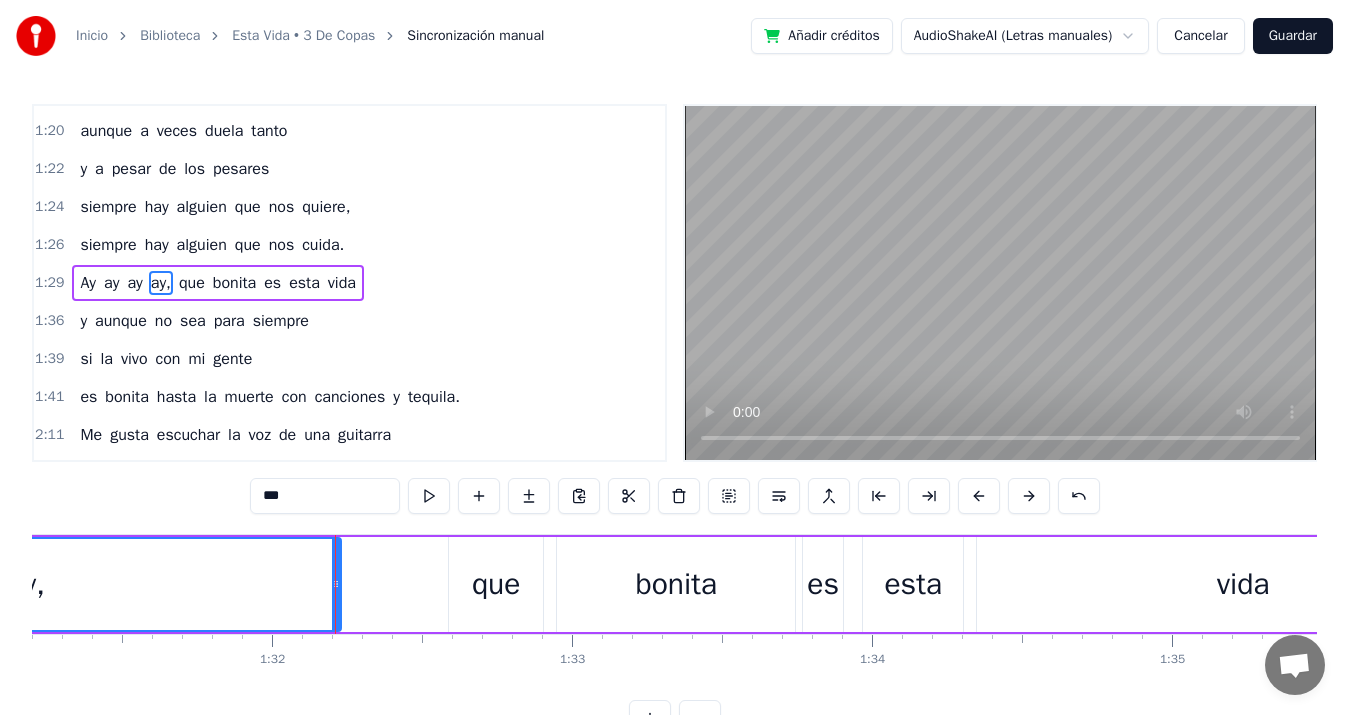 click on "que" at bounding box center [496, 584] 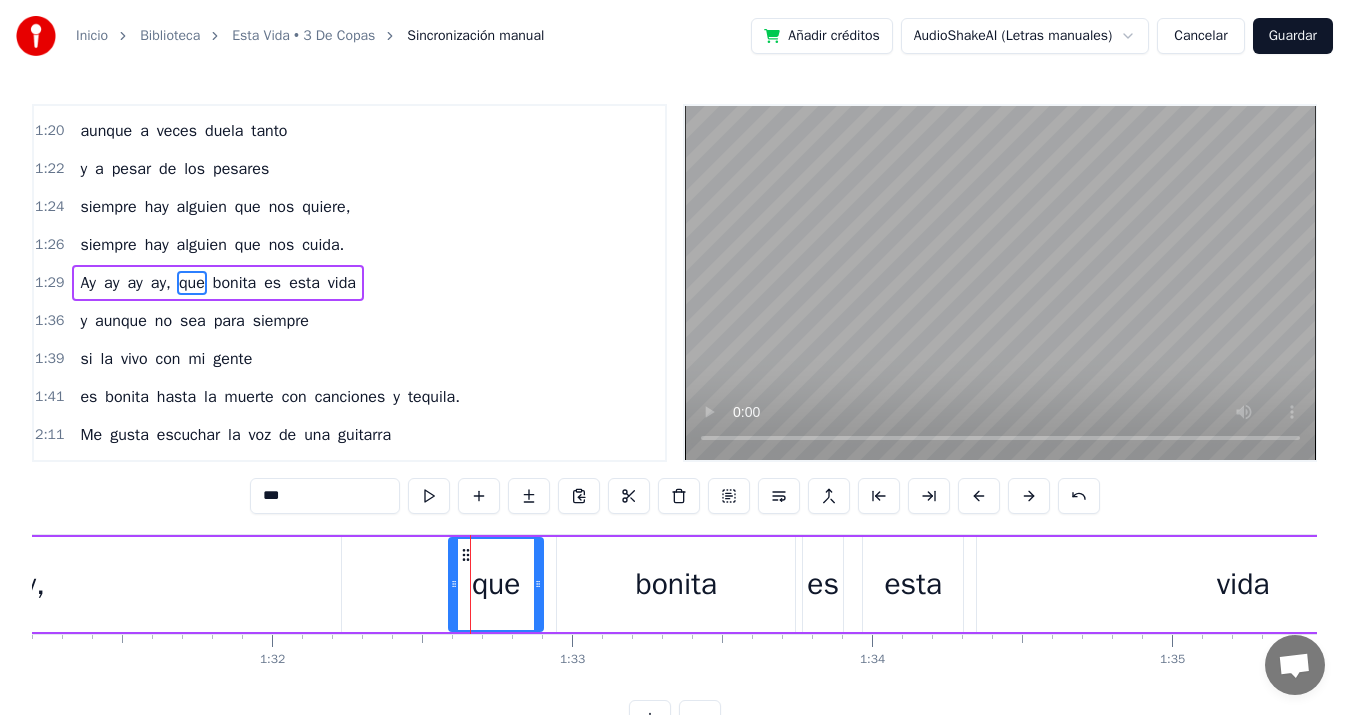 click on "ay," at bounding box center [26, 584] 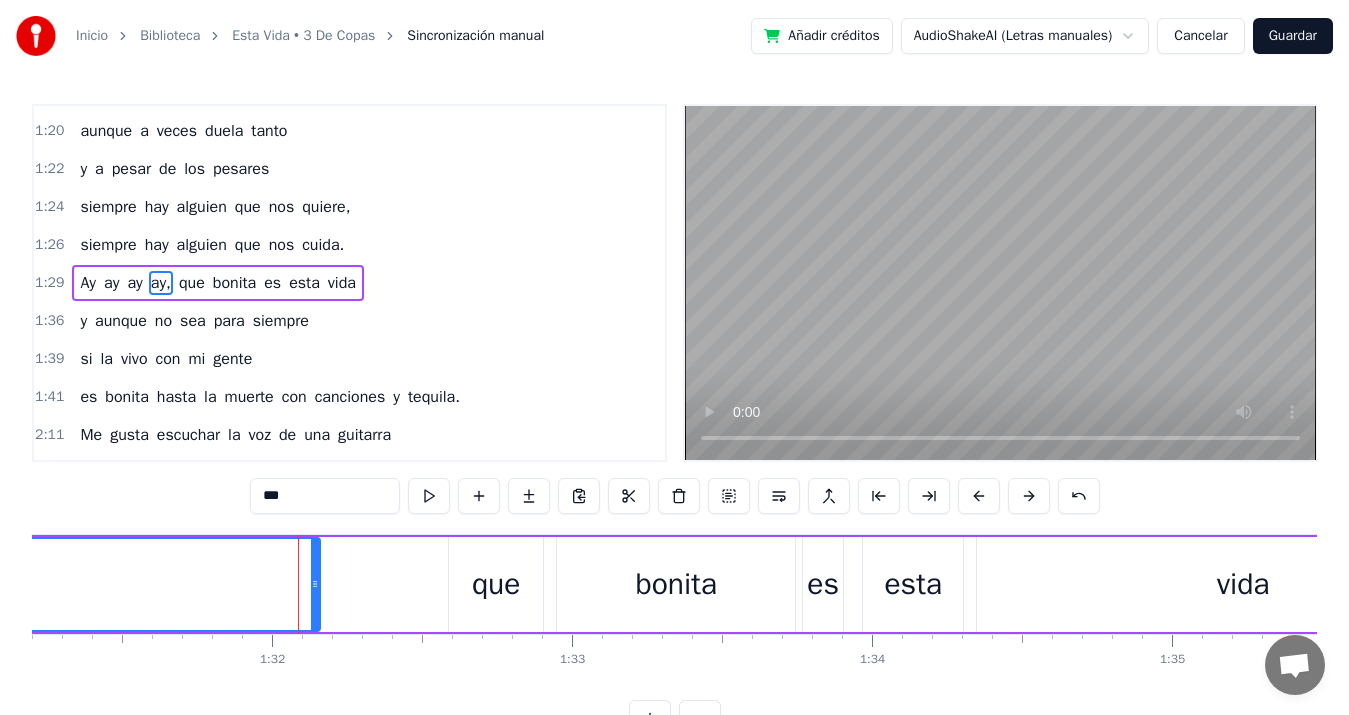 drag, startPoint x: 338, startPoint y: 577, endPoint x: 317, endPoint y: 576, distance: 21.023796 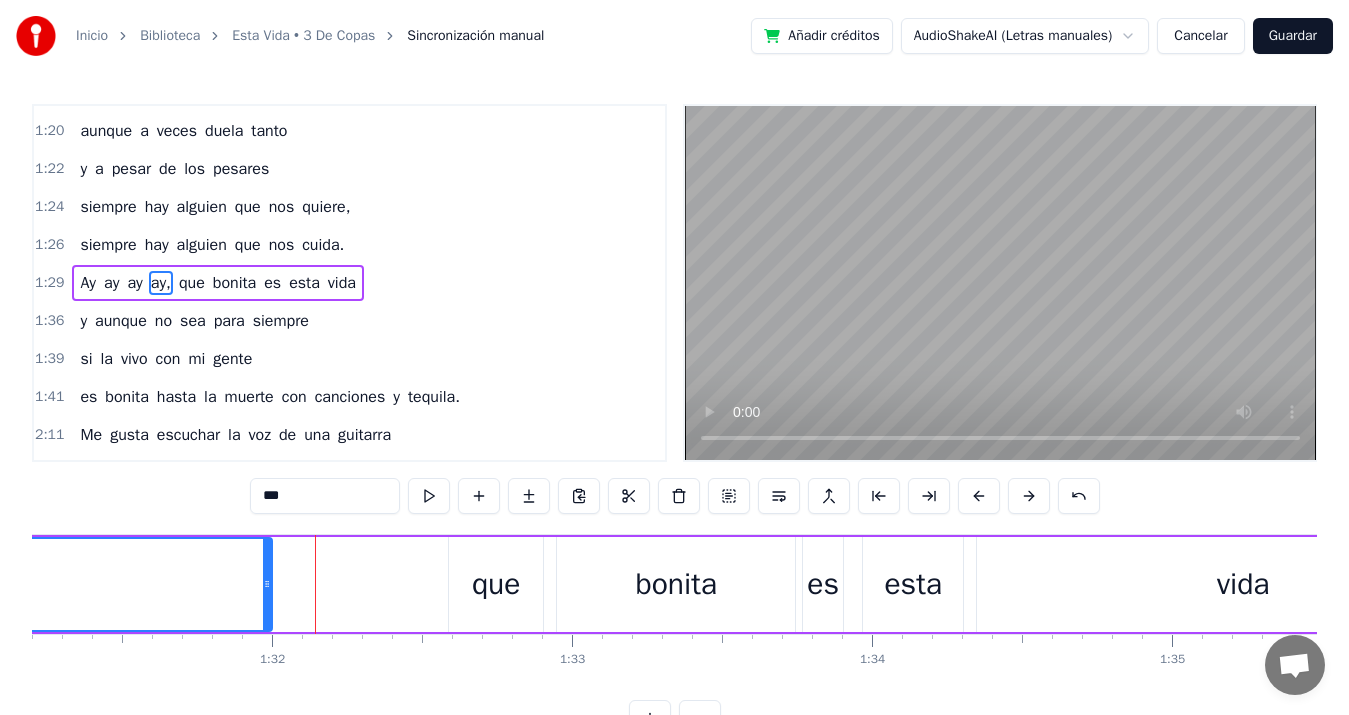 drag, startPoint x: 317, startPoint y: 576, endPoint x: 269, endPoint y: 579, distance: 48.09366 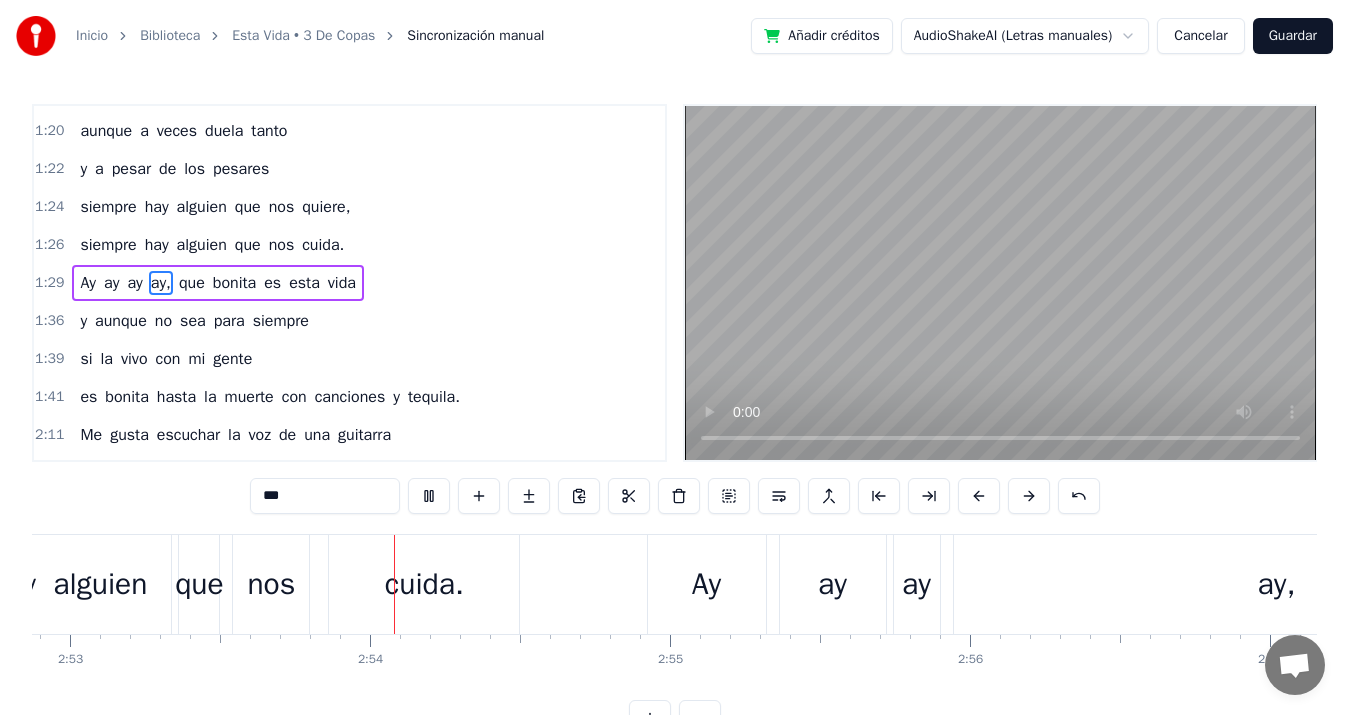 scroll, scrollTop: 0, scrollLeft: 51945, axis: horizontal 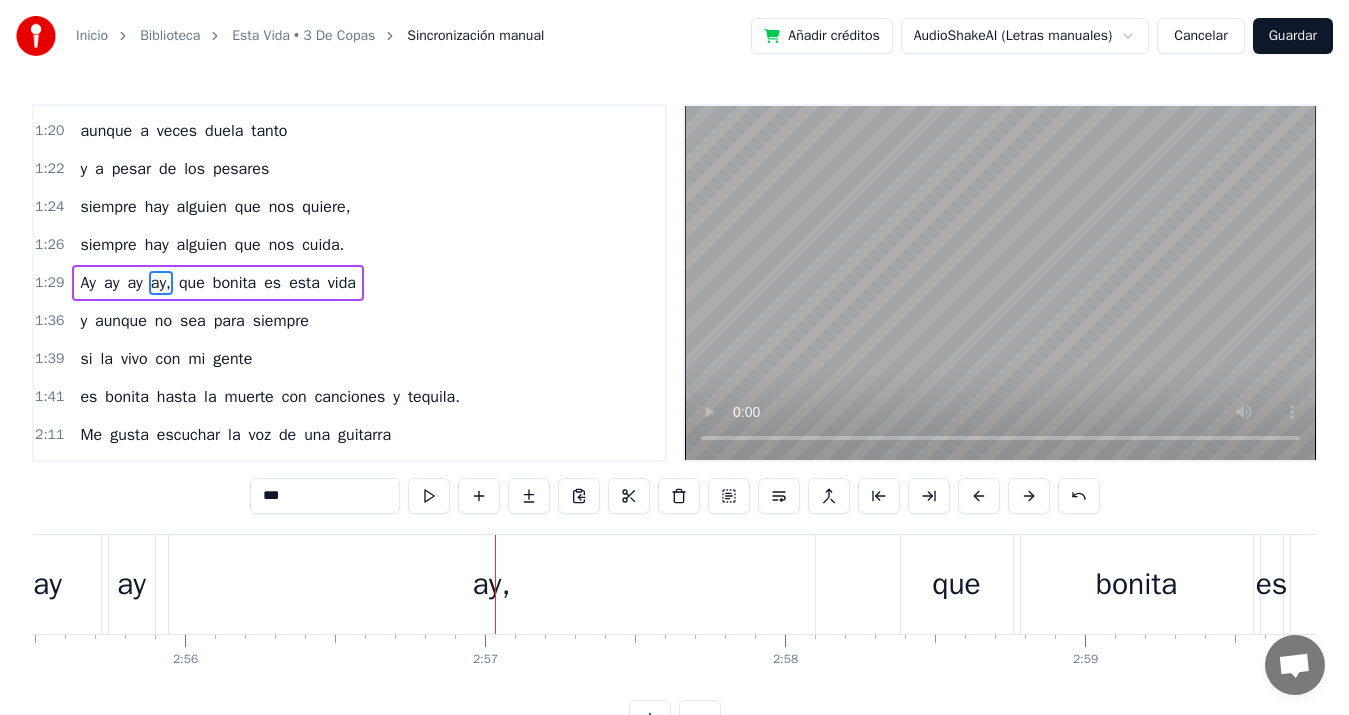 click on "ay," at bounding box center [492, 584] 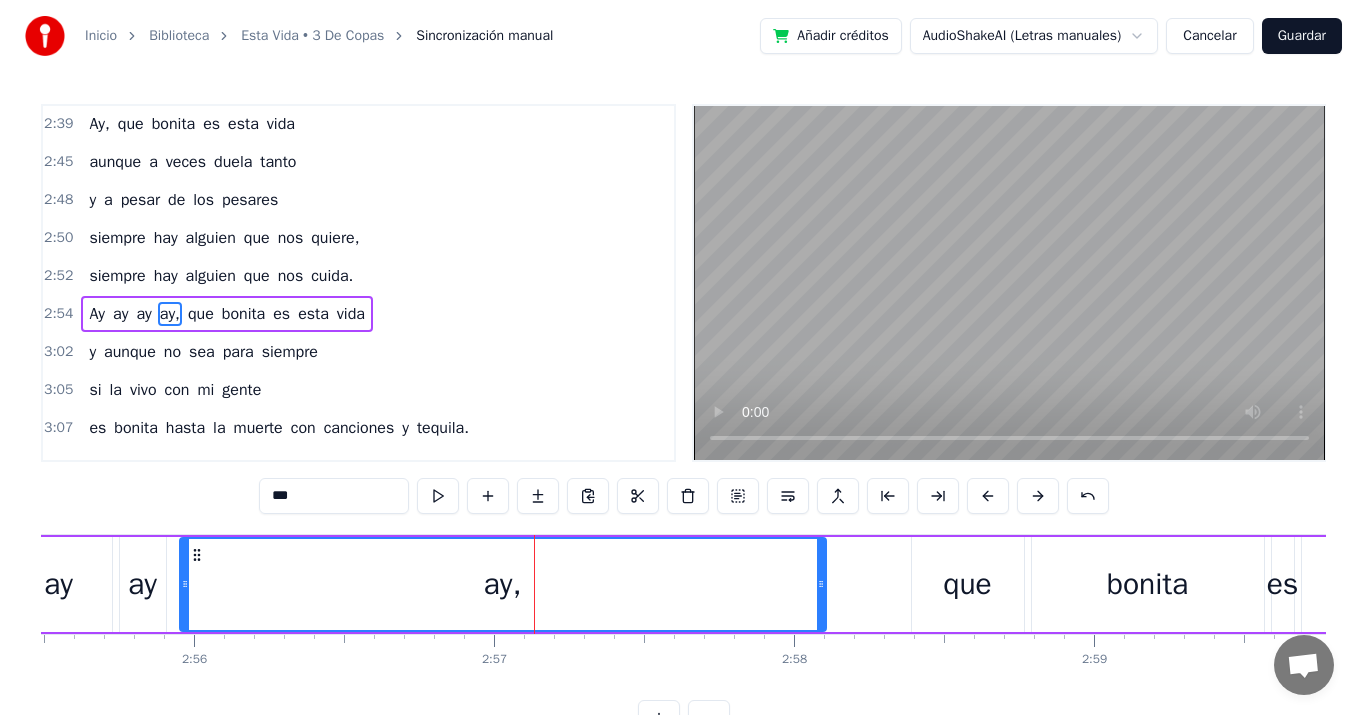 scroll, scrollTop: 982, scrollLeft: 0, axis: vertical 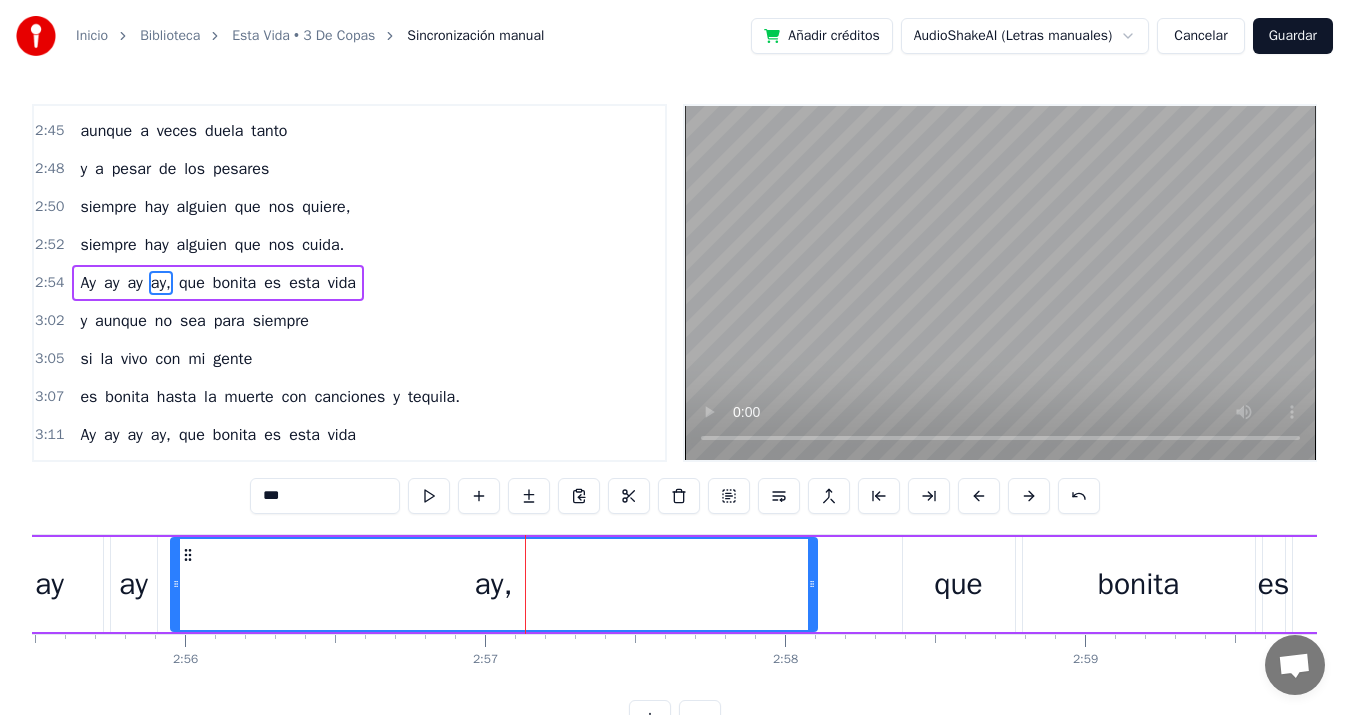 click on "Ay ay ay ay, que bonita es esta vida" at bounding box center [890, 584] 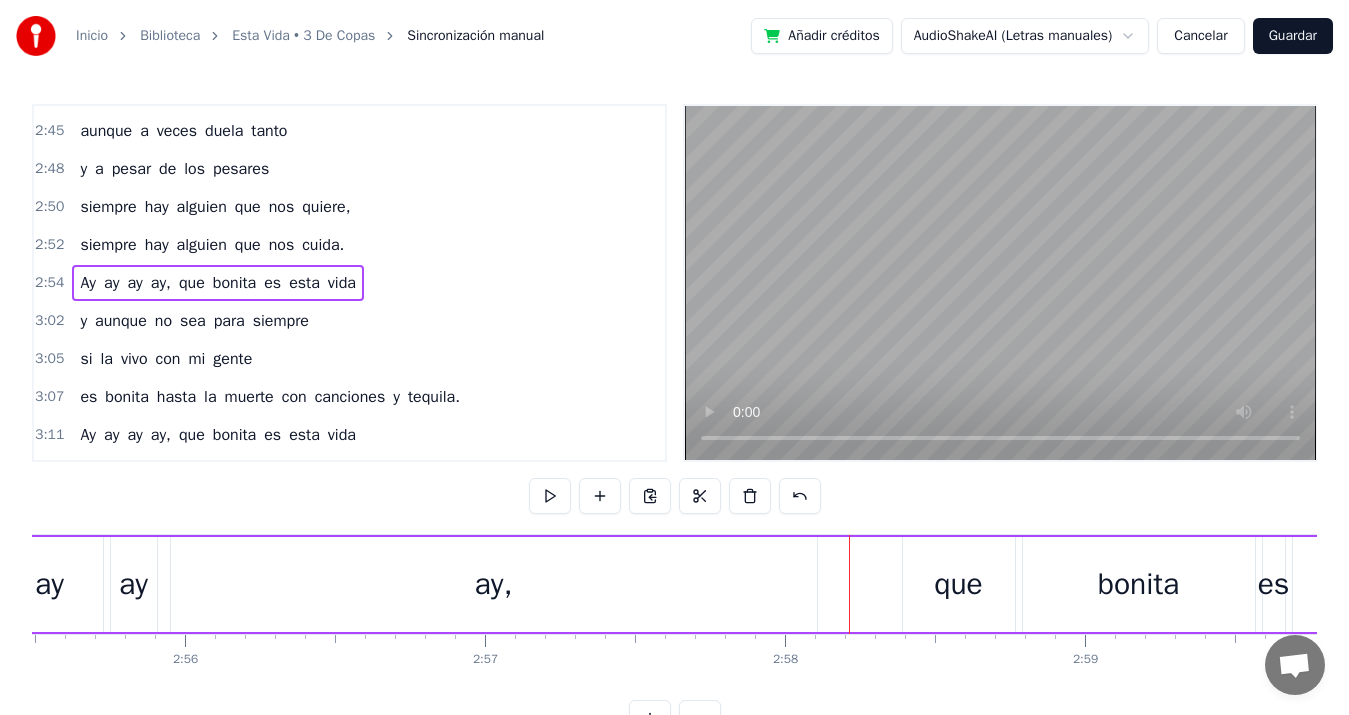 click on "que" at bounding box center (958, 584) 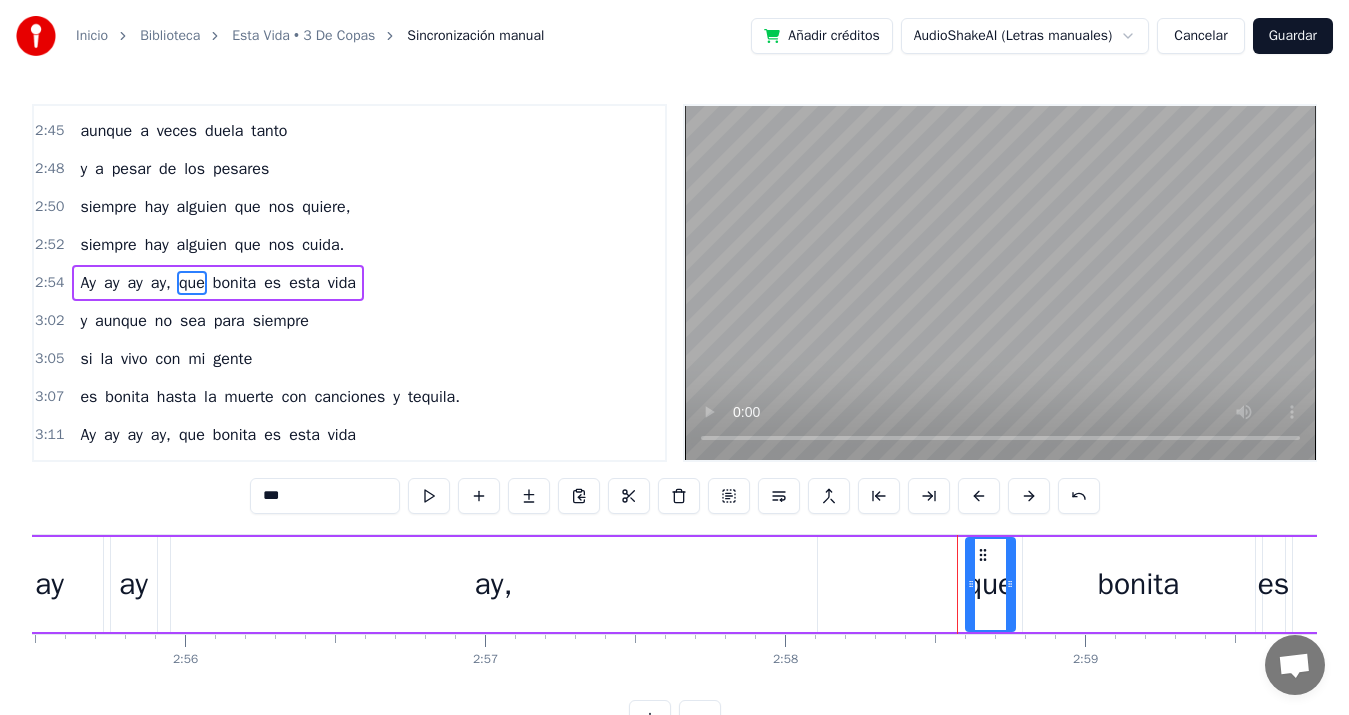 drag, startPoint x: 910, startPoint y: 589, endPoint x: 973, endPoint y: 583, distance: 63.28507 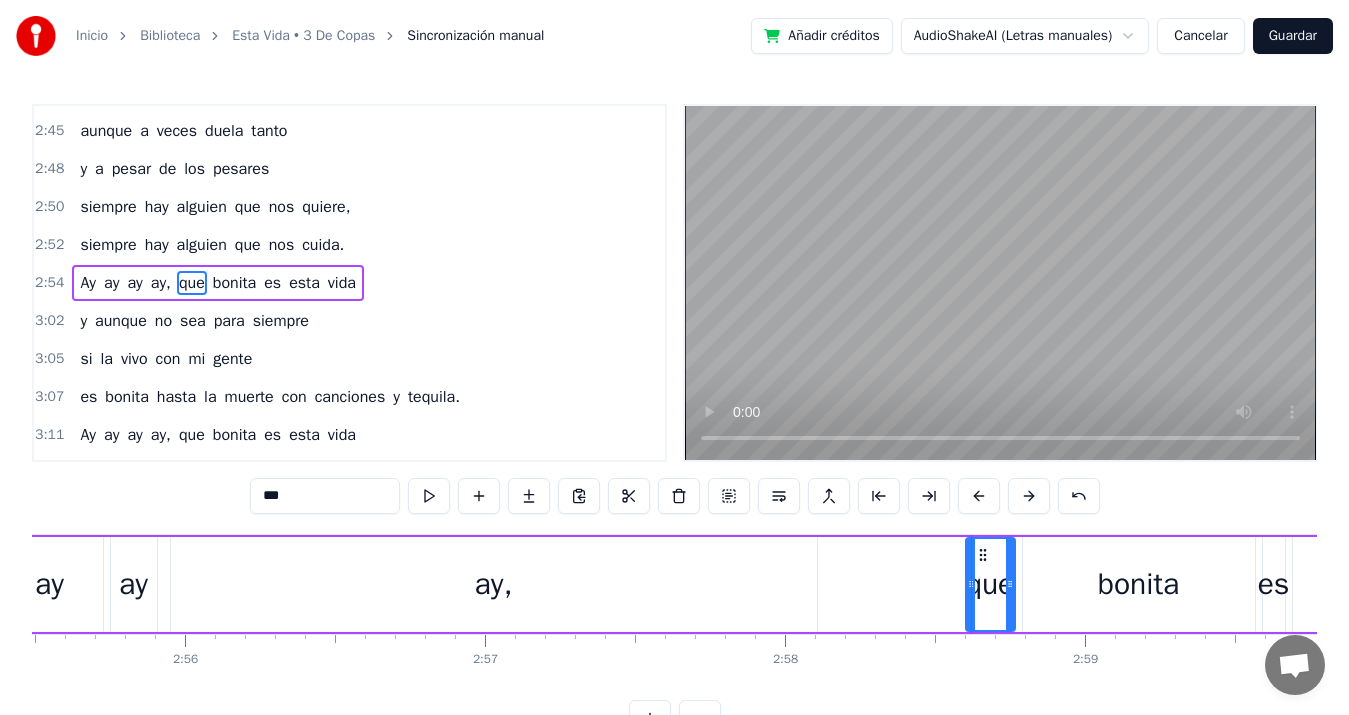 click on "ay," at bounding box center [494, 584] 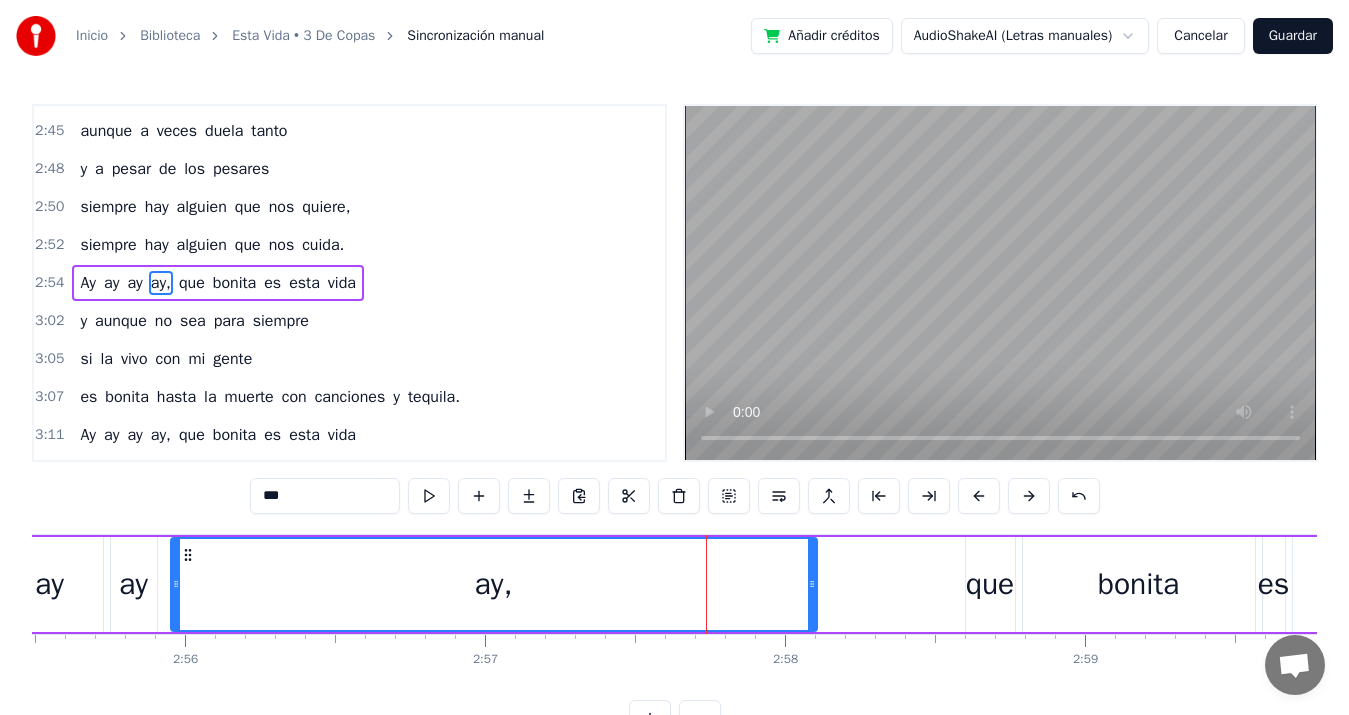 click on "Ay ay ay ay, que bonita es esta vida" at bounding box center (890, 584) 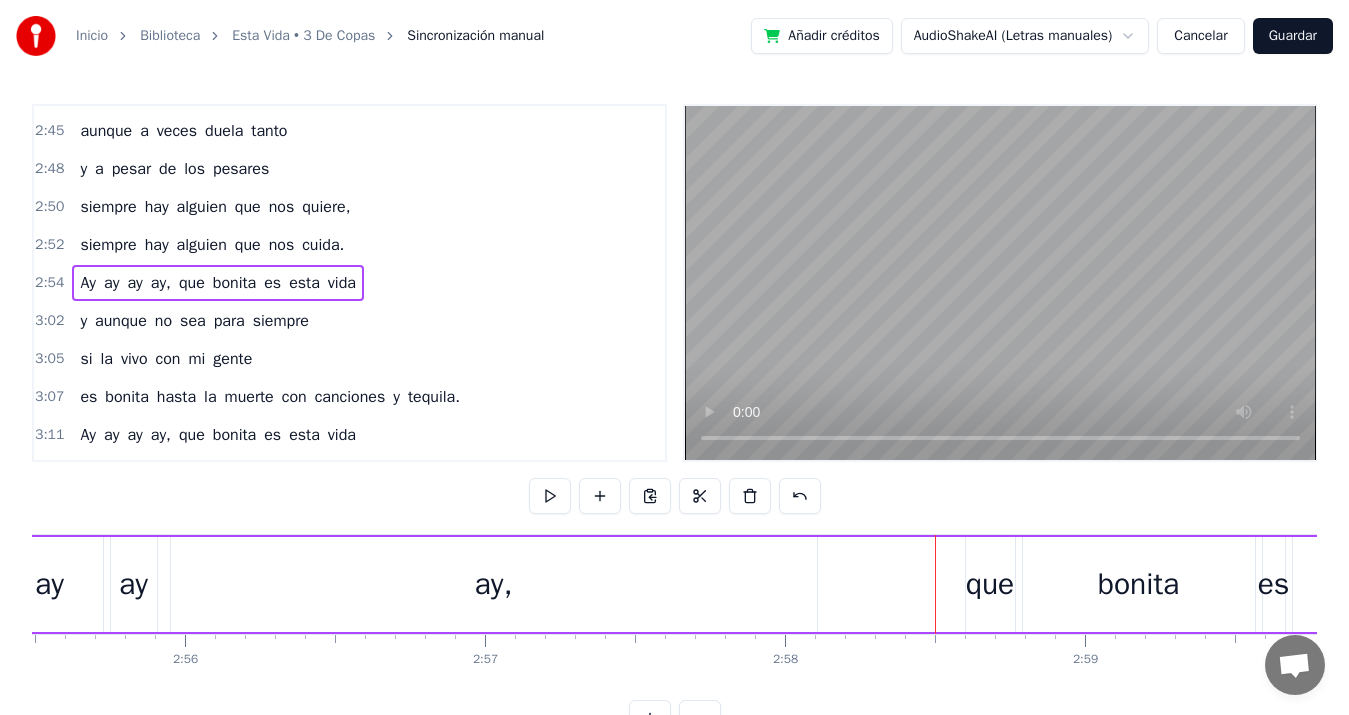 click on "que" at bounding box center (990, 584) 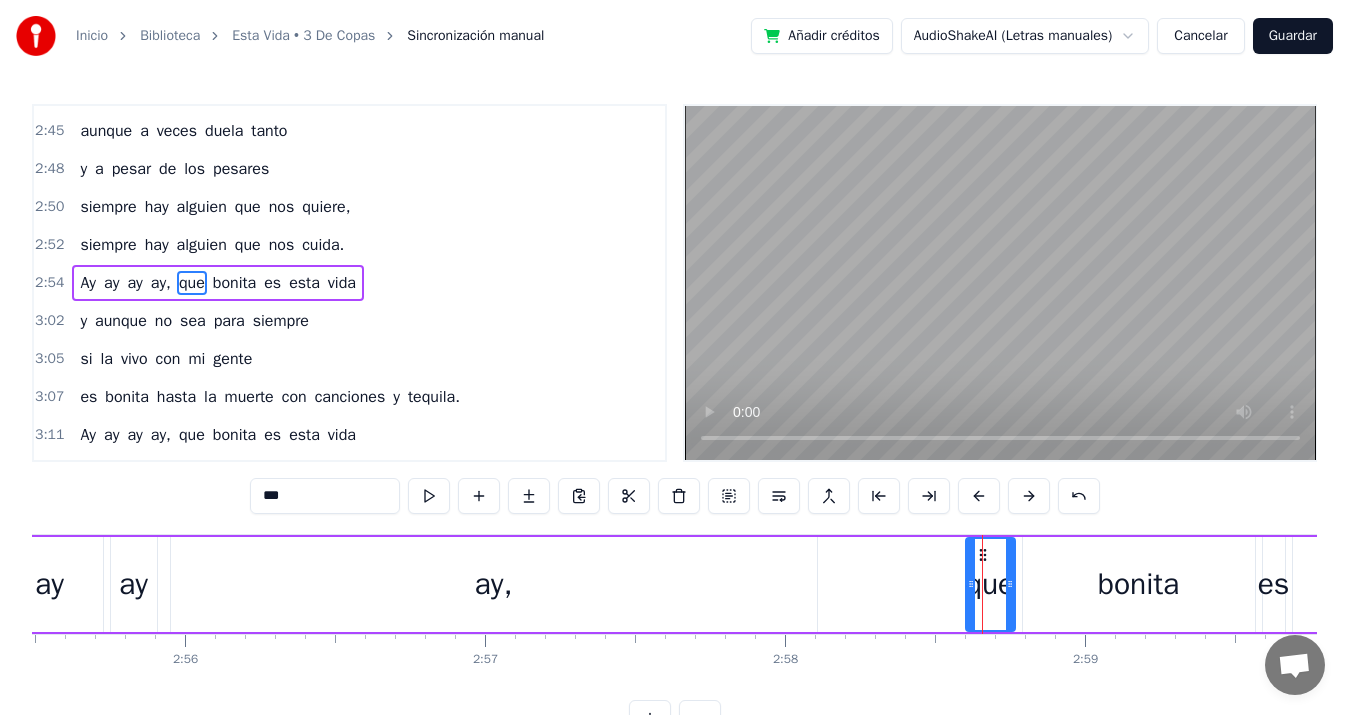 click on "ay," at bounding box center [494, 584] 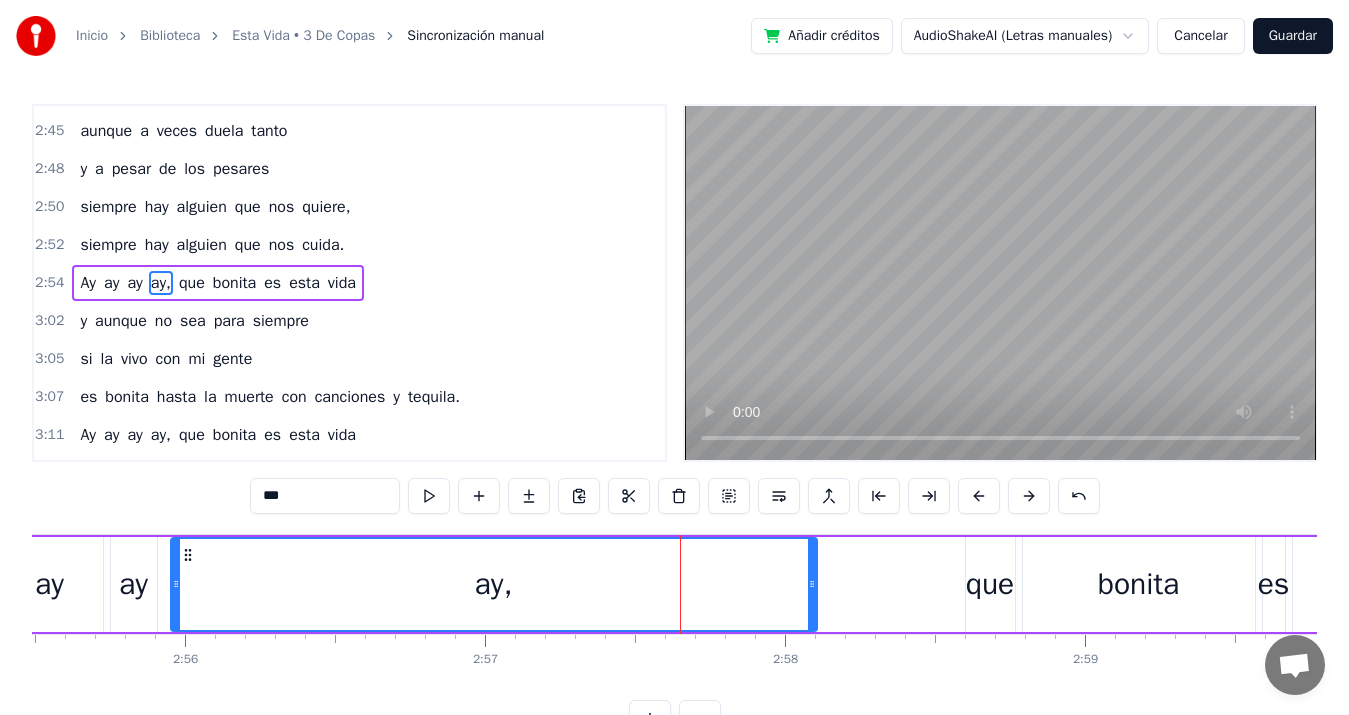 click on "ay," at bounding box center [494, 584] 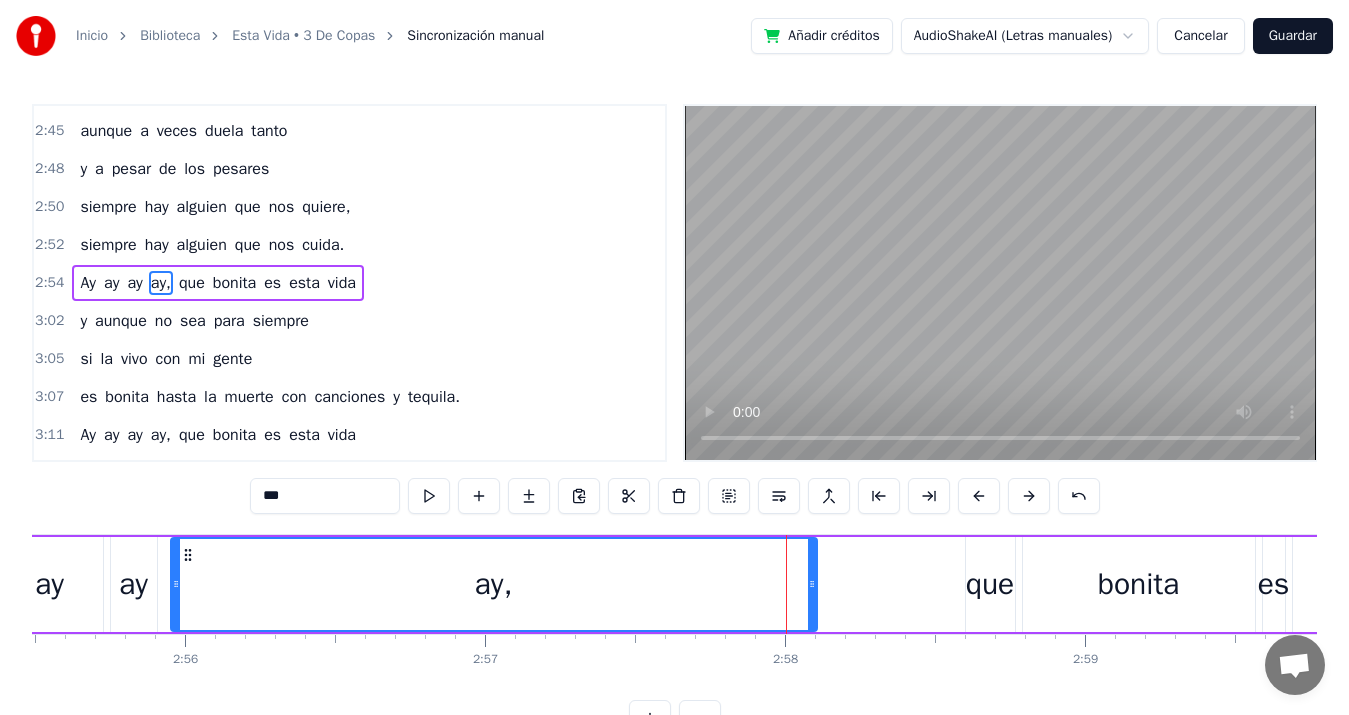 click on "Ay ay ay ay, que bonita es esta vida" at bounding box center (890, 584) 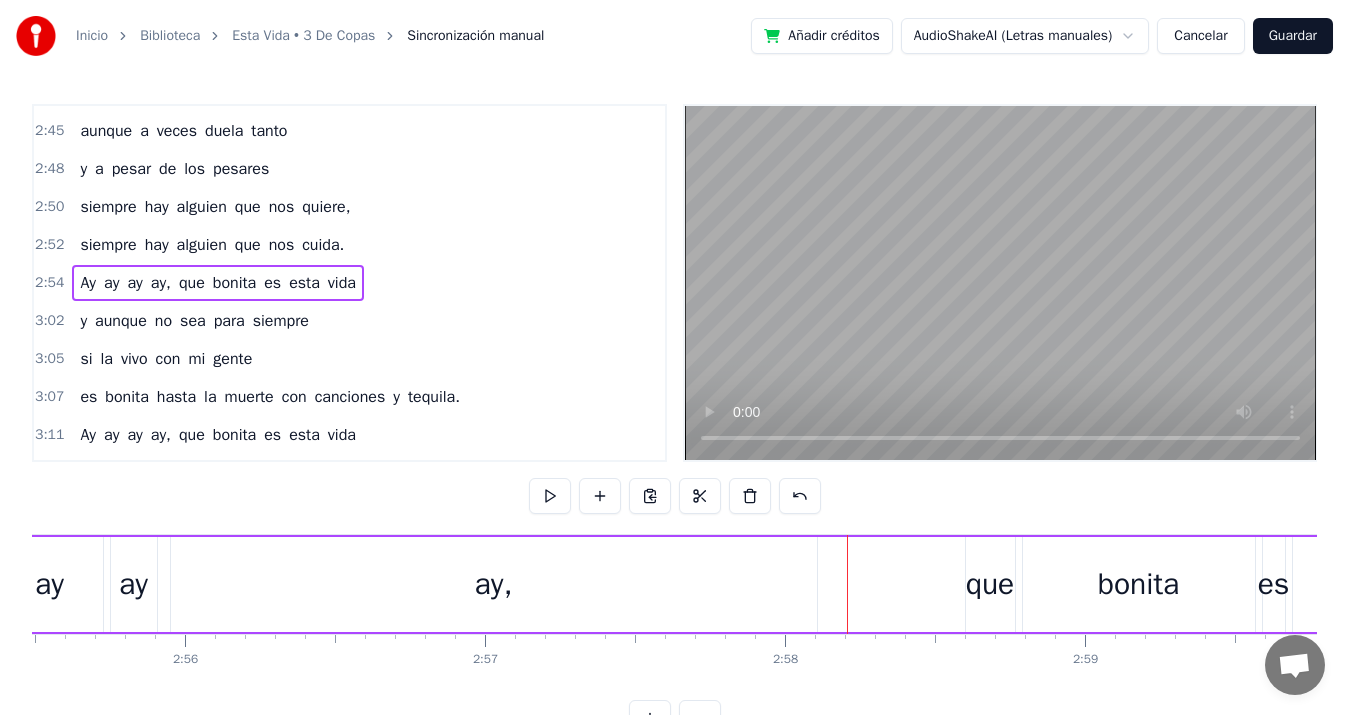 click on "ay," at bounding box center (494, 584) 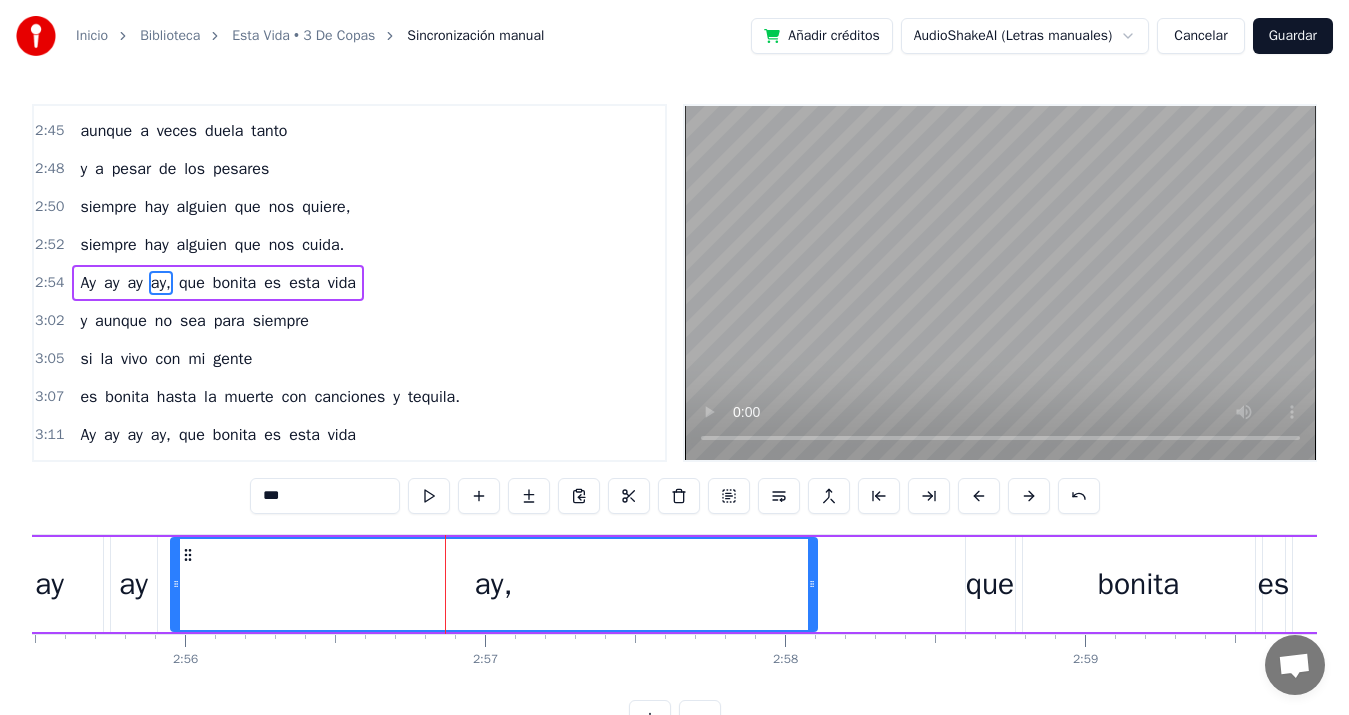 click on "que" at bounding box center (990, 584) 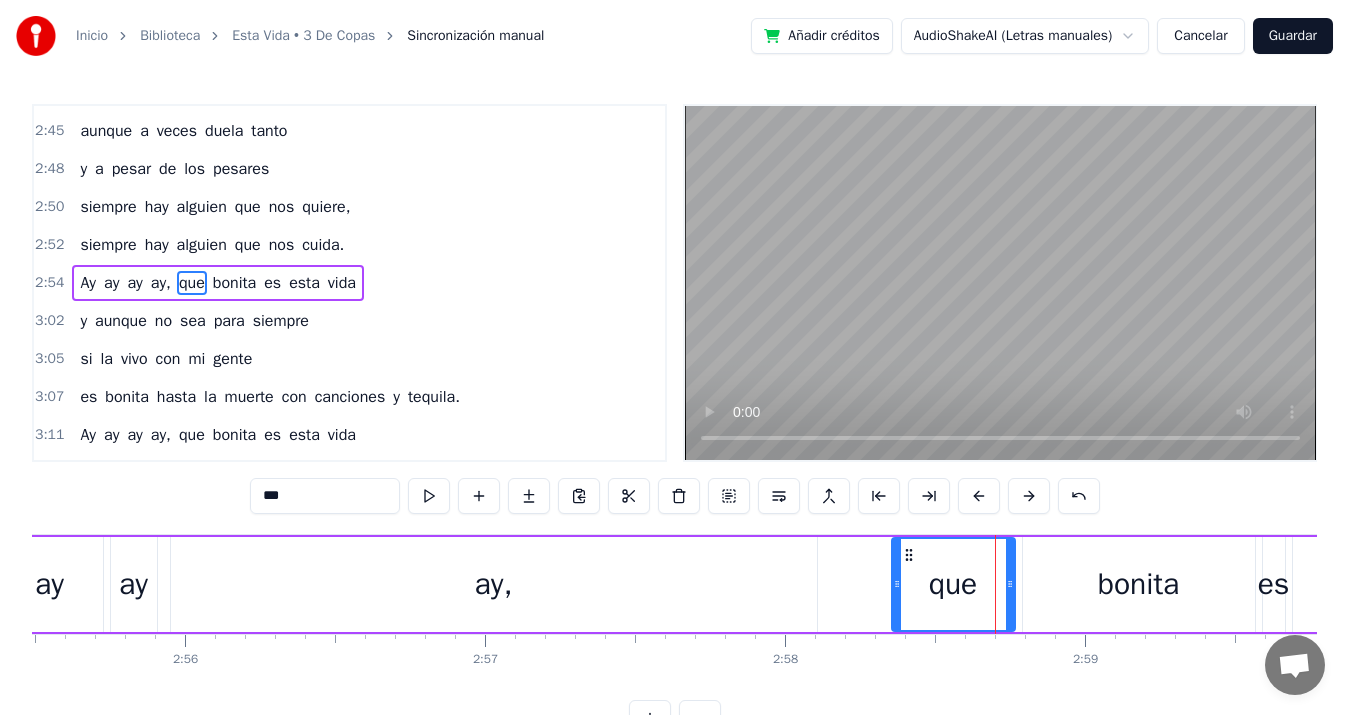 drag, startPoint x: 967, startPoint y: 585, endPoint x: 893, endPoint y: 583, distance: 74.02702 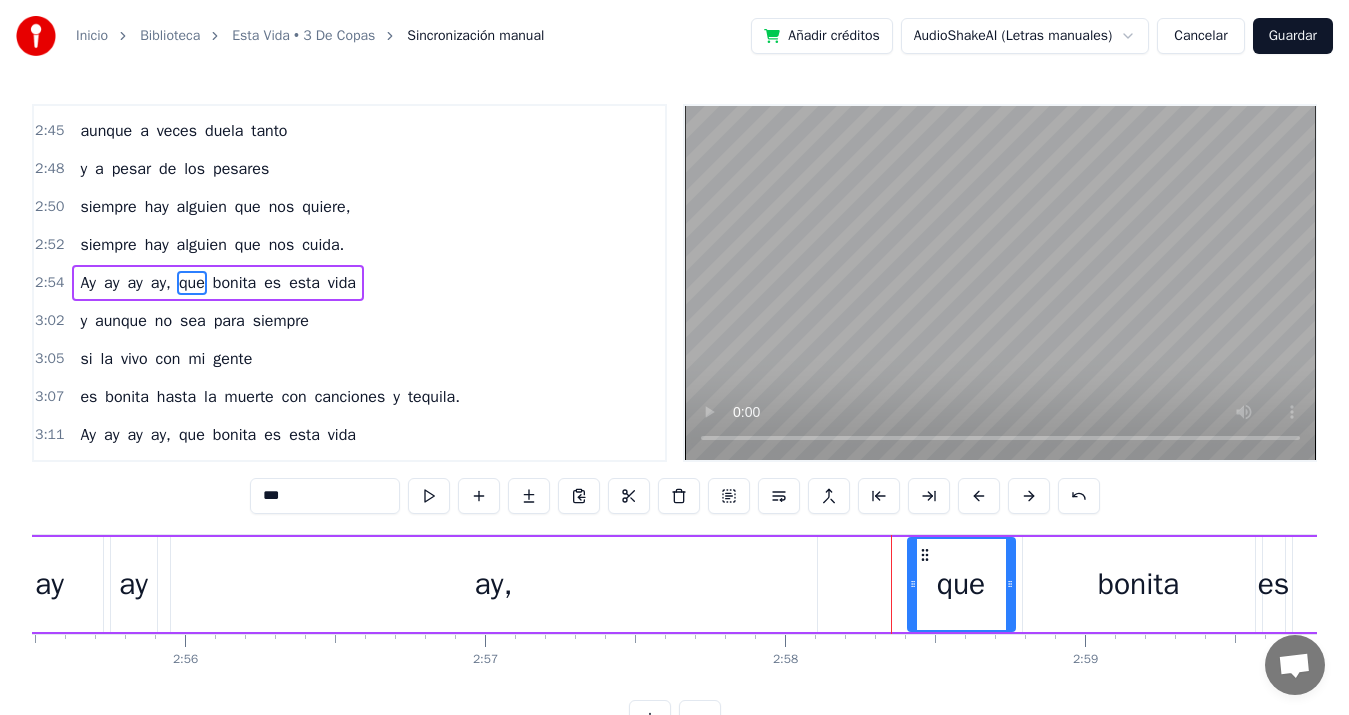 drag, startPoint x: 893, startPoint y: 583, endPoint x: 909, endPoint y: 580, distance: 16.27882 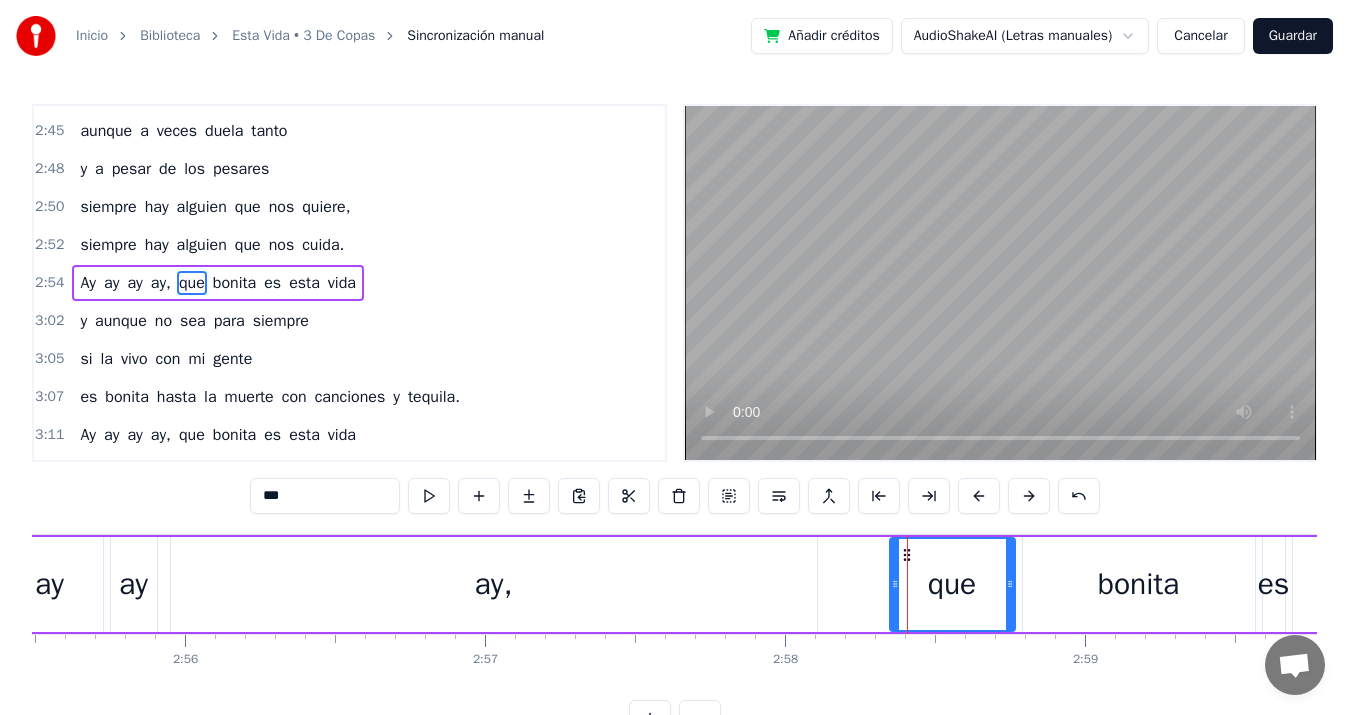 drag, startPoint x: 909, startPoint y: 580, endPoint x: 891, endPoint y: 585, distance: 18.681541 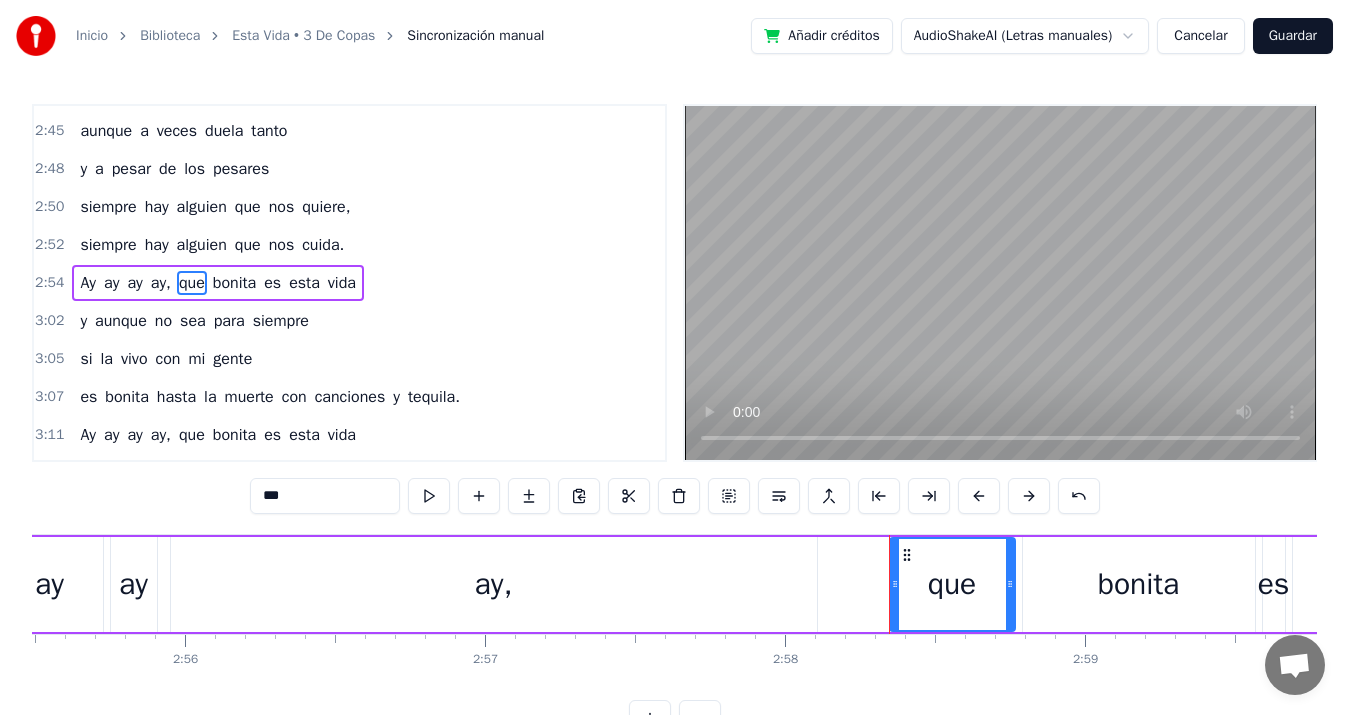 click 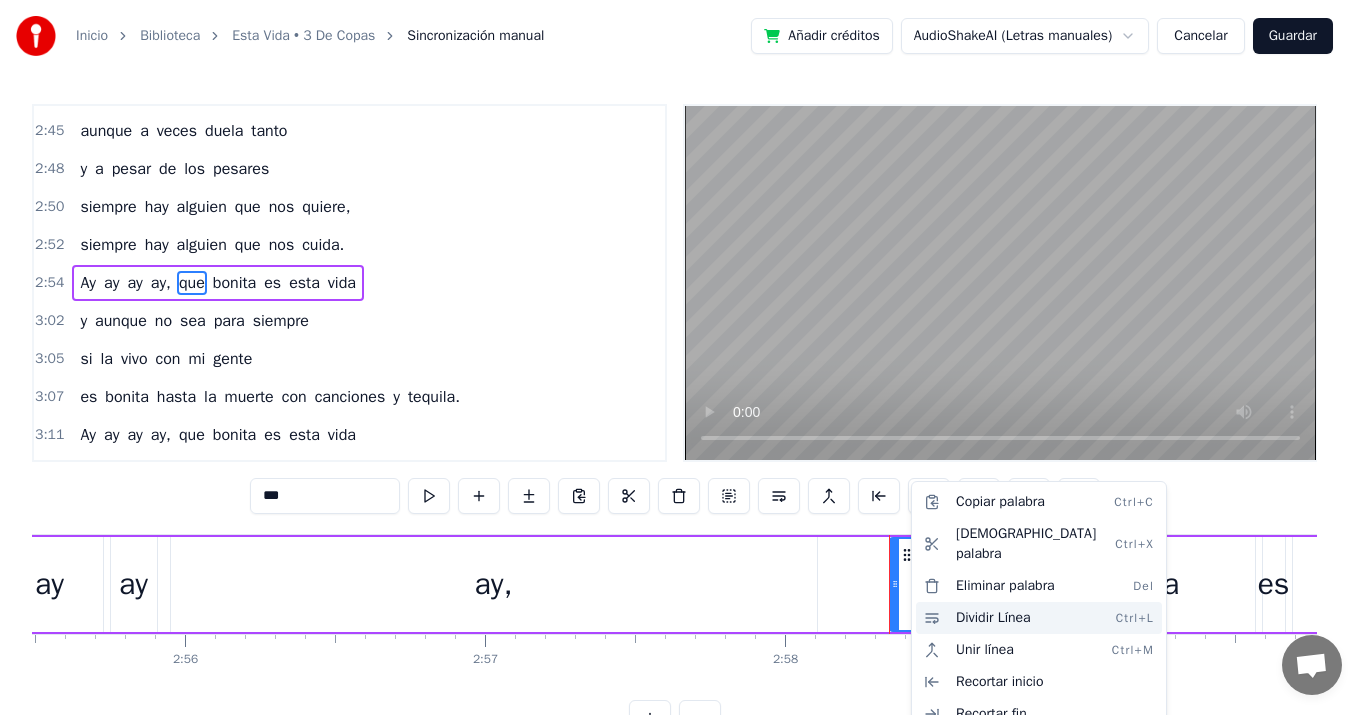 click on "Dividir Línea Ctrl+L" at bounding box center [1039, 618] 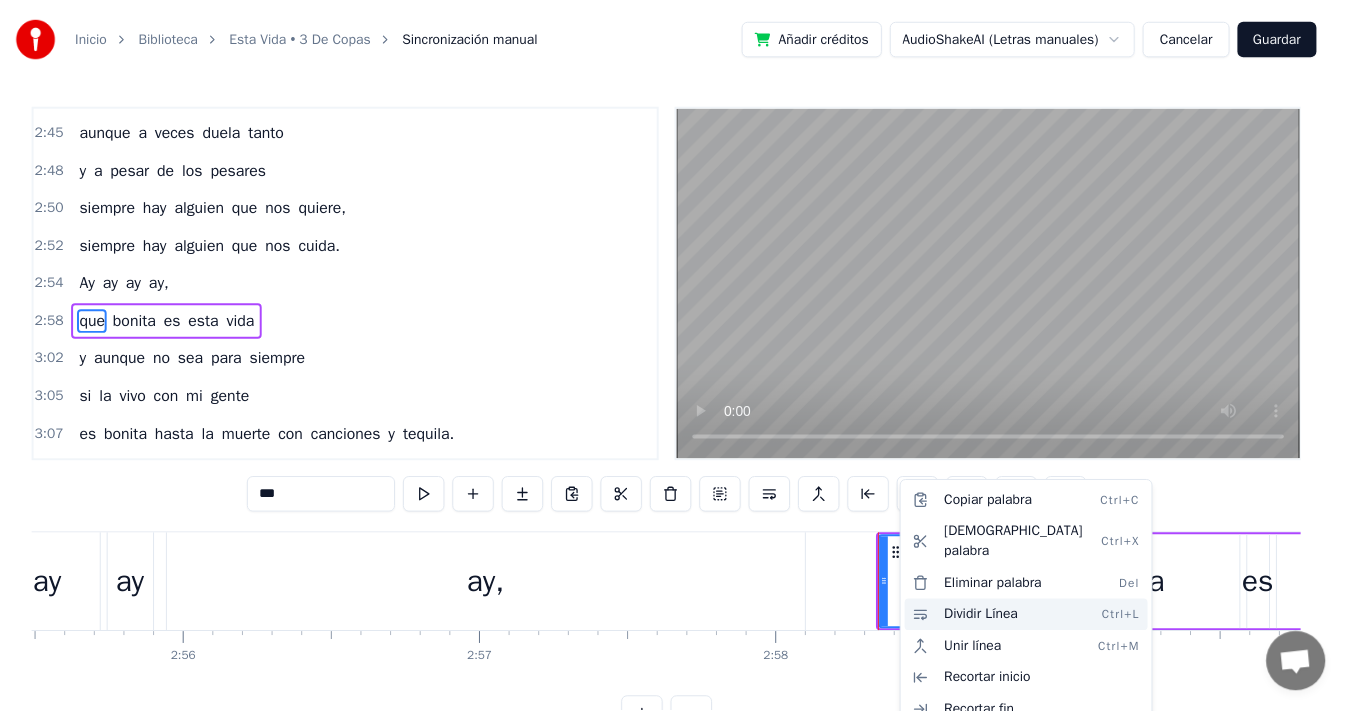 scroll, scrollTop: 1020, scrollLeft: 0, axis: vertical 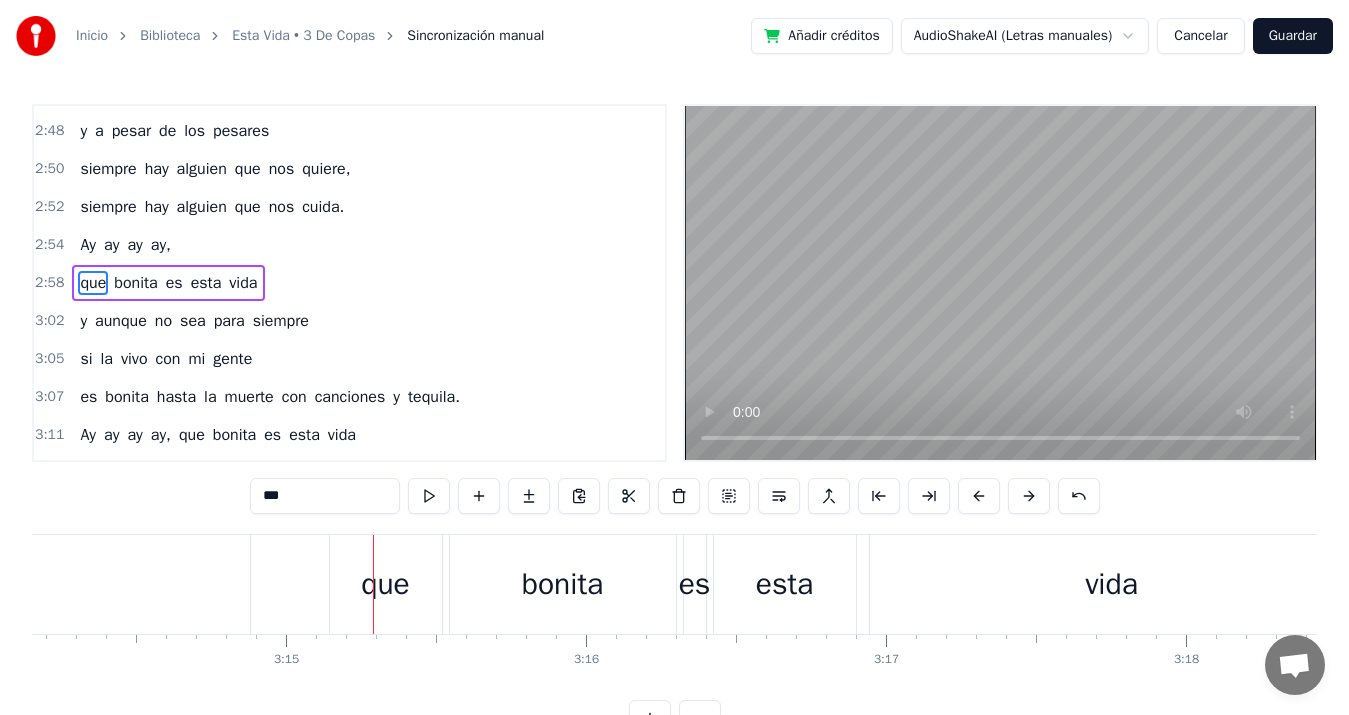 click on "que" at bounding box center (386, 584) 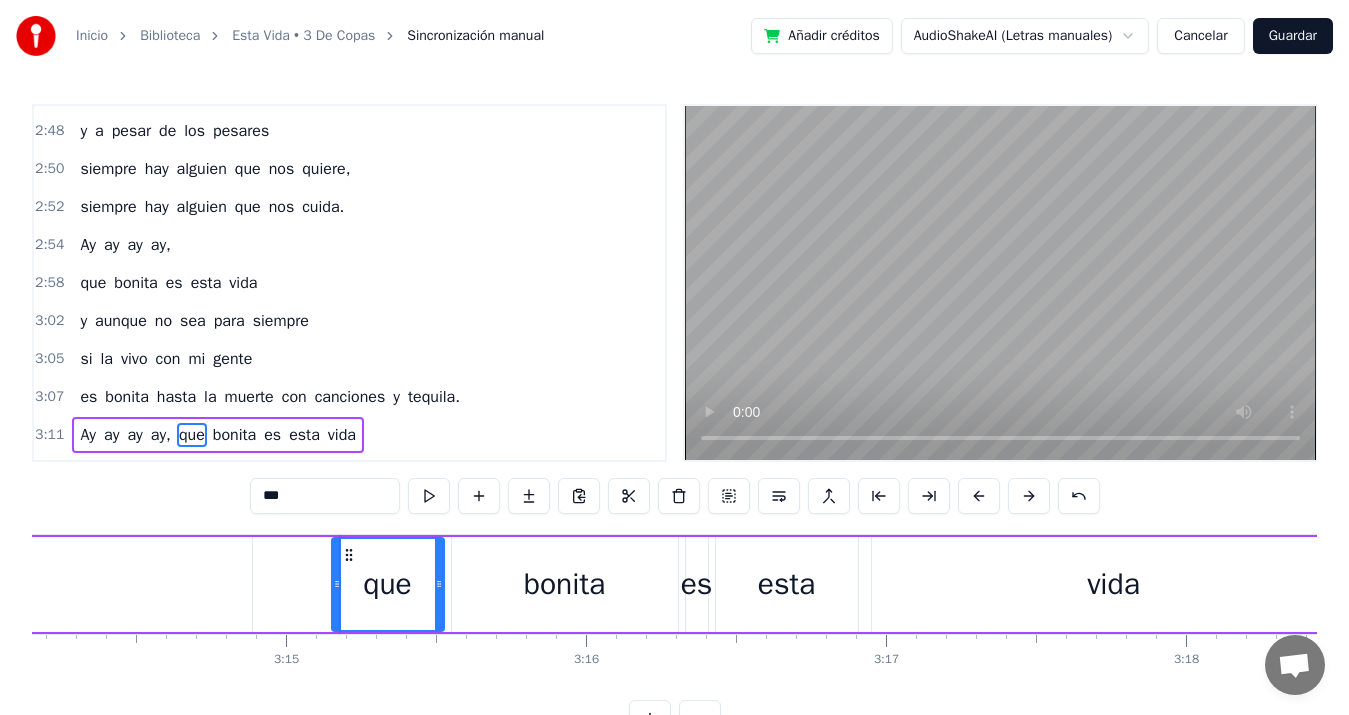 scroll, scrollTop: 1172, scrollLeft: 0, axis: vertical 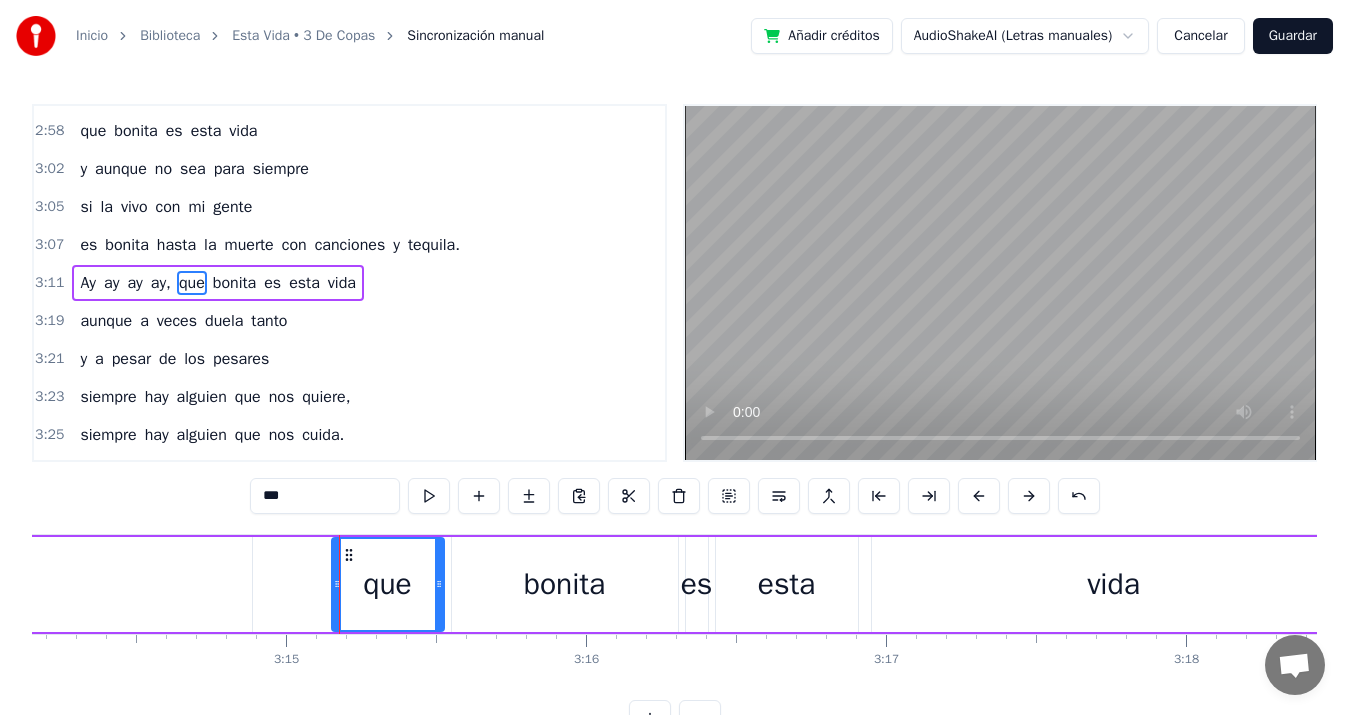 click 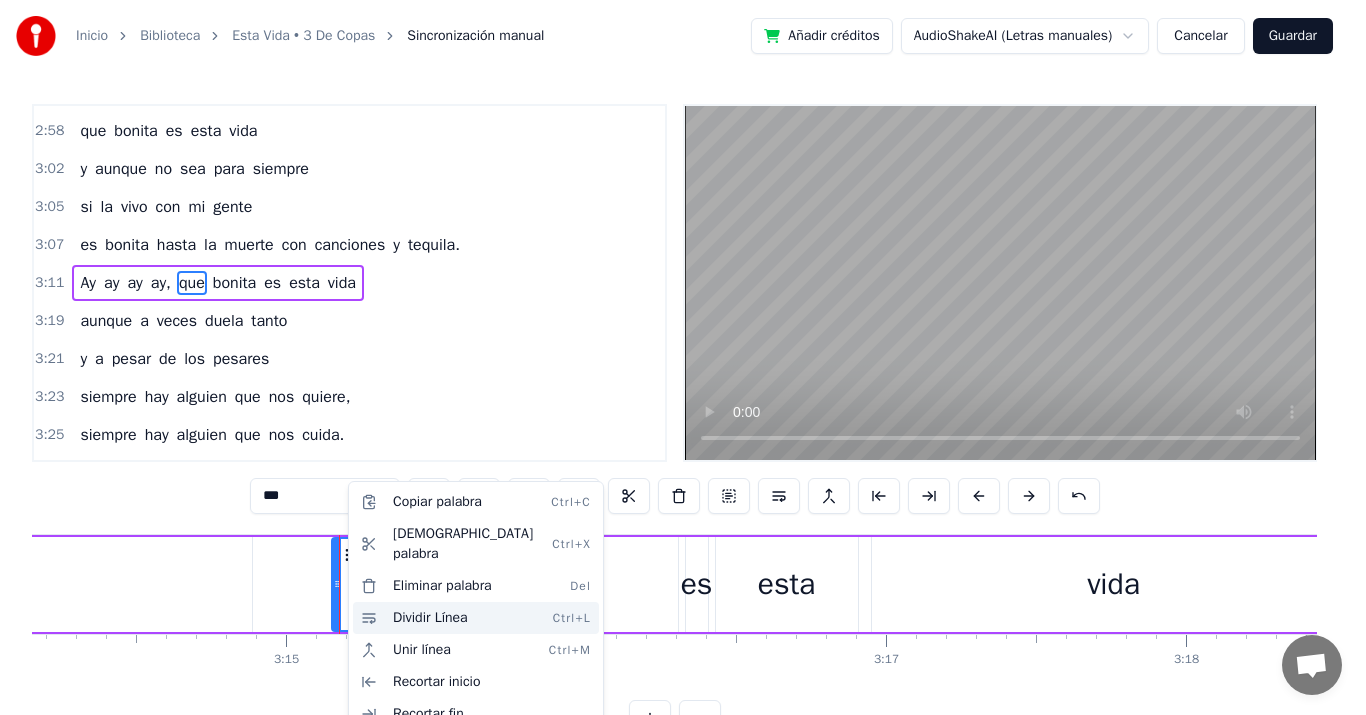 click on "Dividir Línea Ctrl+L" at bounding box center (476, 618) 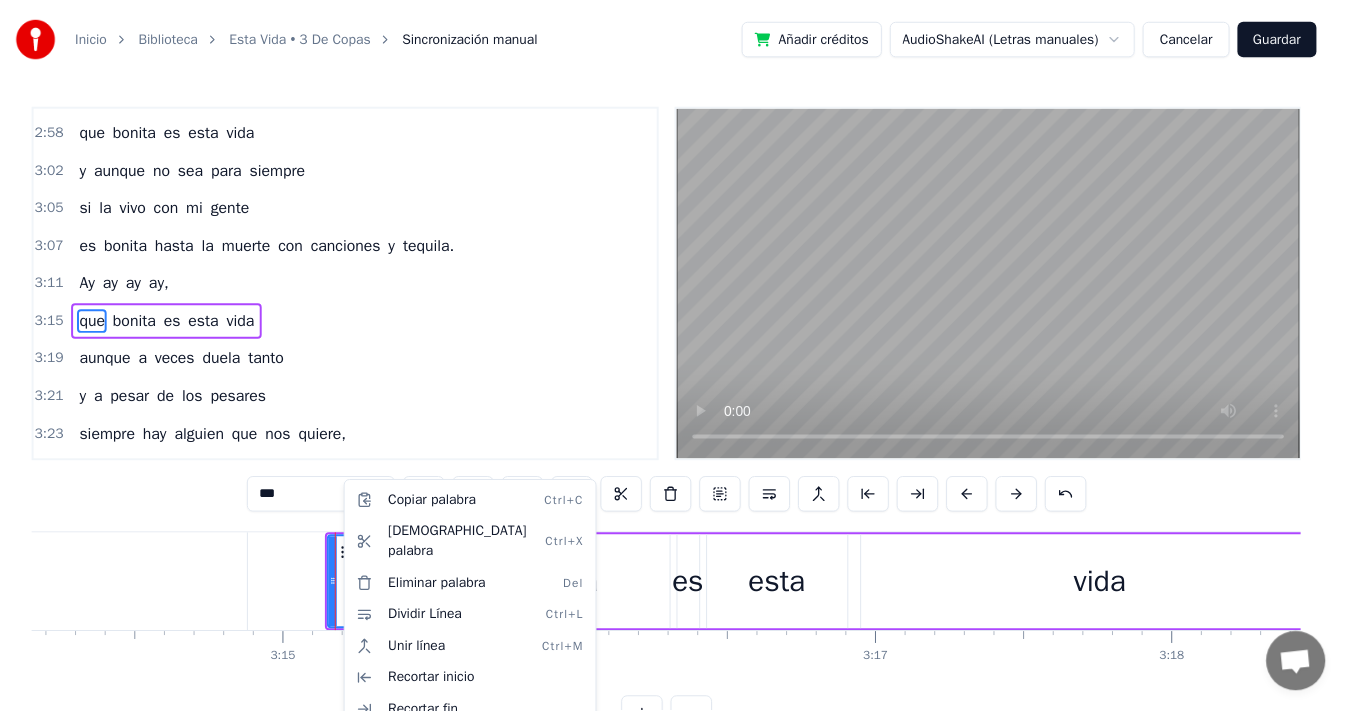 scroll, scrollTop: 1210, scrollLeft: 0, axis: vertical 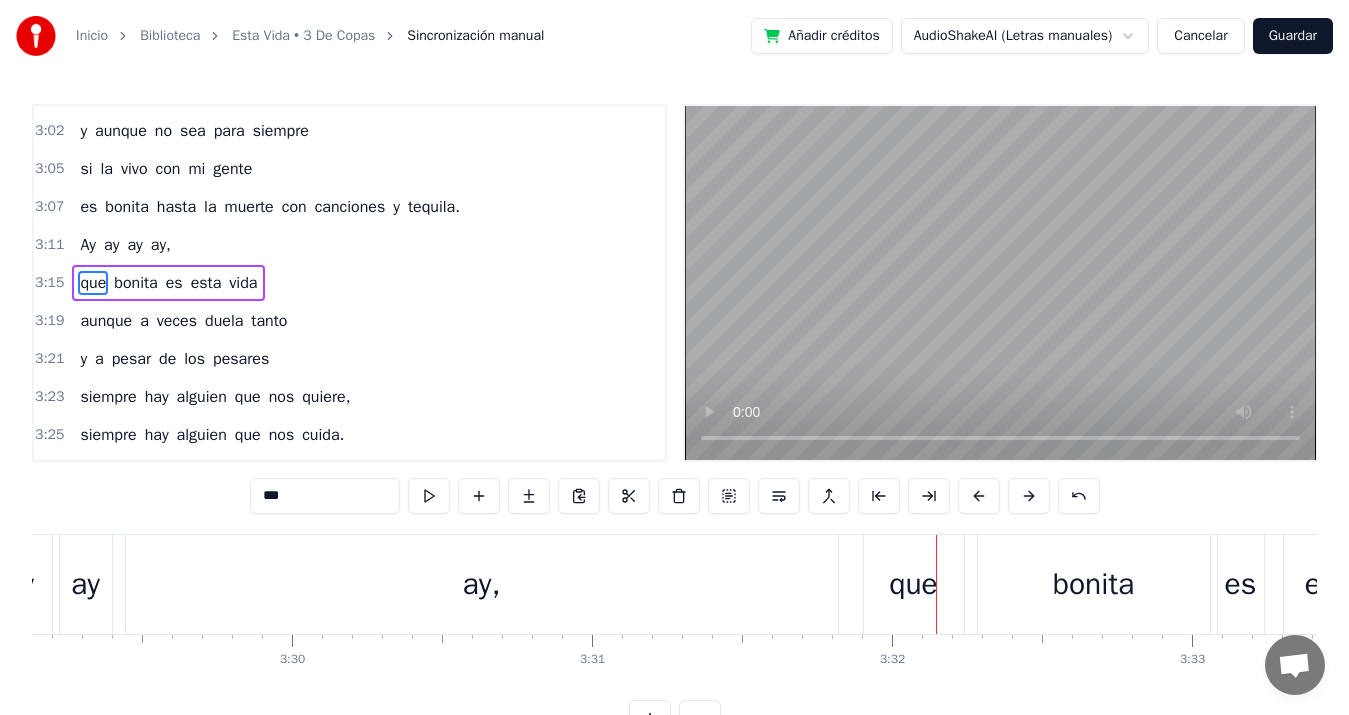 click on "que" at bounding box center (914, 584) 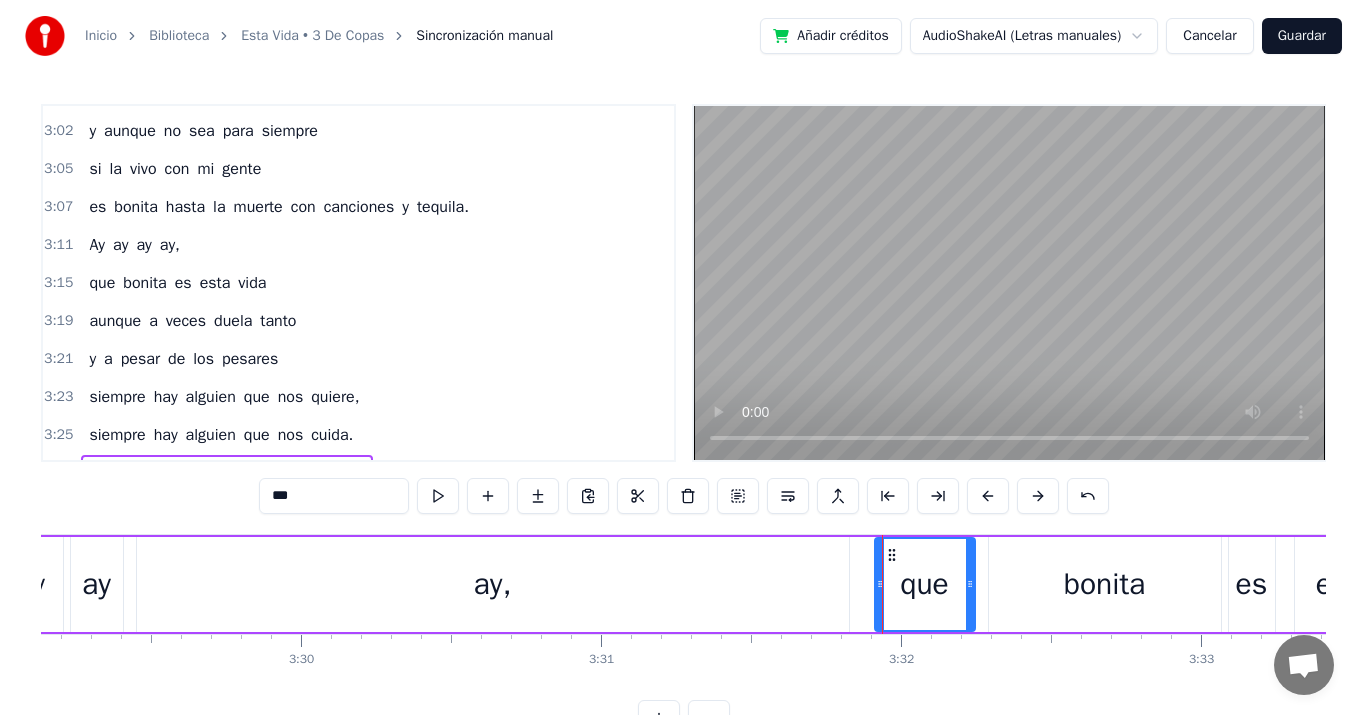 scroll, scrollTop: 1356, scrollLeft: 0, axis: vertical 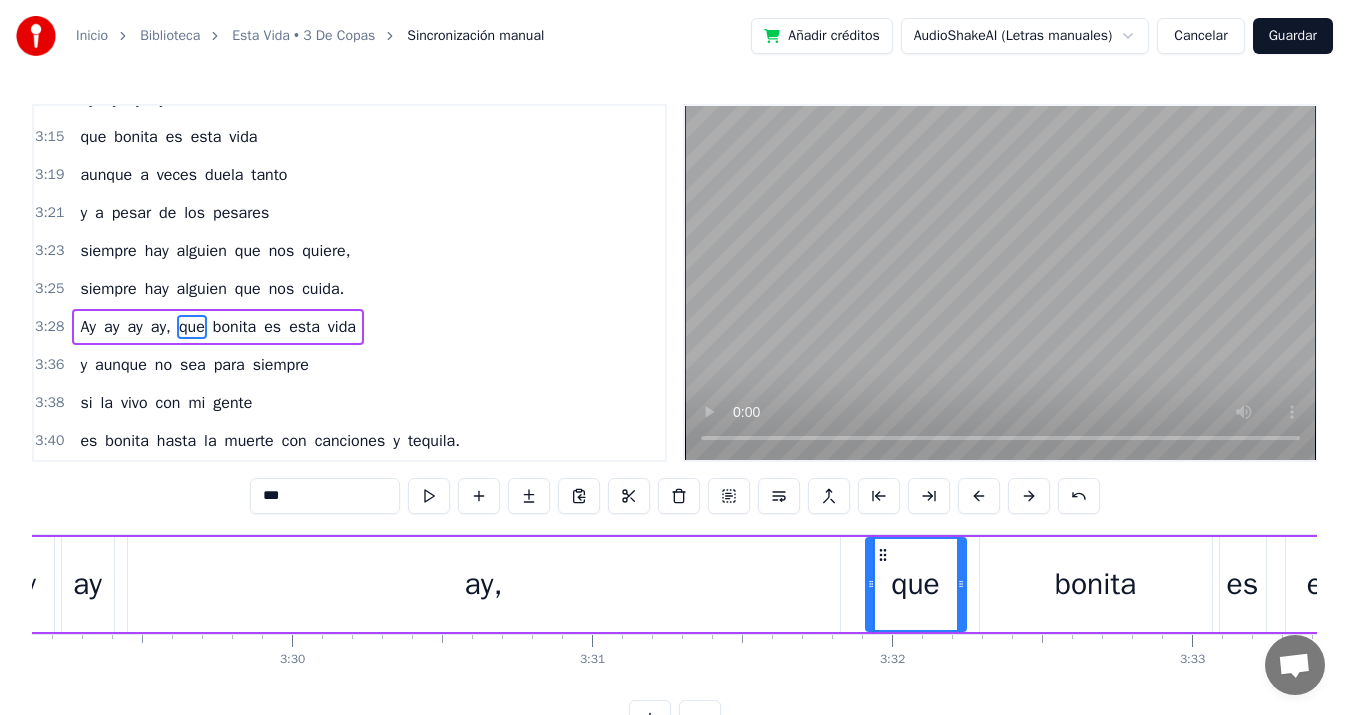 click 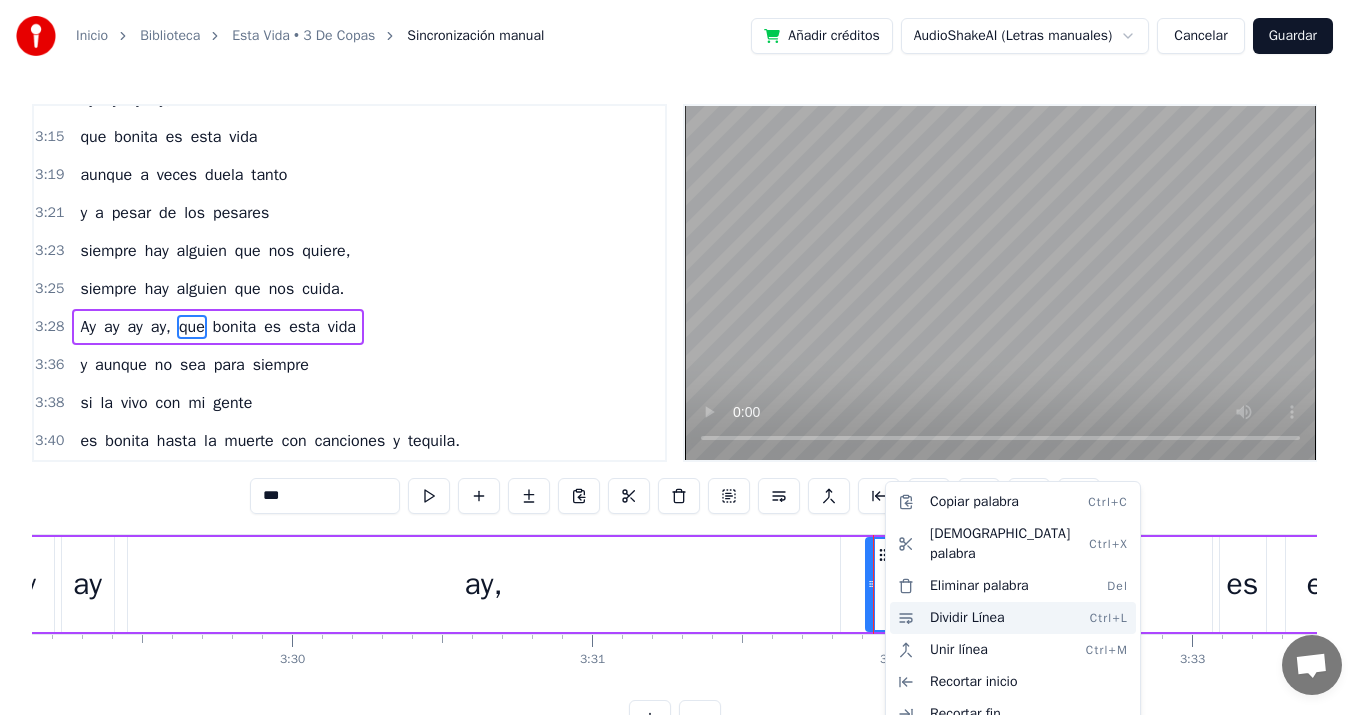 click on "Dividir Línea Ctrl+L" at bounding box center [1013, 618] 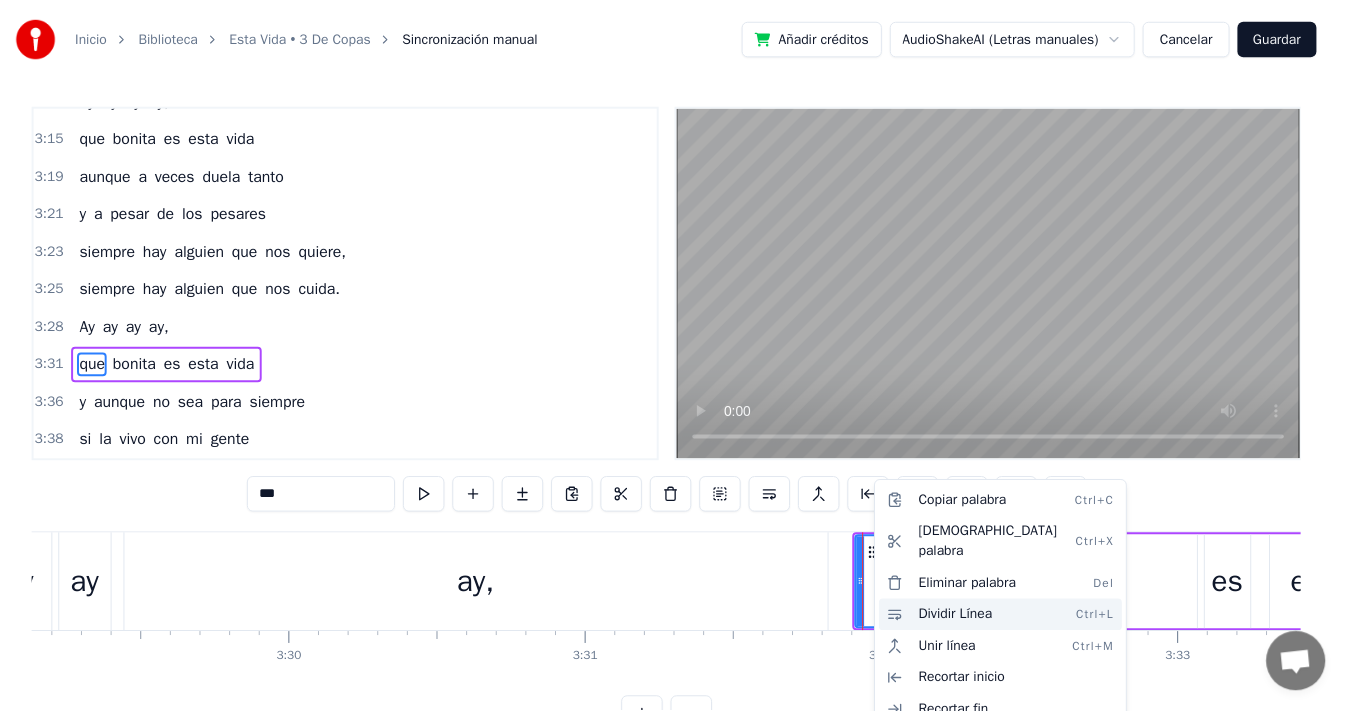 scroll, scrollTop: 1394, scrollLeft: 0, axis: vertical 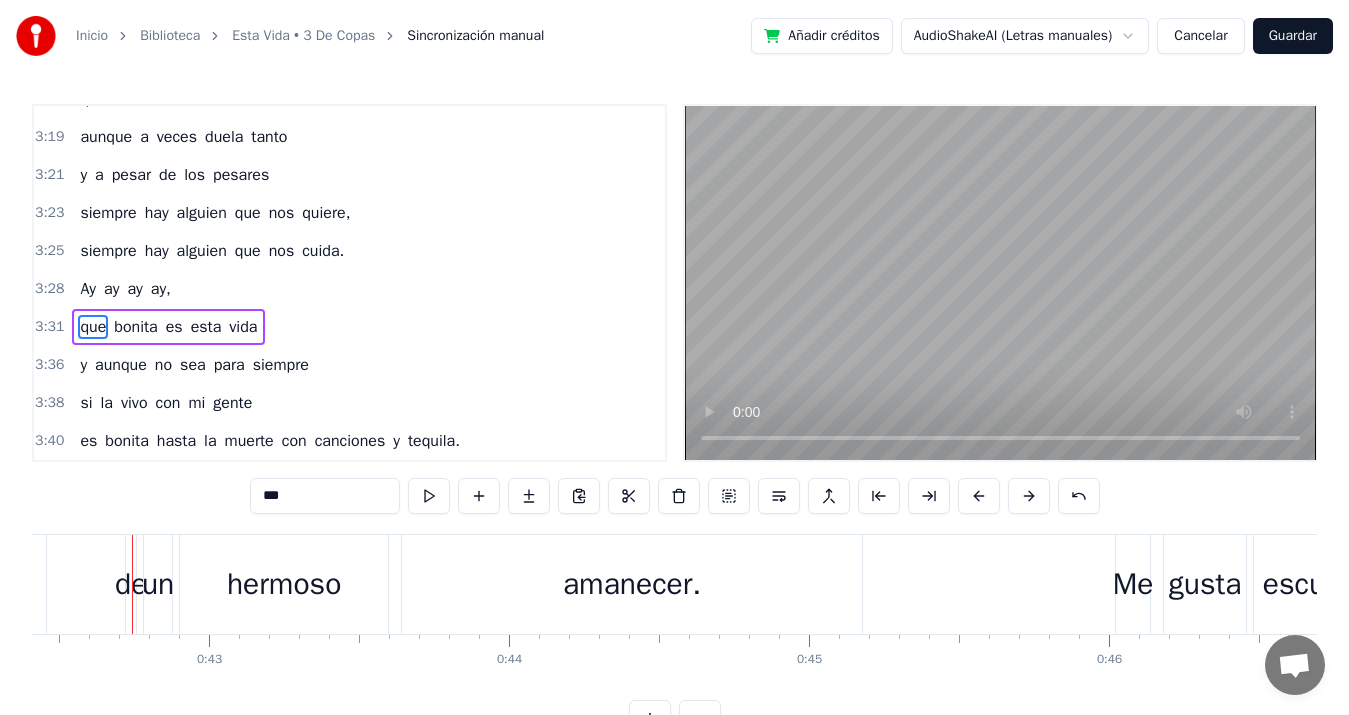 click on "de" at bounding box center [131, 584] 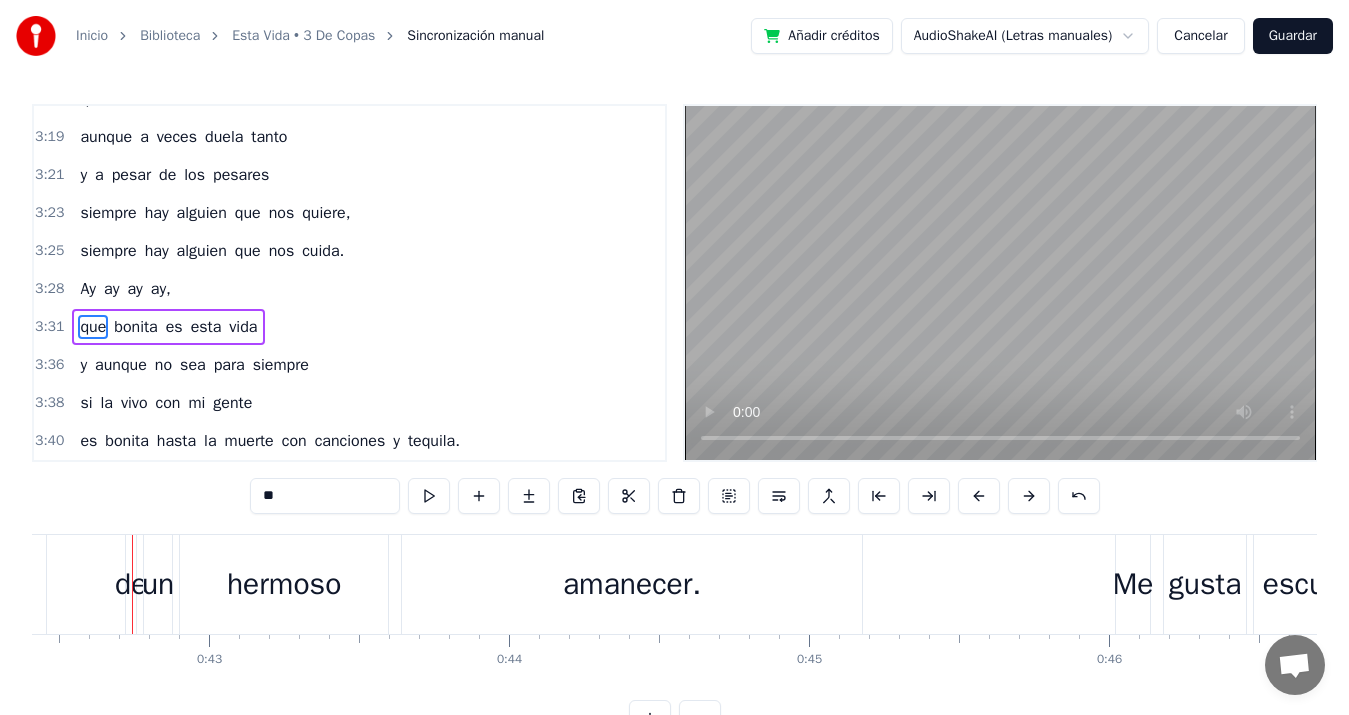 scroll, scrollTop: 1294, scrollLeft: 0, axis: vertical 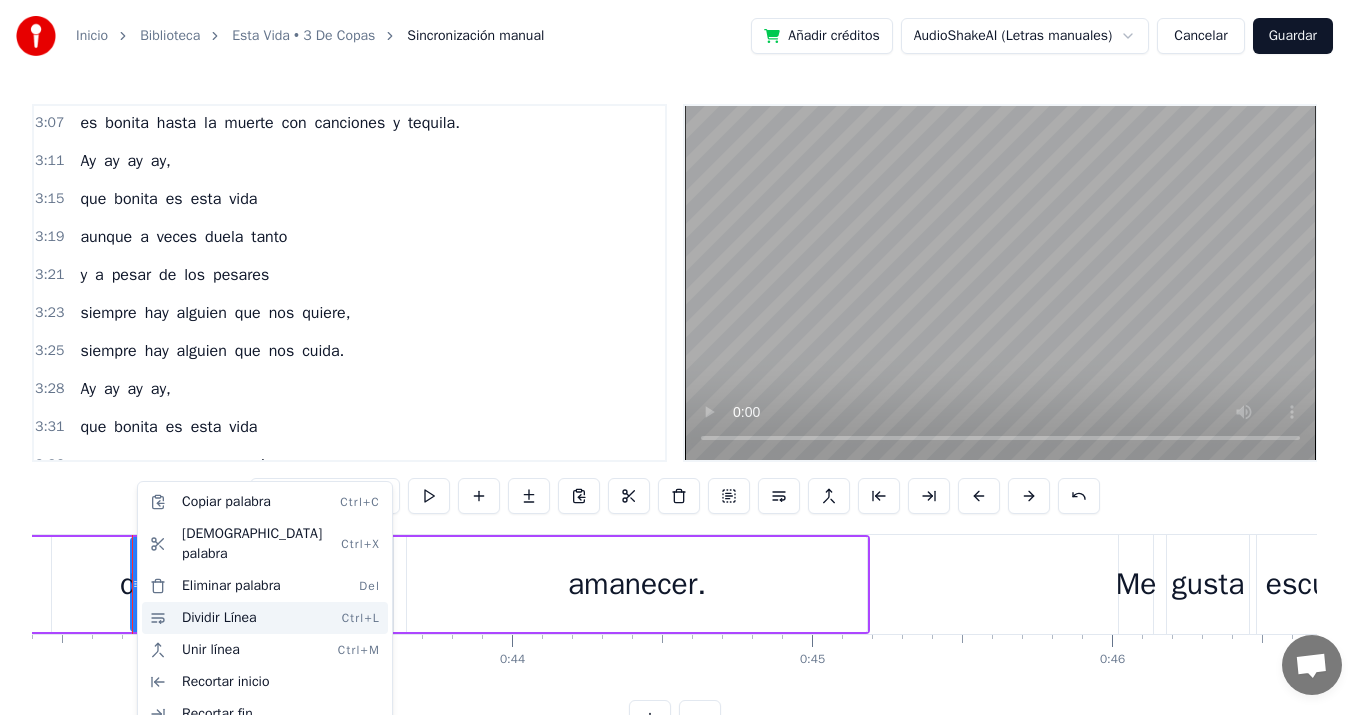 click on "Dividir Línea Ctrl+L" at bounding box center (265, 618) 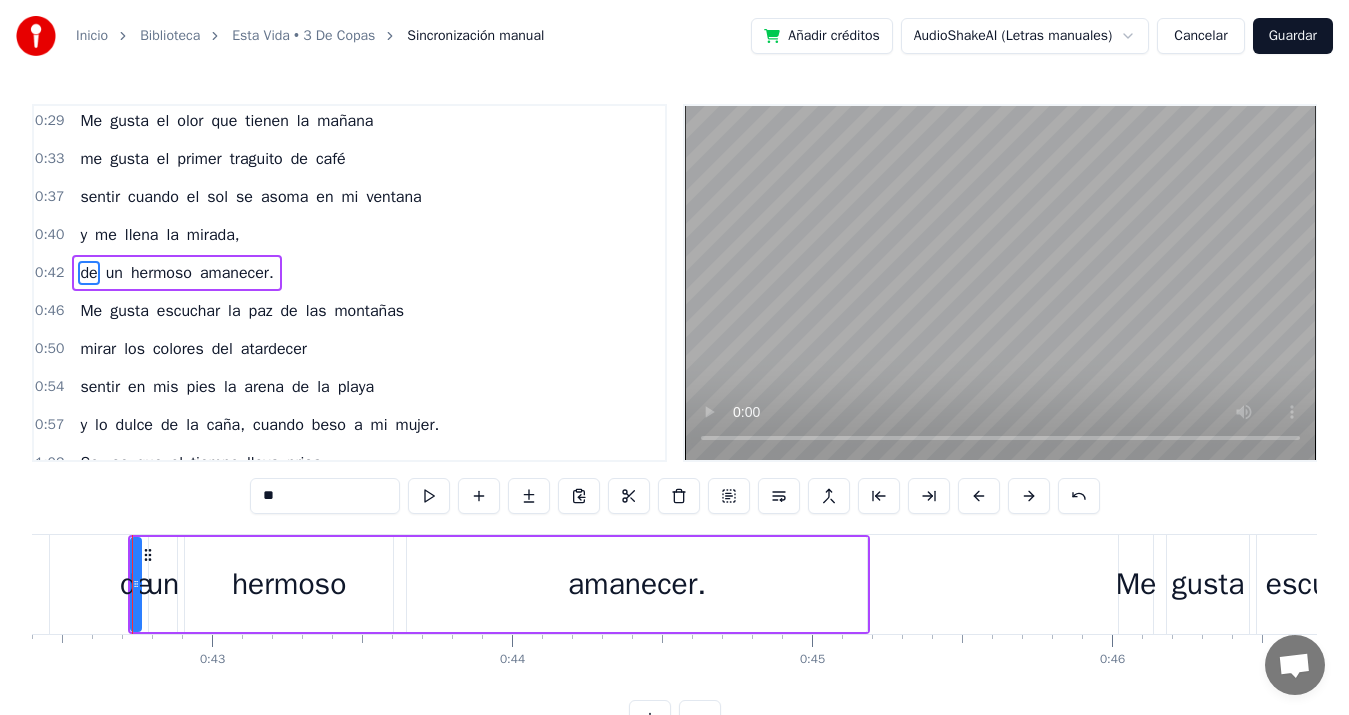 scroll, scrollTop: 0, scrollLeft: 0, axis: both 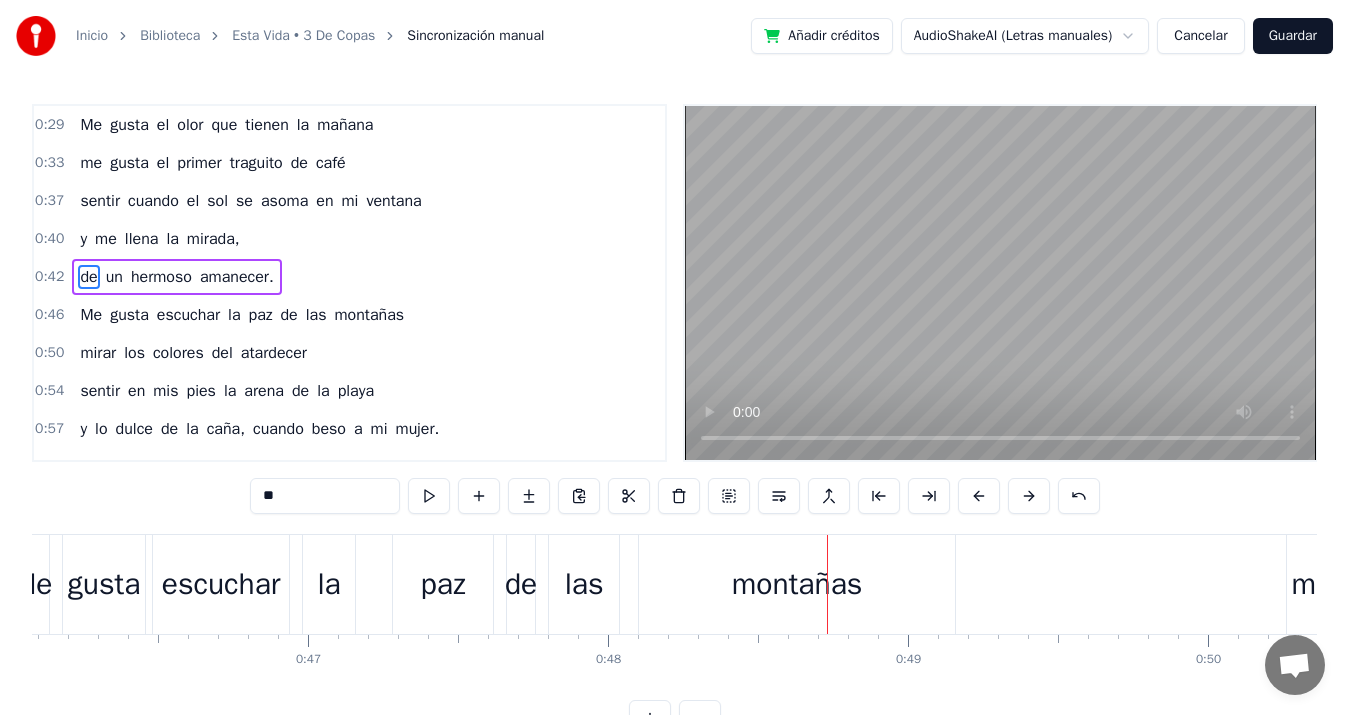click on "la" at bounding box center [328, 584] 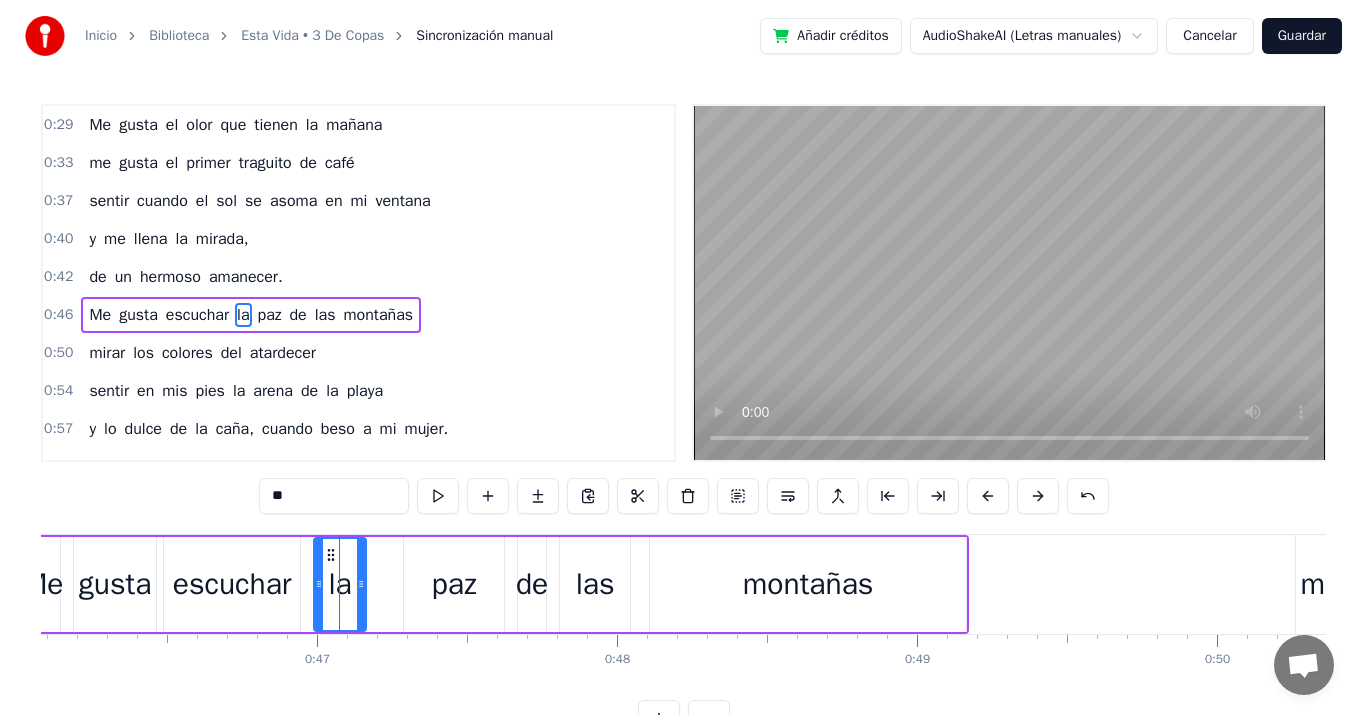scroll, scrollTop: 32, scrollLeft: 0, axis: vertical 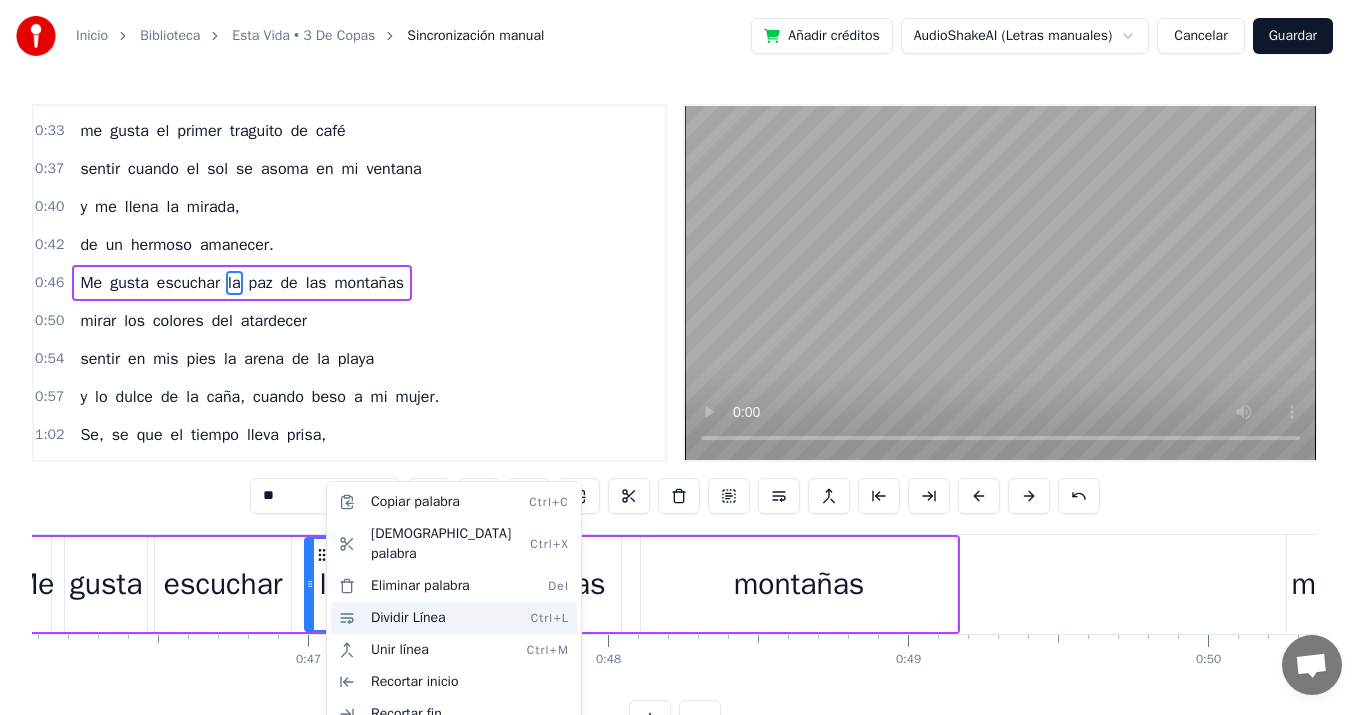 click on "Dividir Línea Ctrl+L" at bounding box center [454, 618] 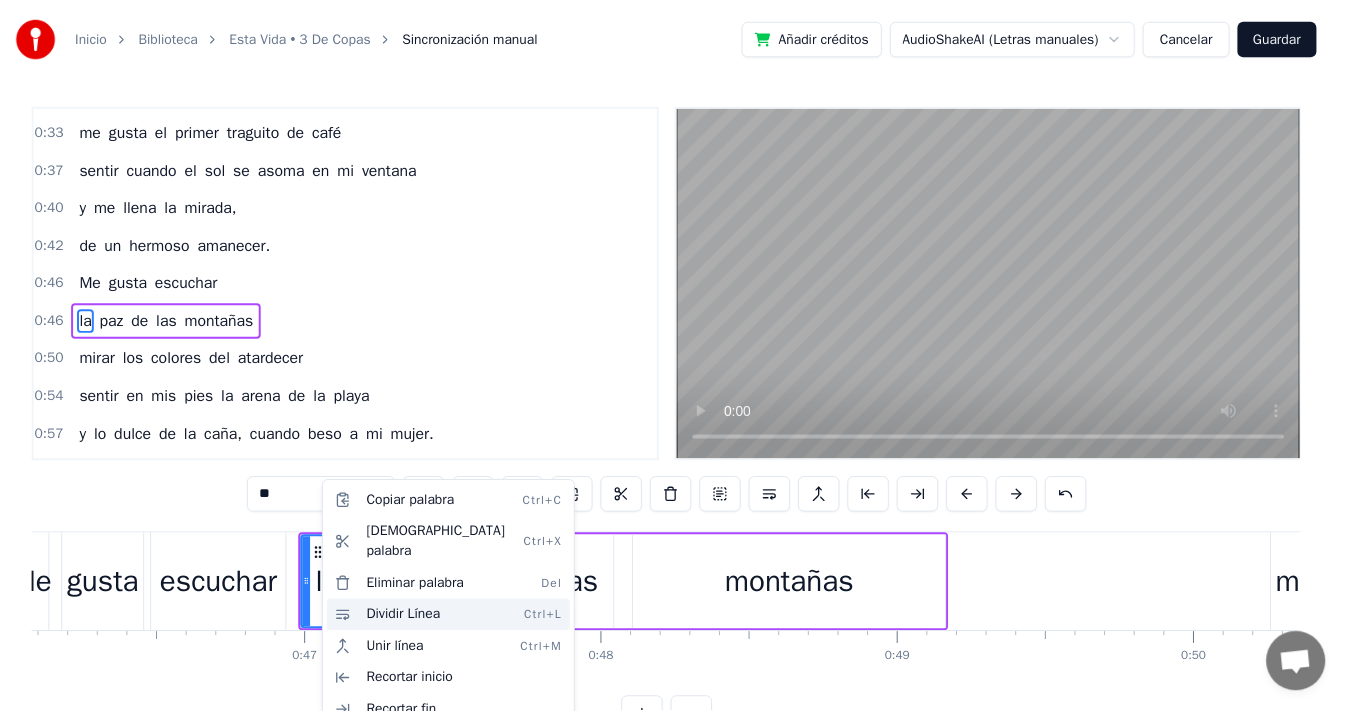 scroll, scrollTop: 70, scrollLeft: 0, axis: vertical 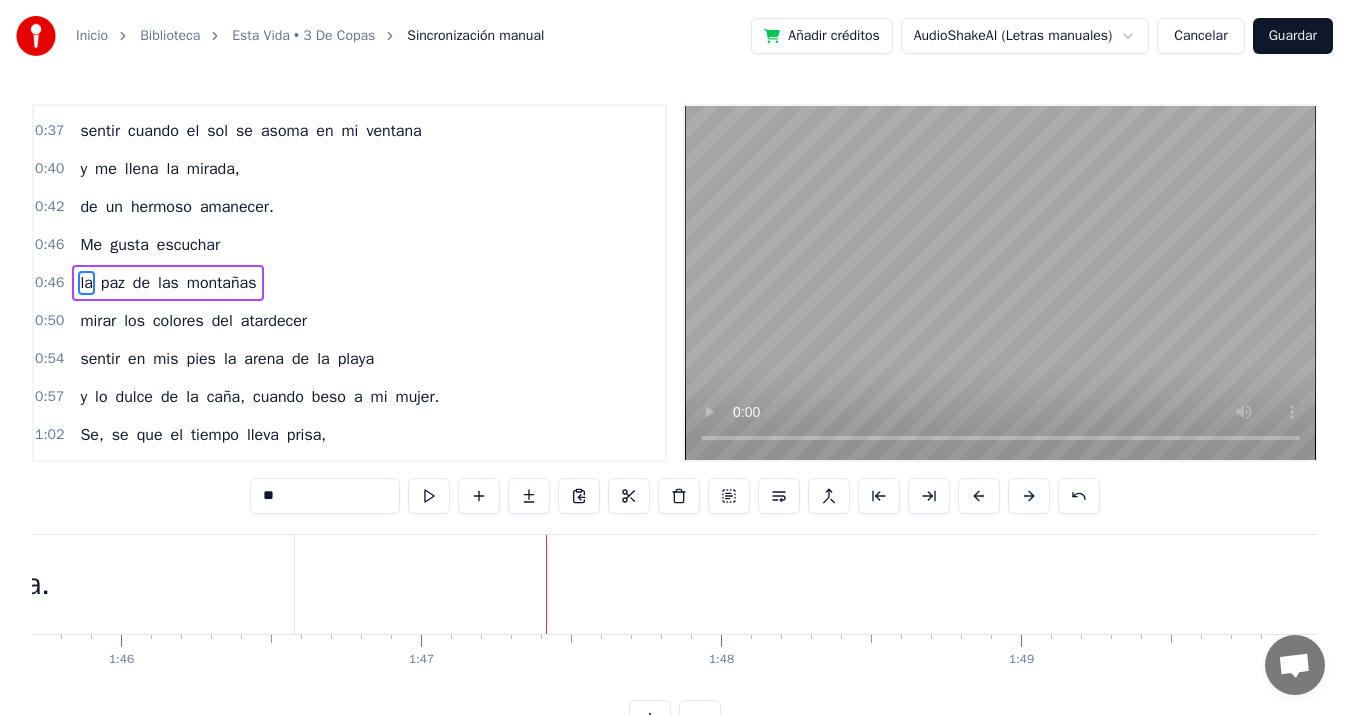 click on "Guardar" at bounding box center [1293, 36] 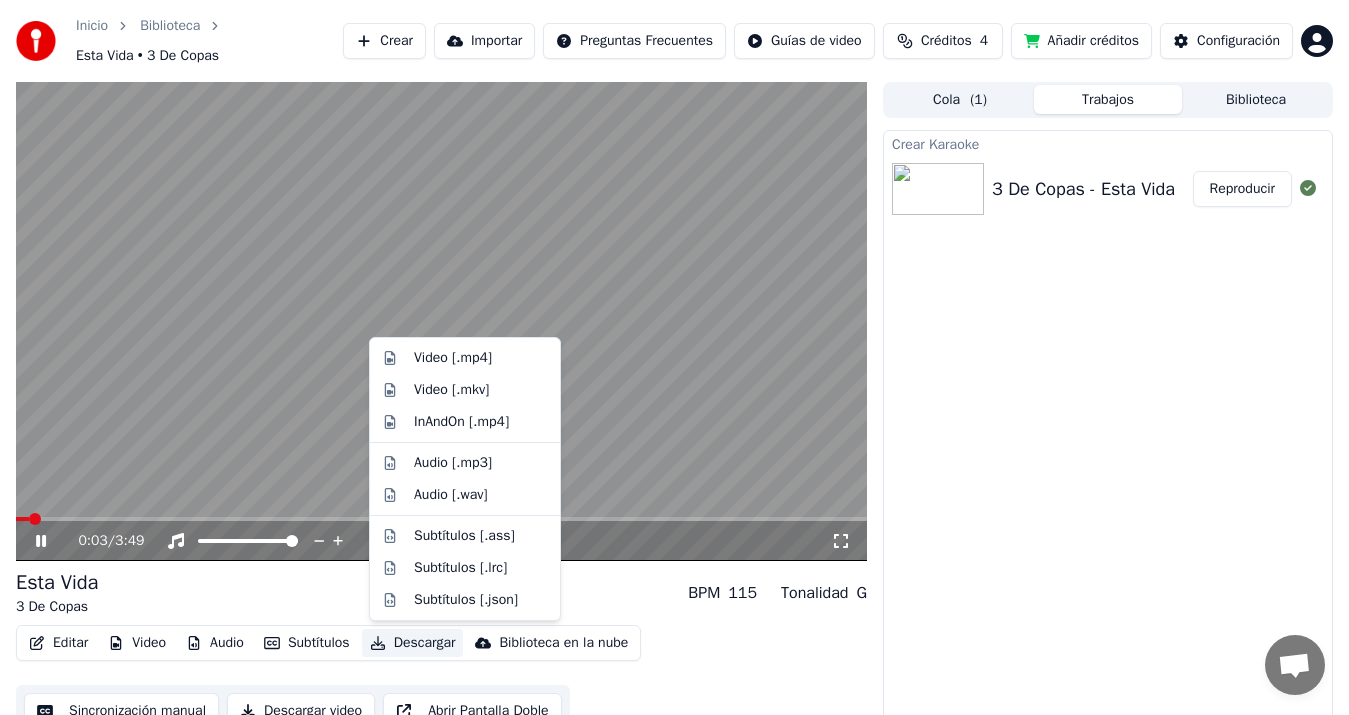 click on "Descargar" at bounding box center (413, 643) 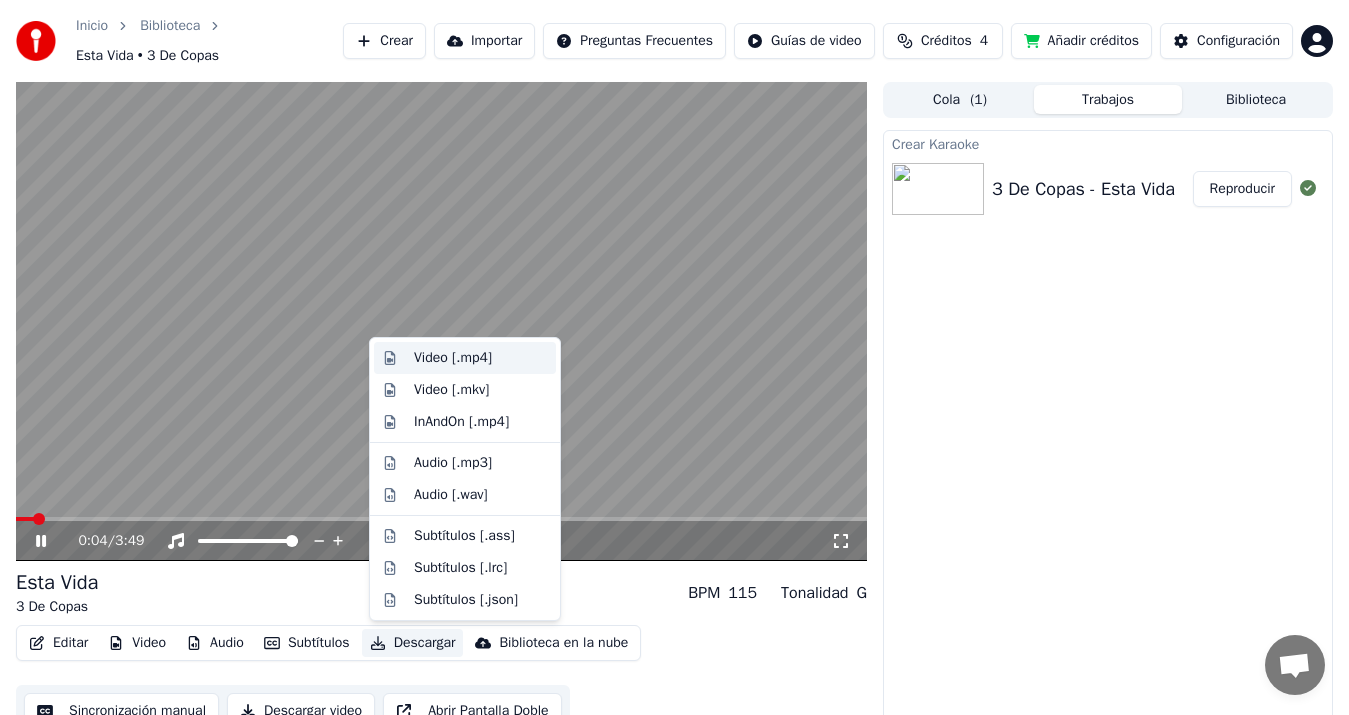 click on "Video [.mp4]" at bounding box center (453, 358) 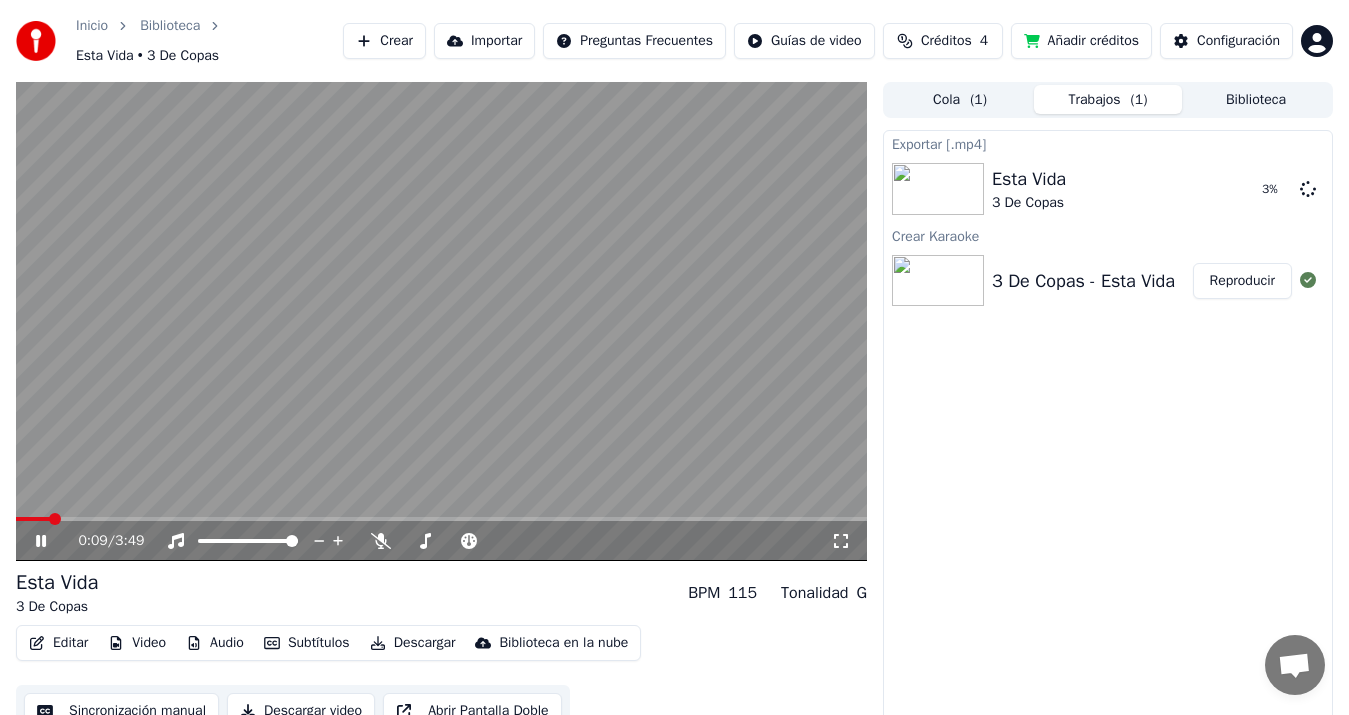 click 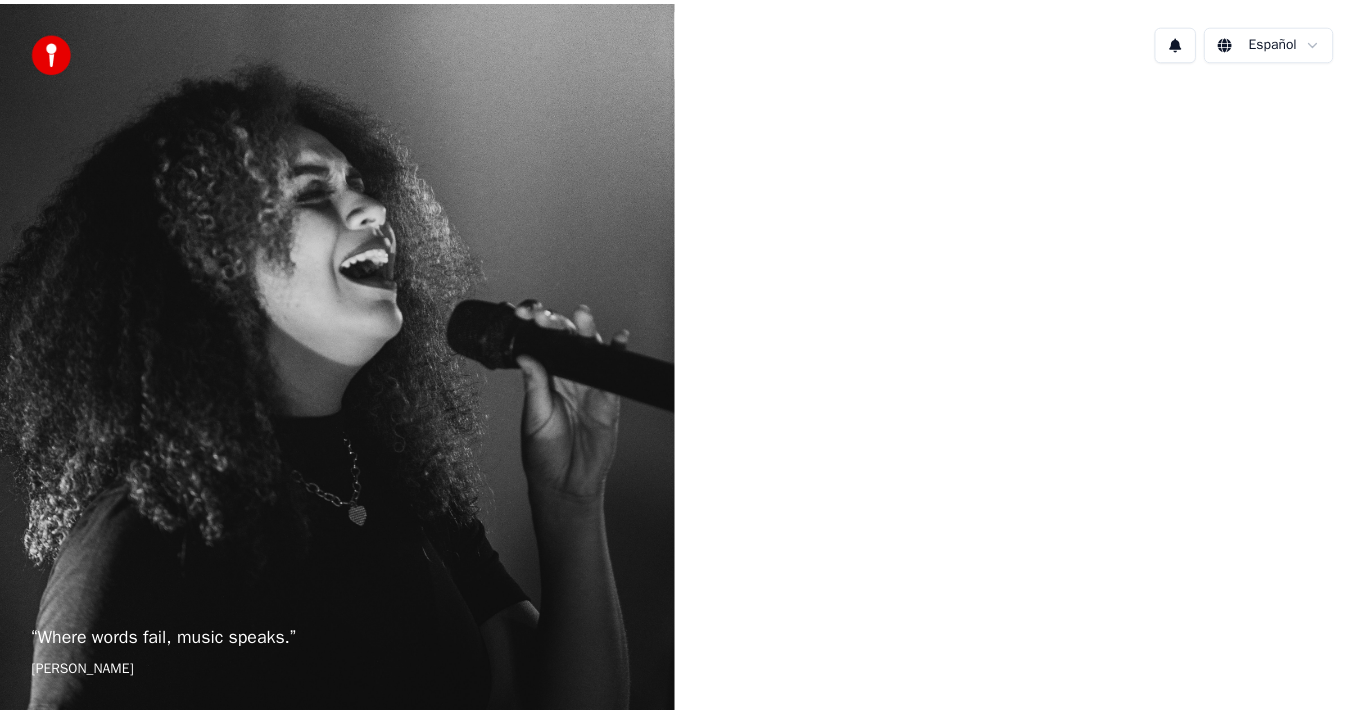 scroll, scrollTop: 0, scrollLeft: 0, axis: both 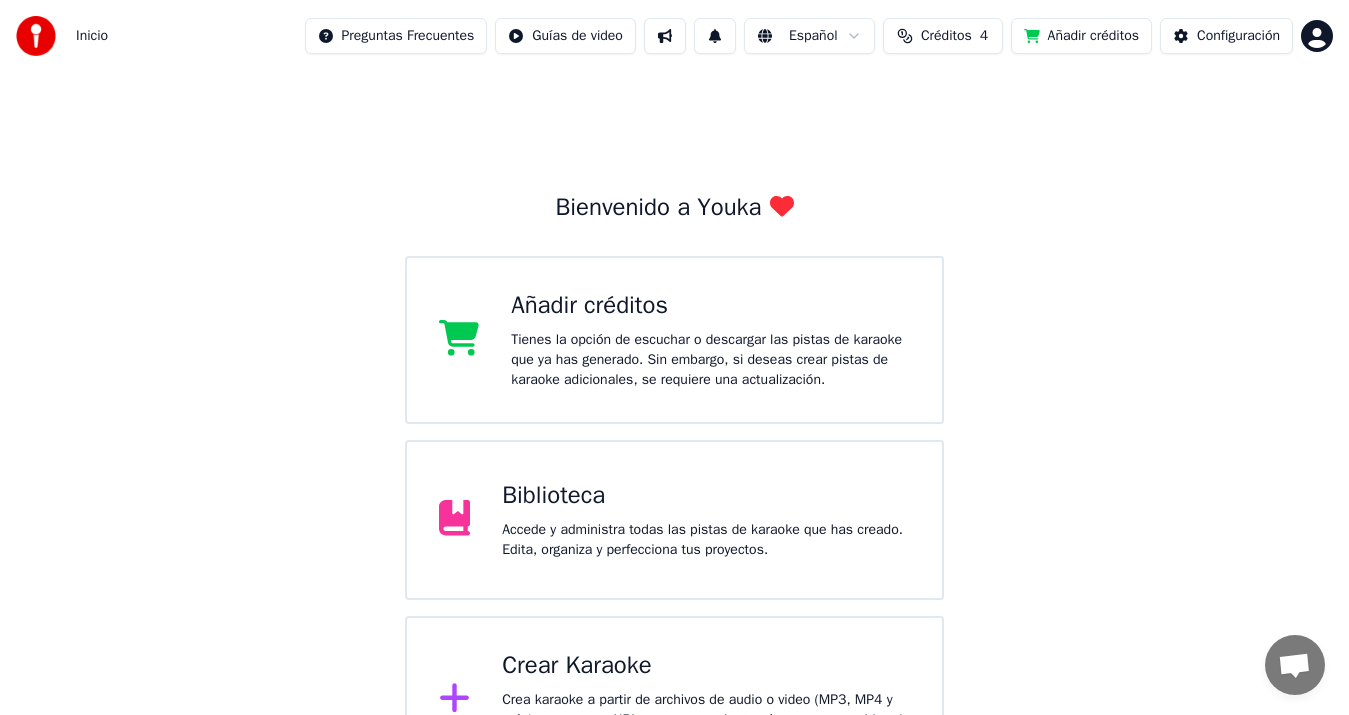 click on "Biblioteca" at bounding box center (706, 496) 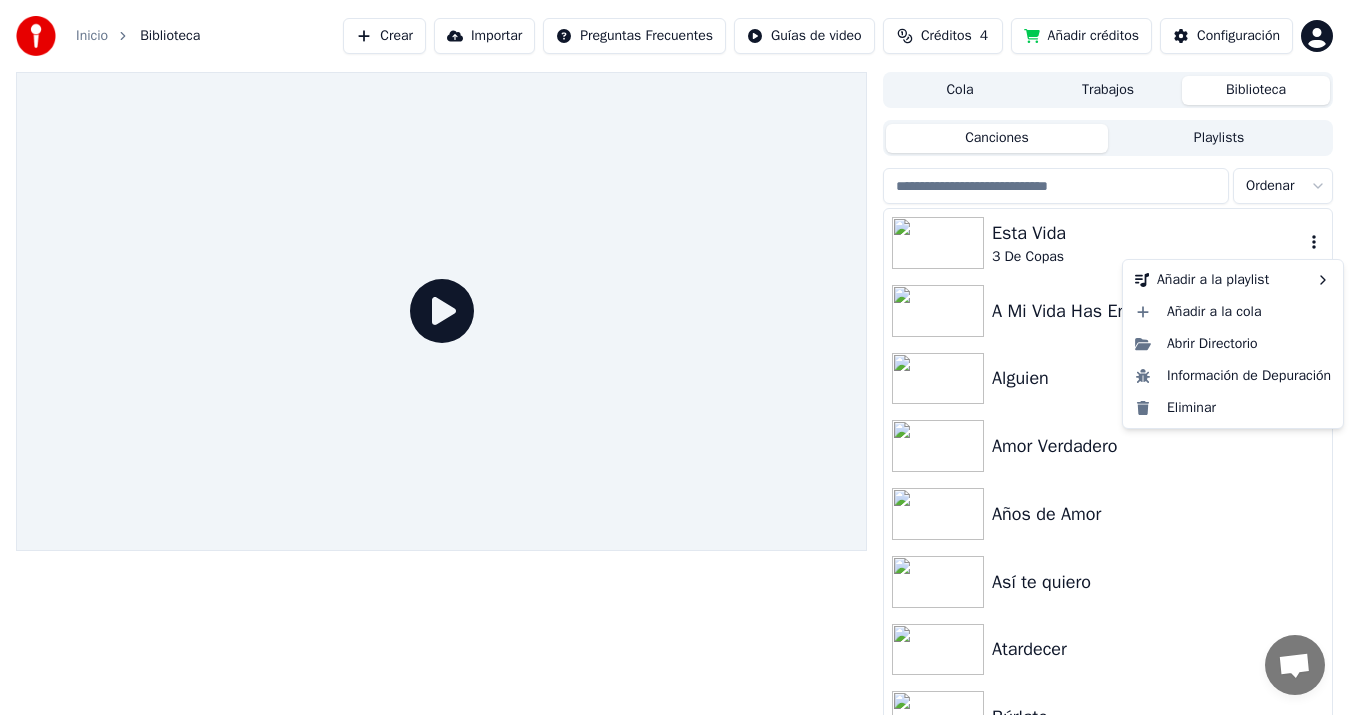 click 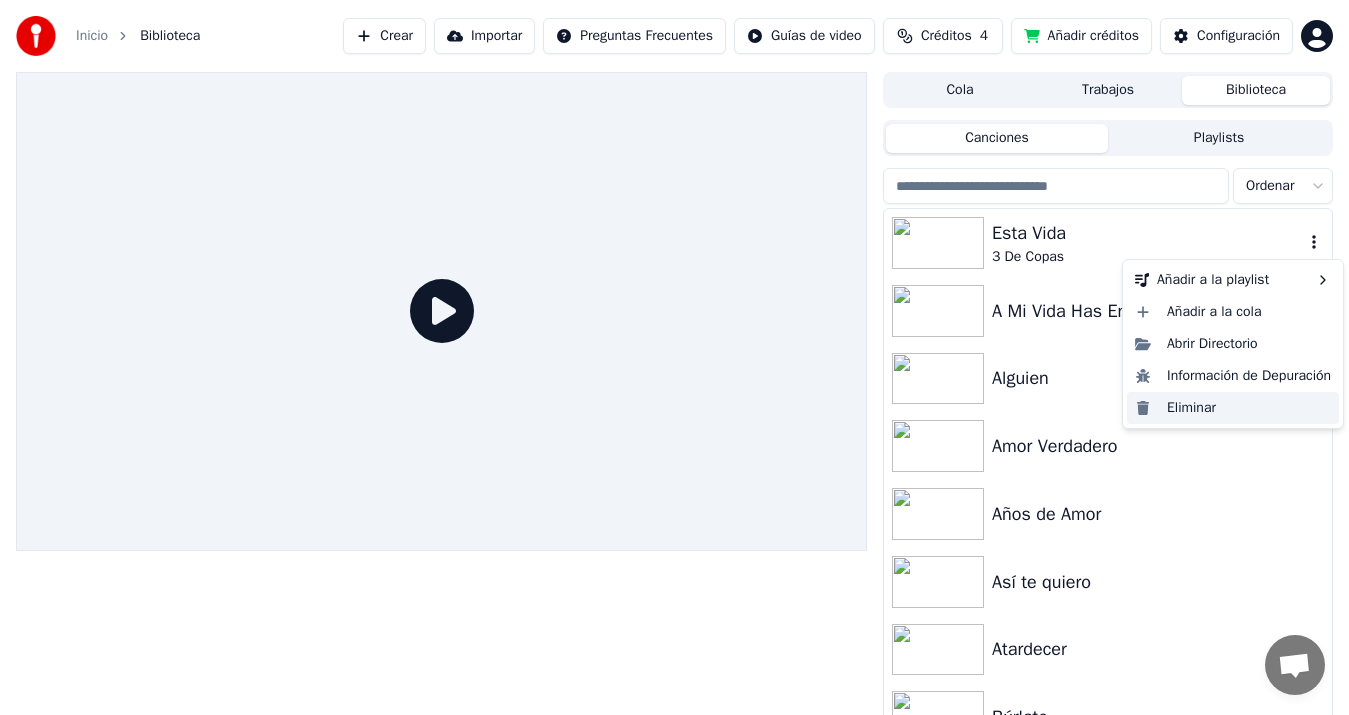 click on "Eliminar" at bounding box center (1233, 408) 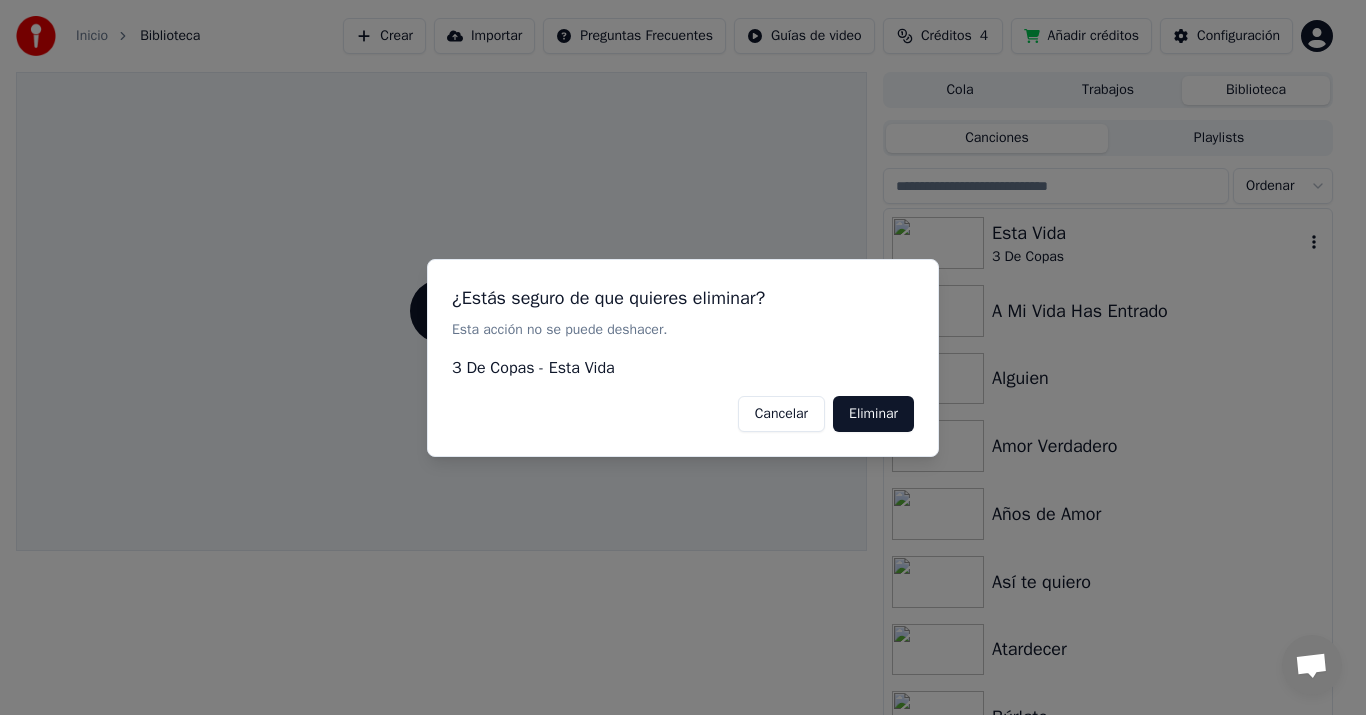 click on "Eliminar" at bounding box center (873, 413) 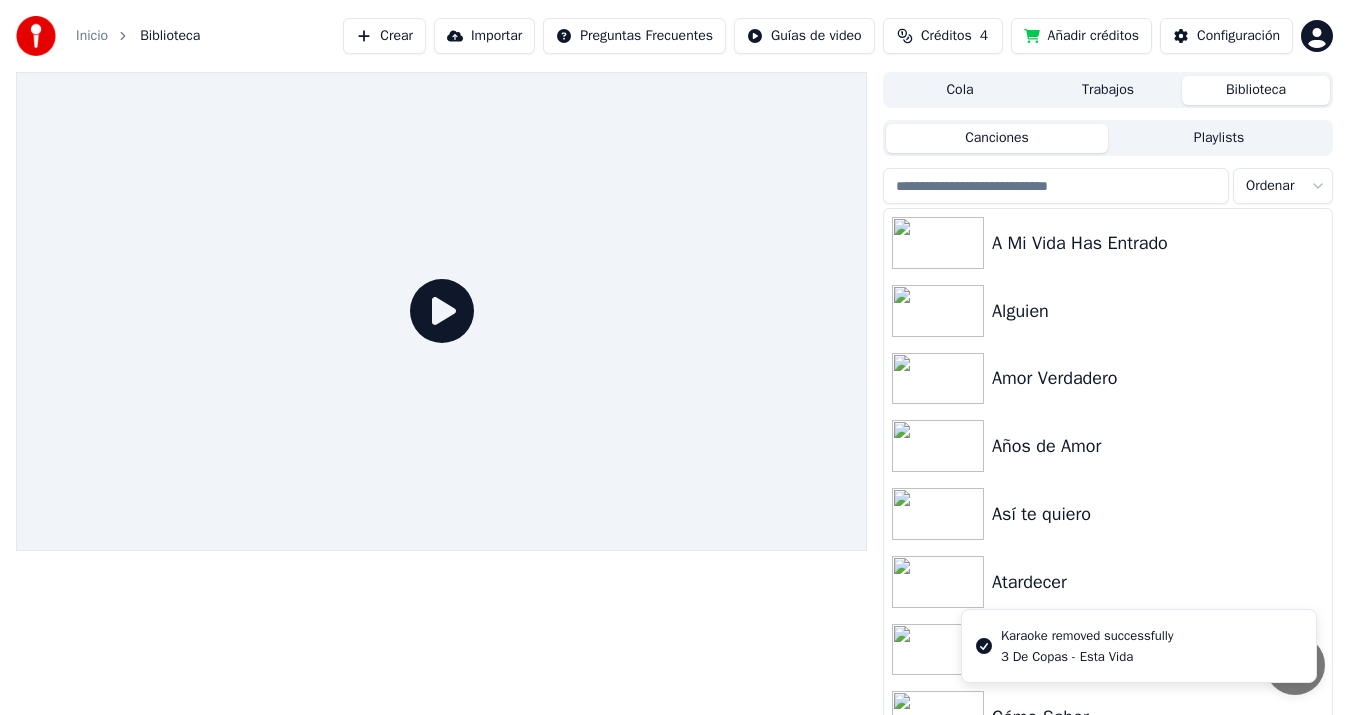 click on "Créditos" at bounding box center (946, 36) 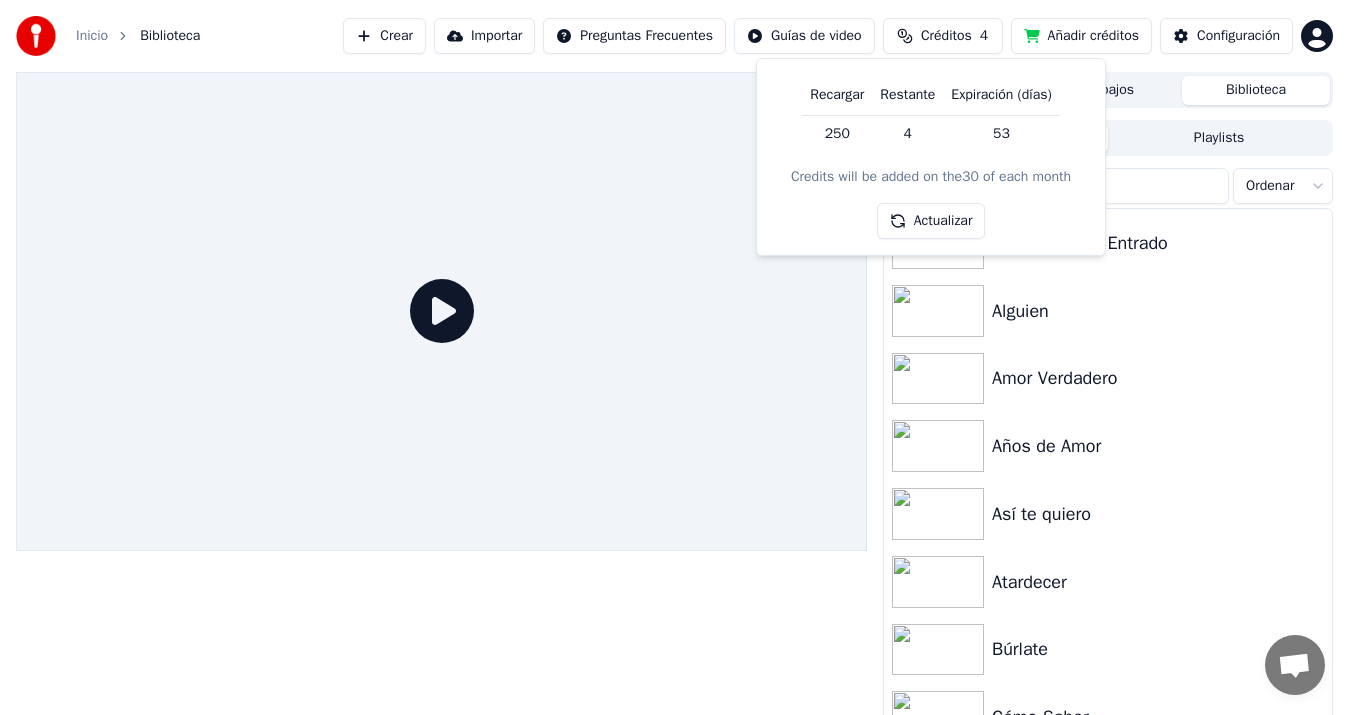 click on "Añadir créditos" at bounding box center (1081, 36) 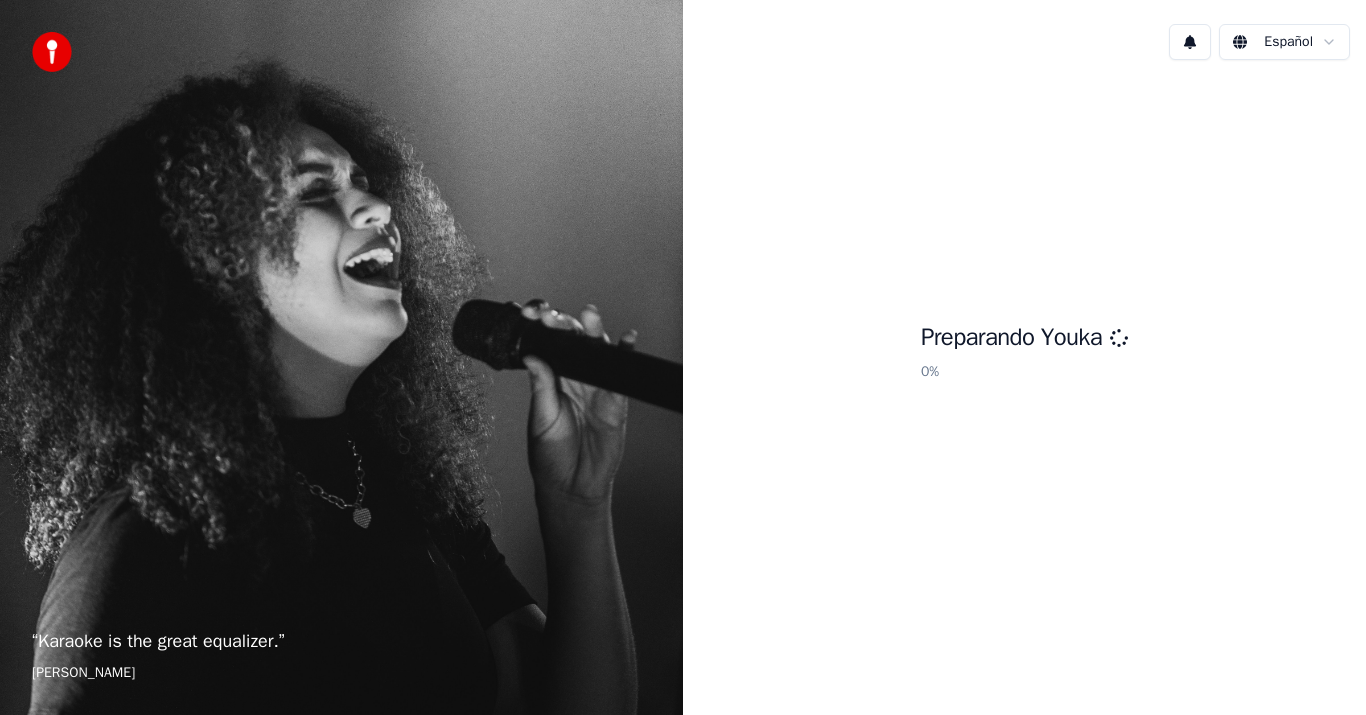 scroll, scrollTop: 0, scrollLeft: 0, axis: both 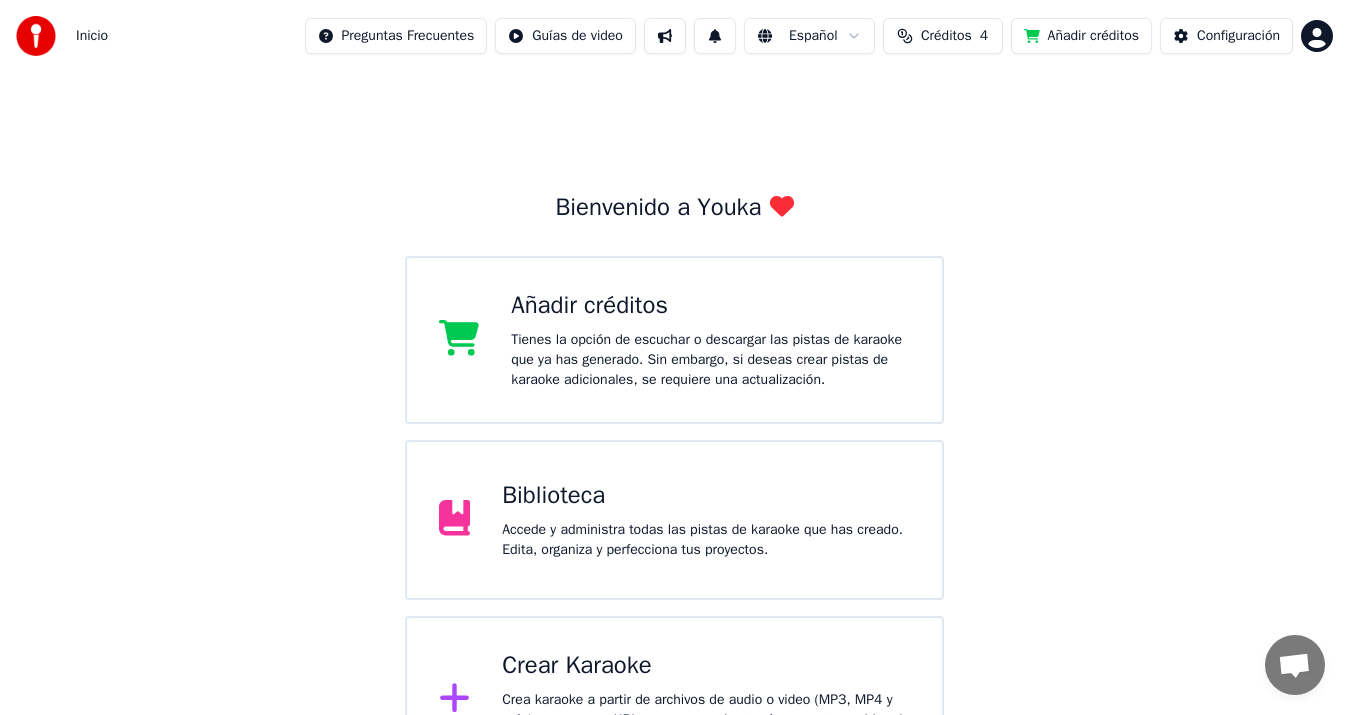 click on "Créditos 4" at bounding box center (943, 36) 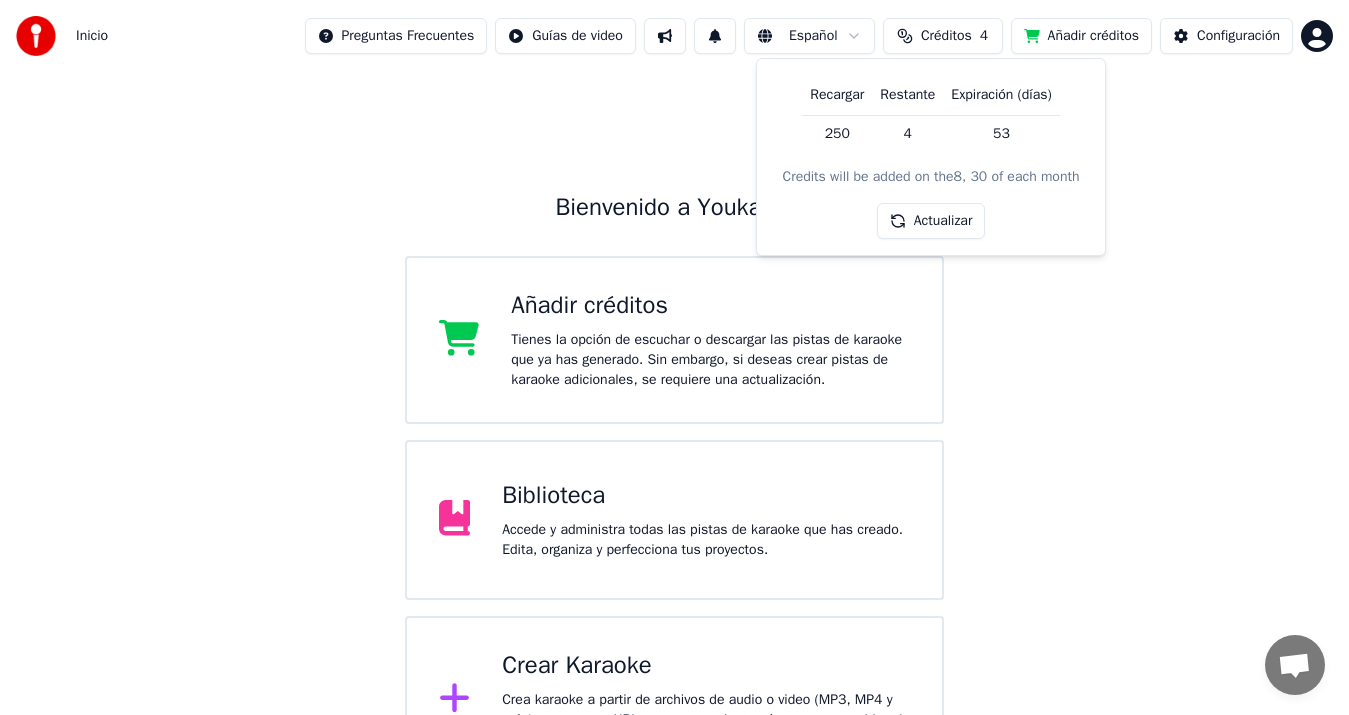 click on "Actualizar" at bounding box center [931, 221] 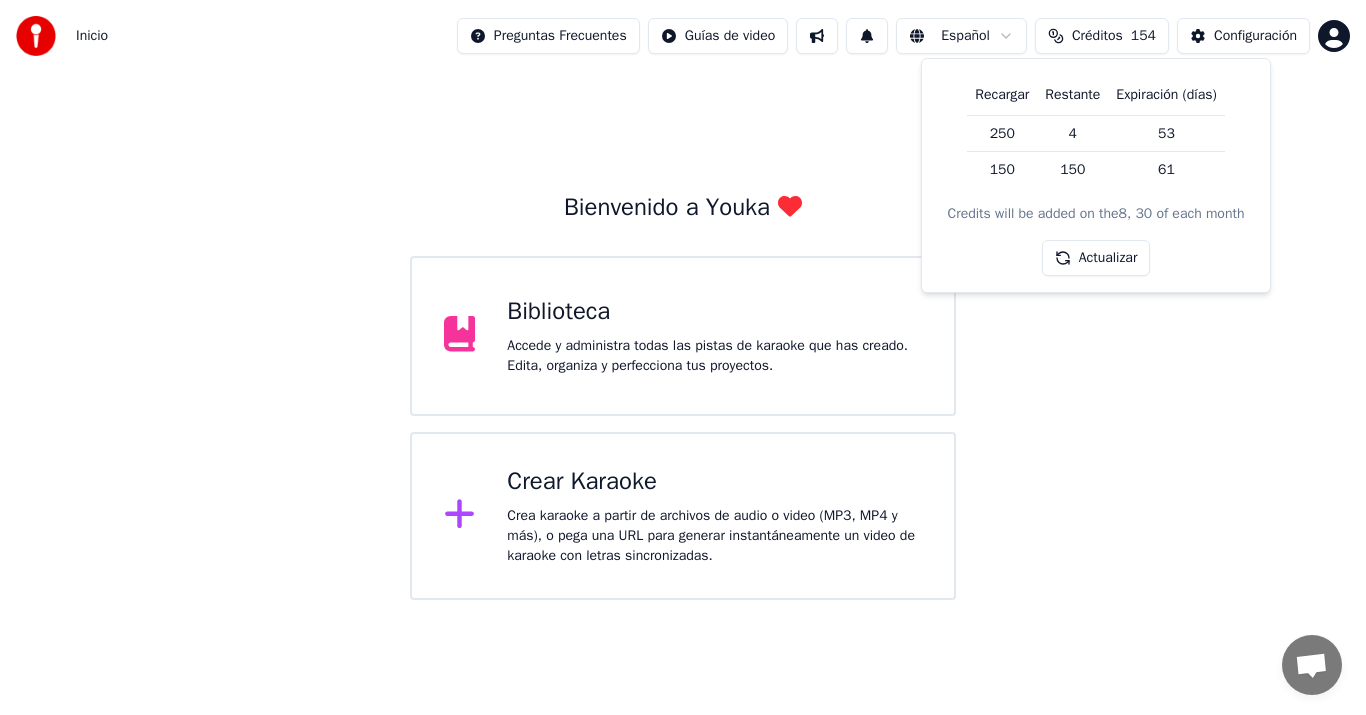click on "Actualizar" at bounding box center (1096, 258) 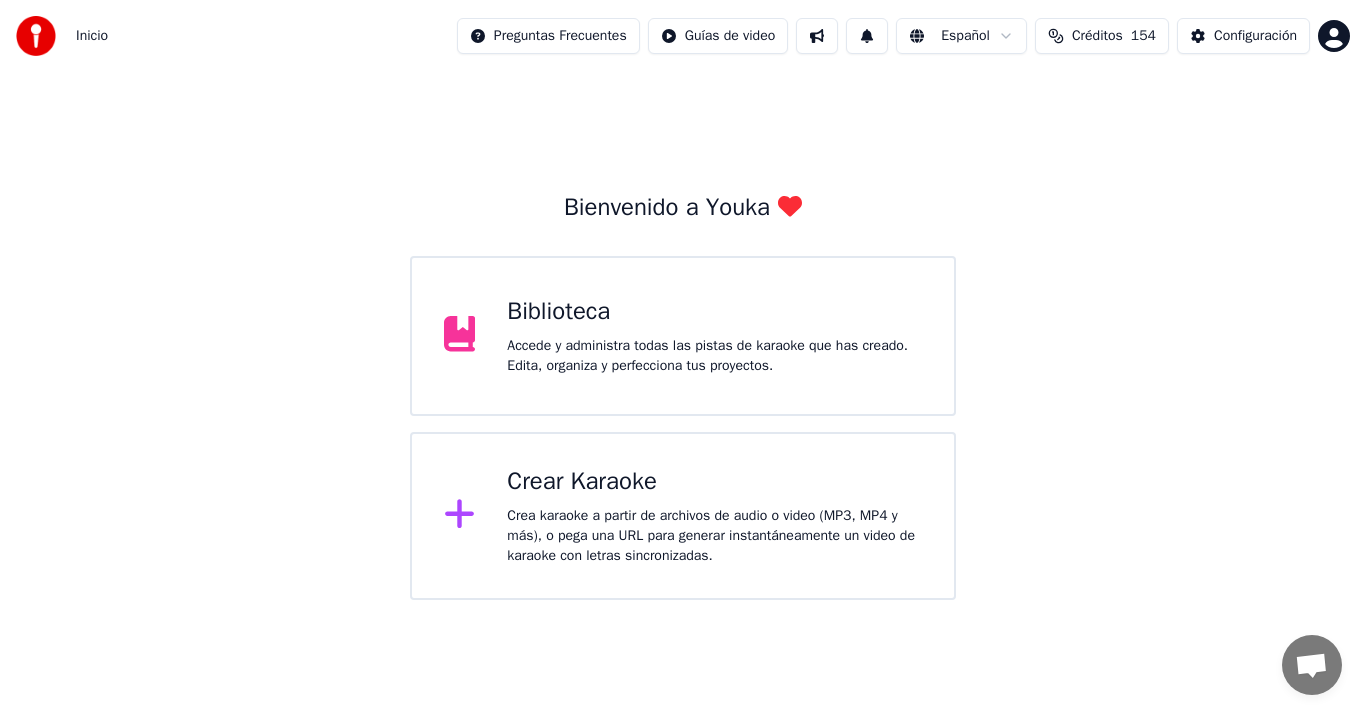 click on "Crear Karaoke" at bounding box center [714, 482] 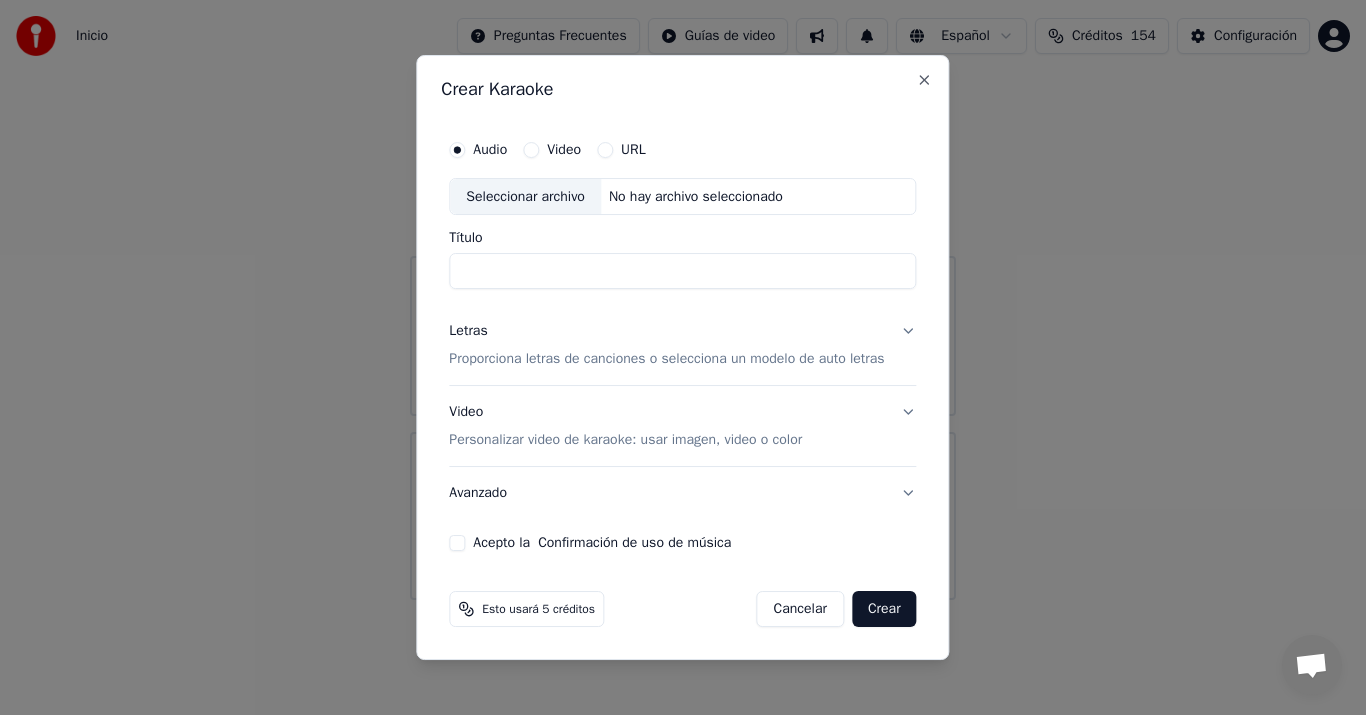 click on "Seleccionar archivo" at bounding box center (525, 197) 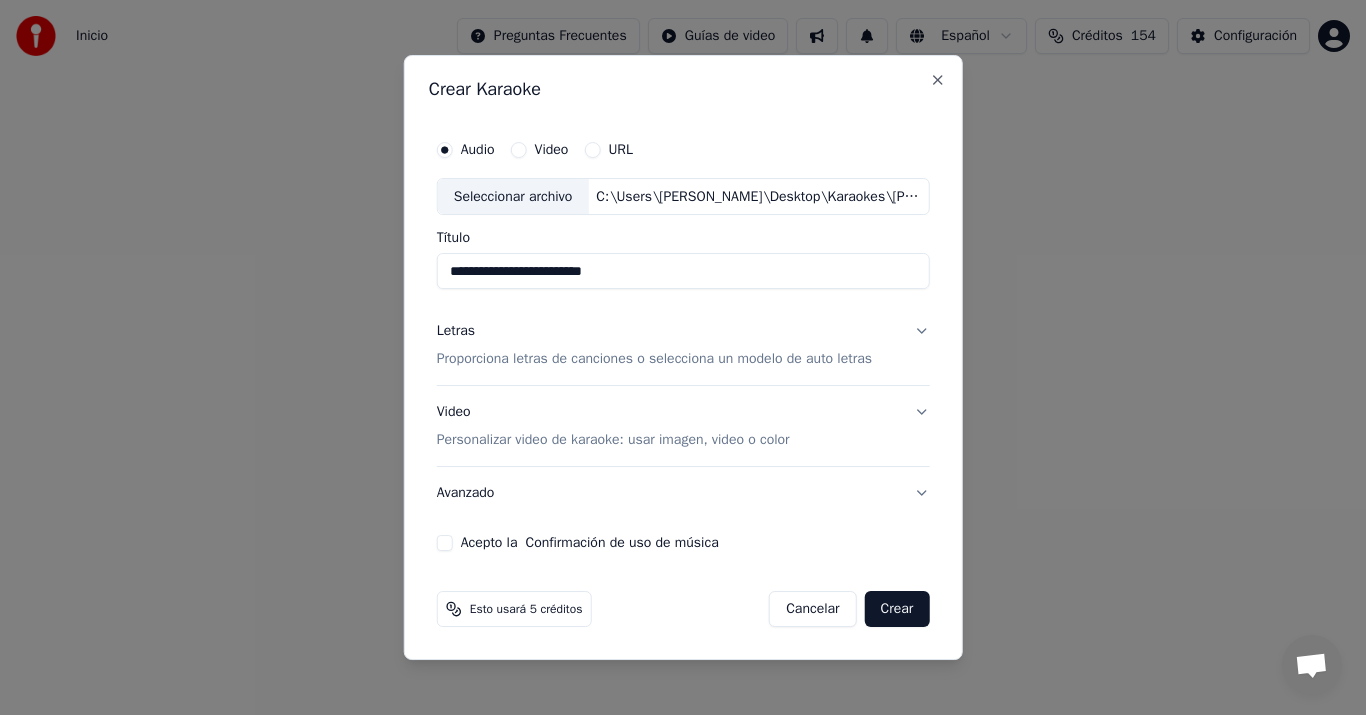 click on "Proporciona letras de canciones o selecciona un modelo de auto letras" at bounding box center [654, 360] 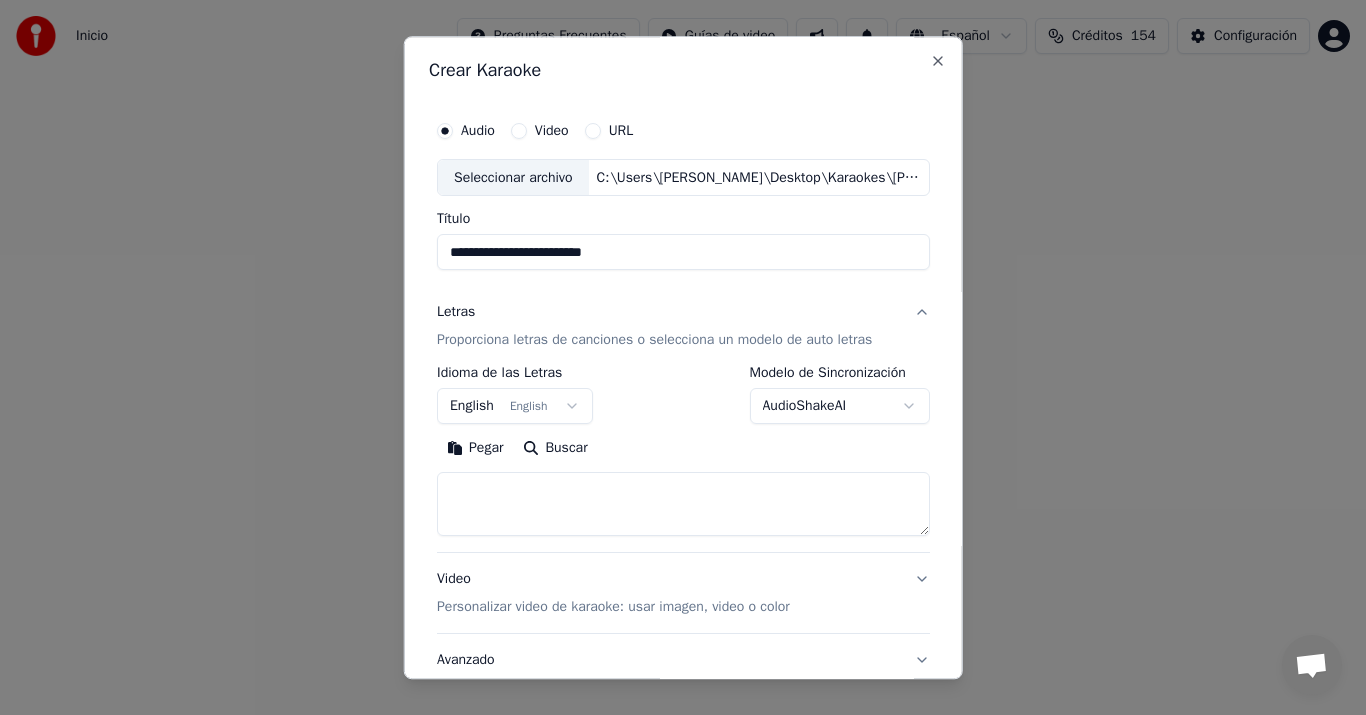 click on "Pegar" at bounding box center (475, 449) 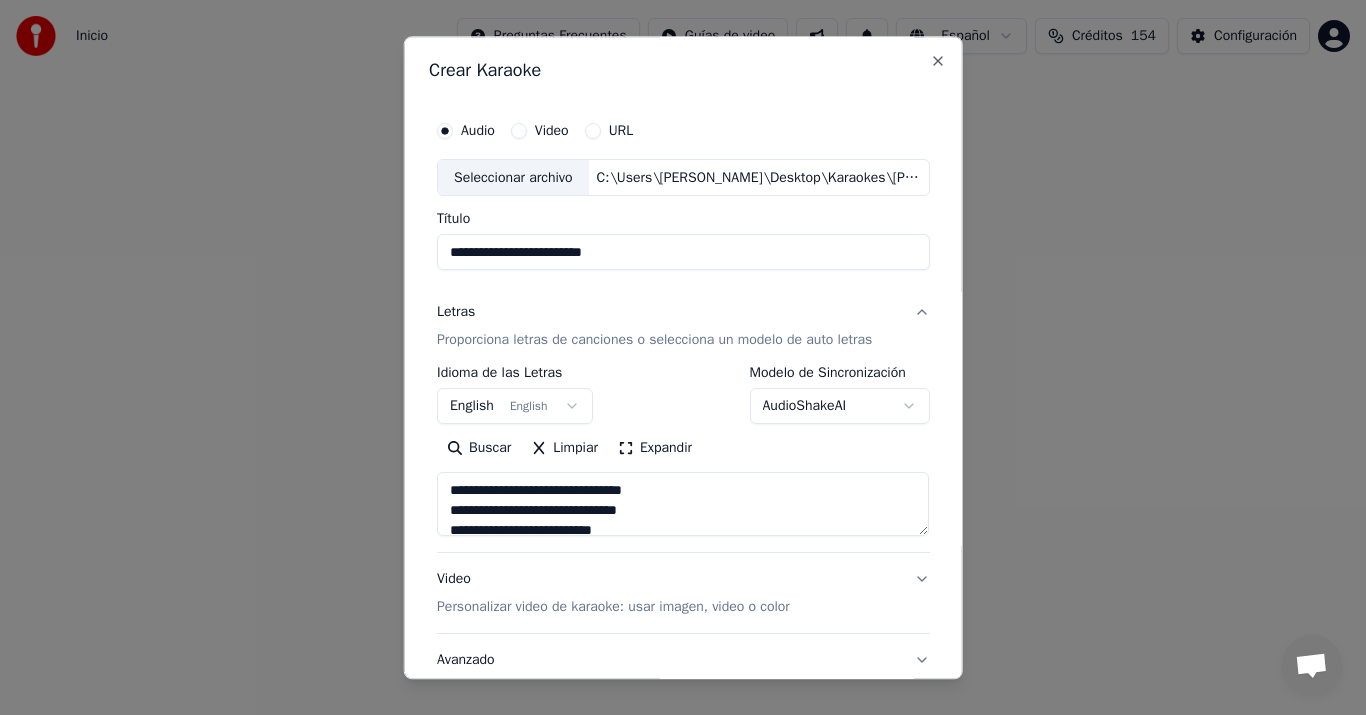 type on "**********" 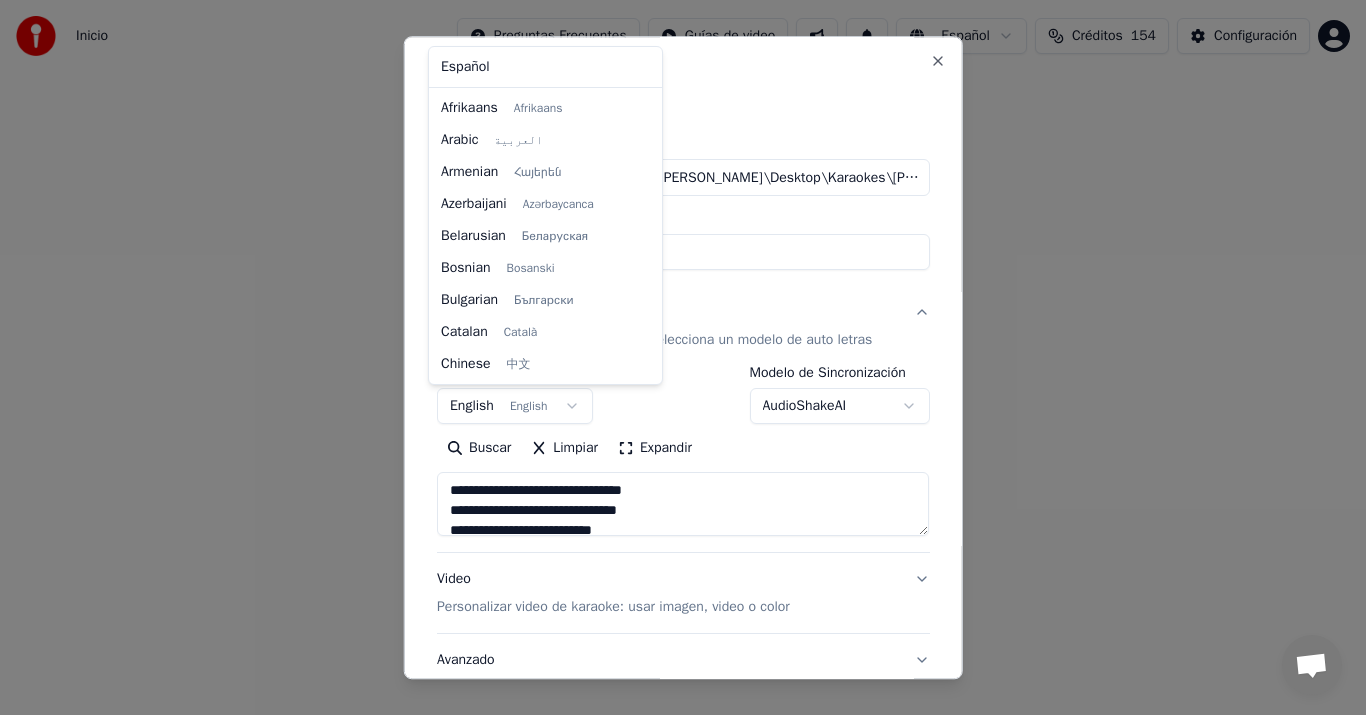 scroll, scrollTop: 160, scrollLeft: 0, axis: vertical 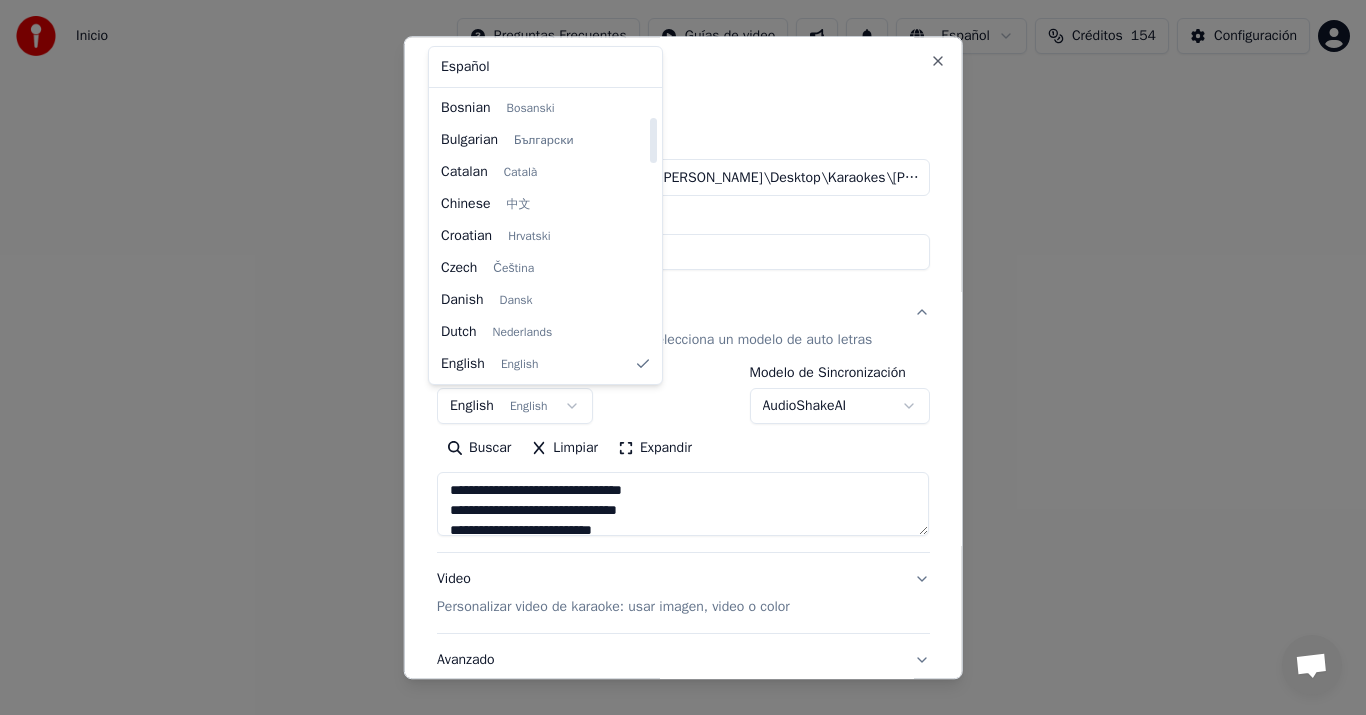 select on "**" 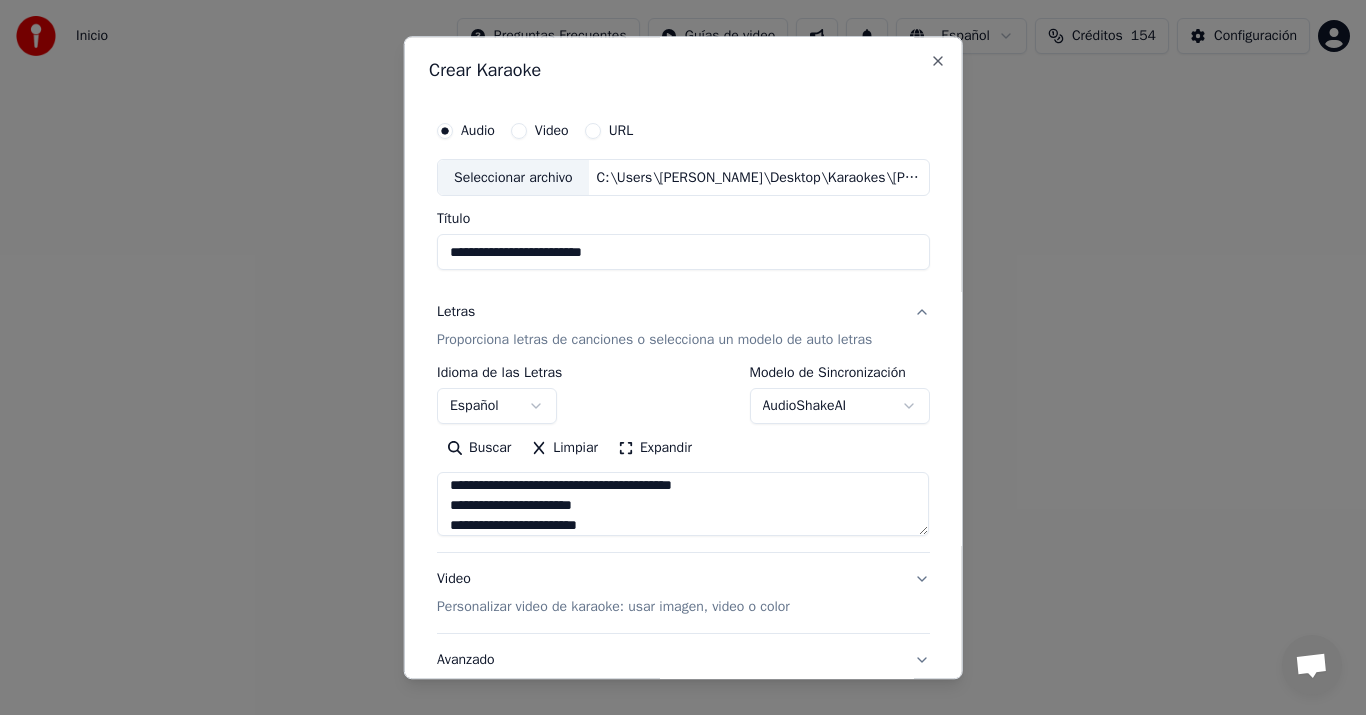 scroll, scrollTop: 400, scrollLeft: 0, axis: vertical 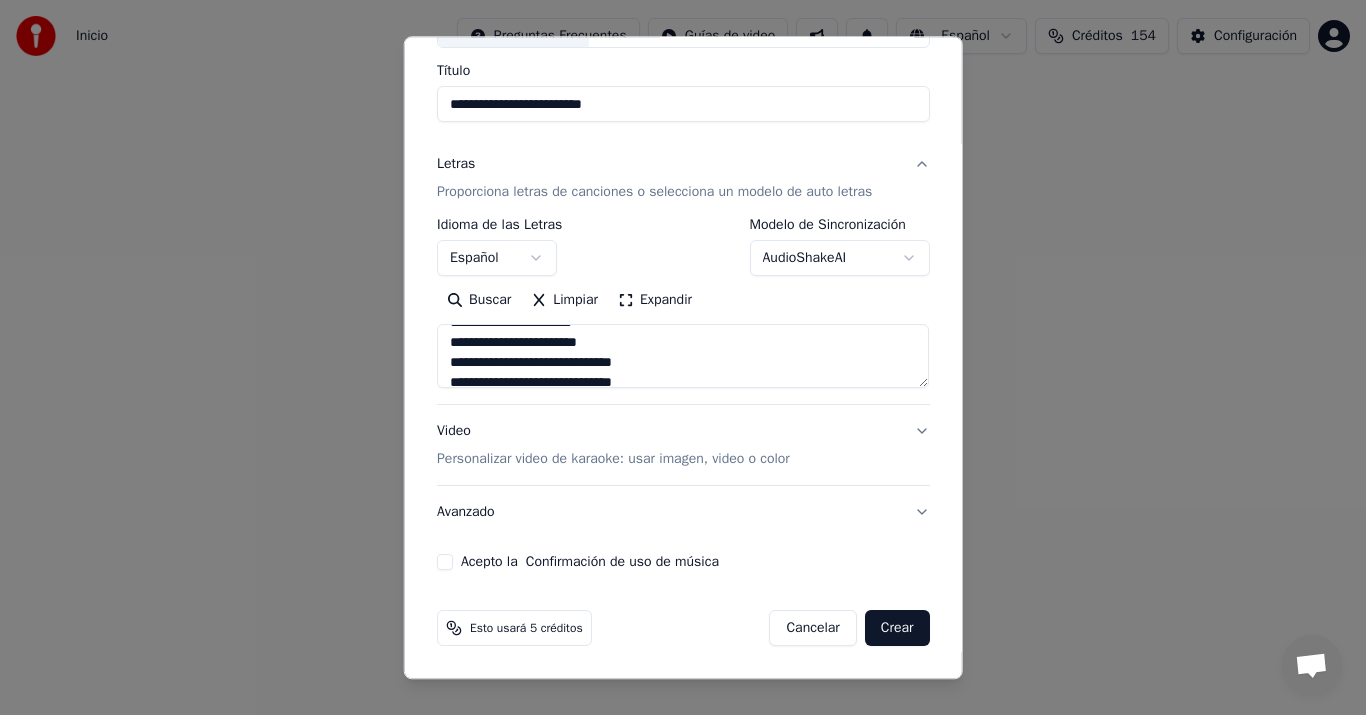 click on "Personalizar video de karaoke: usar imagen, video o color" at bounding box center [613, 460] 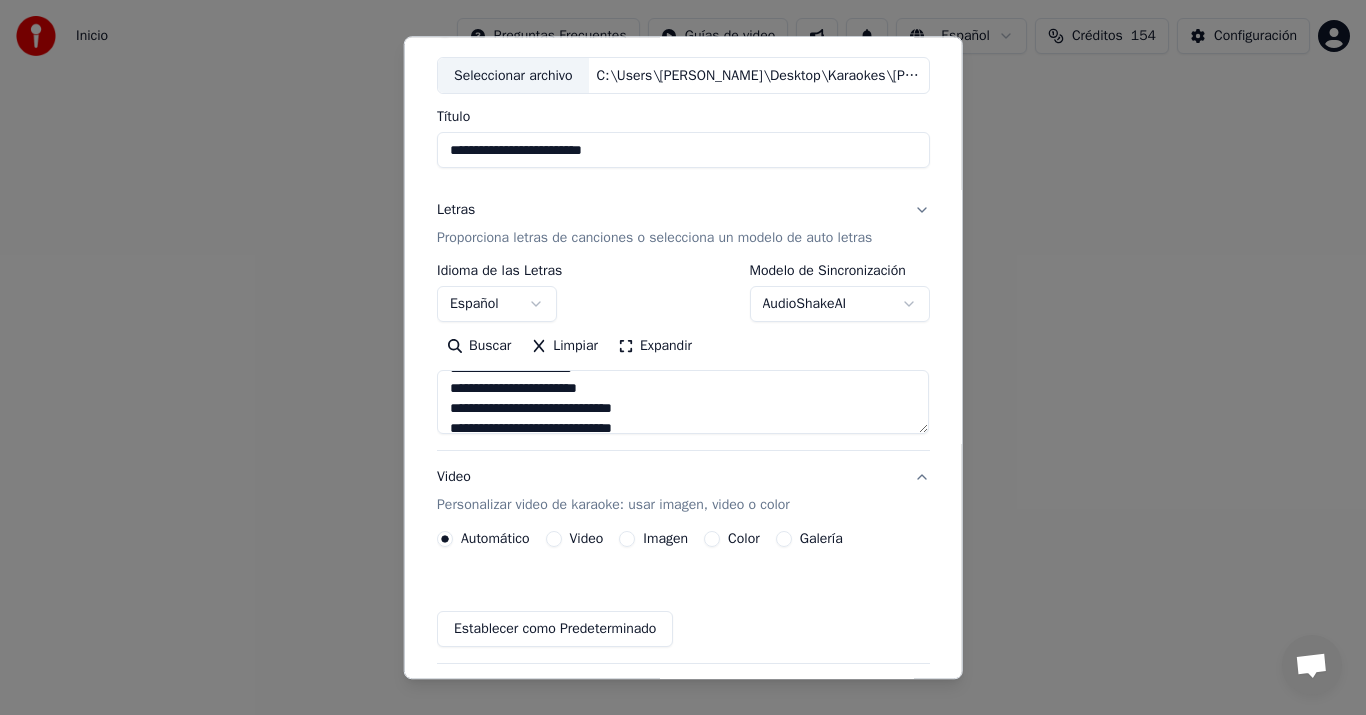 scroll, scrollTop: 94, scrollLeft: 0, axis: vertical 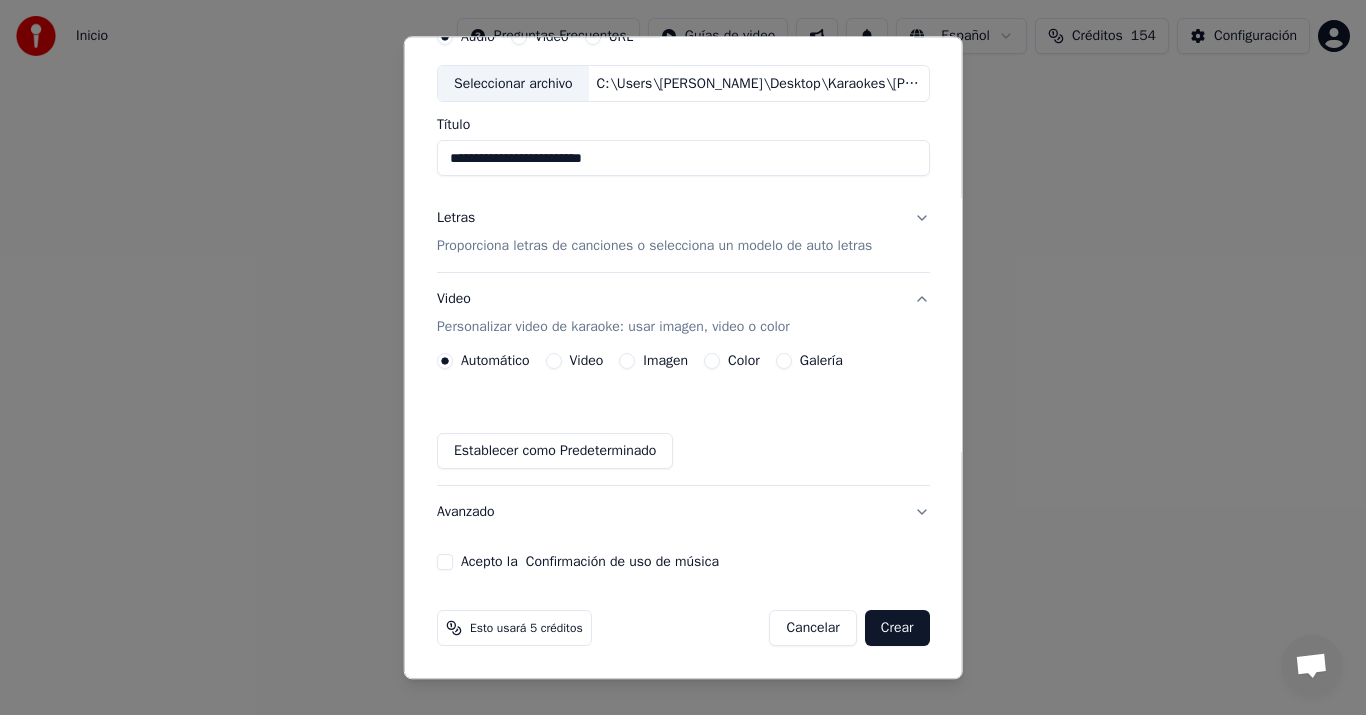 click on "Imagen" at bounding box center (665, 362) 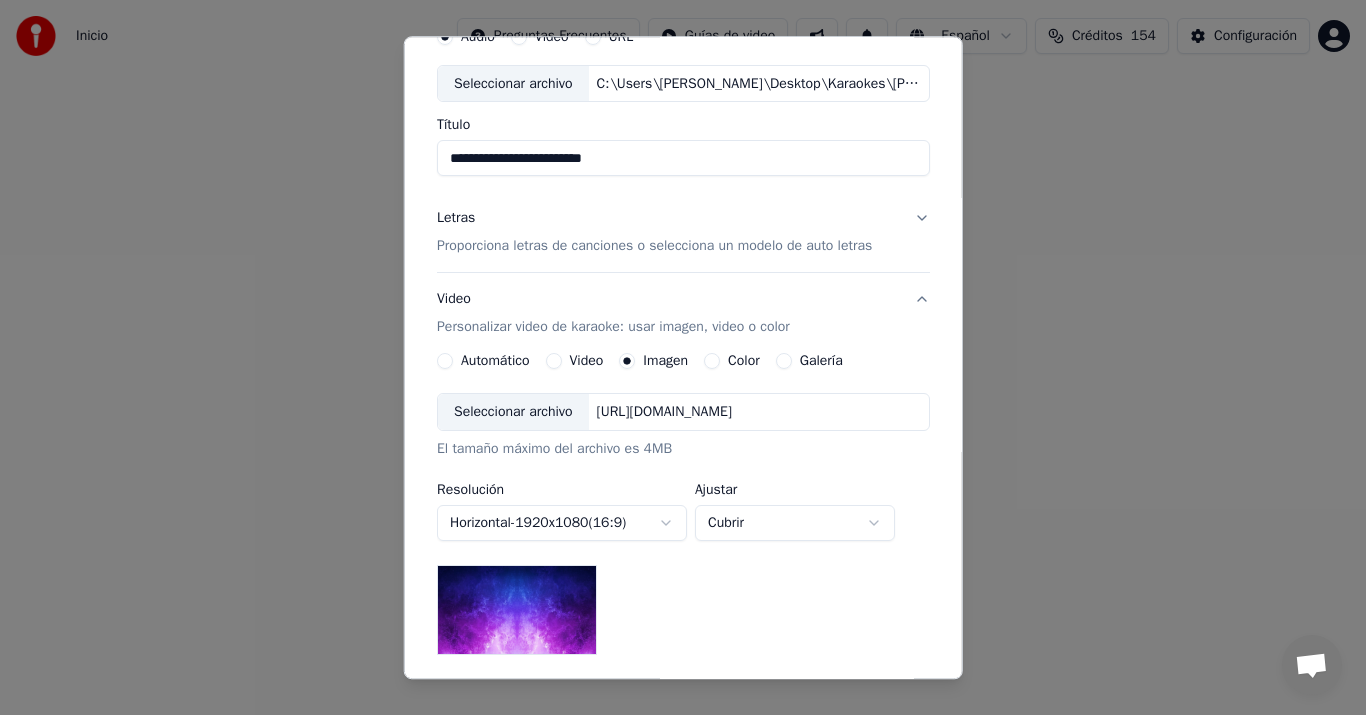 click on "Seleccionar archivo" at bounding box center (513, 413) 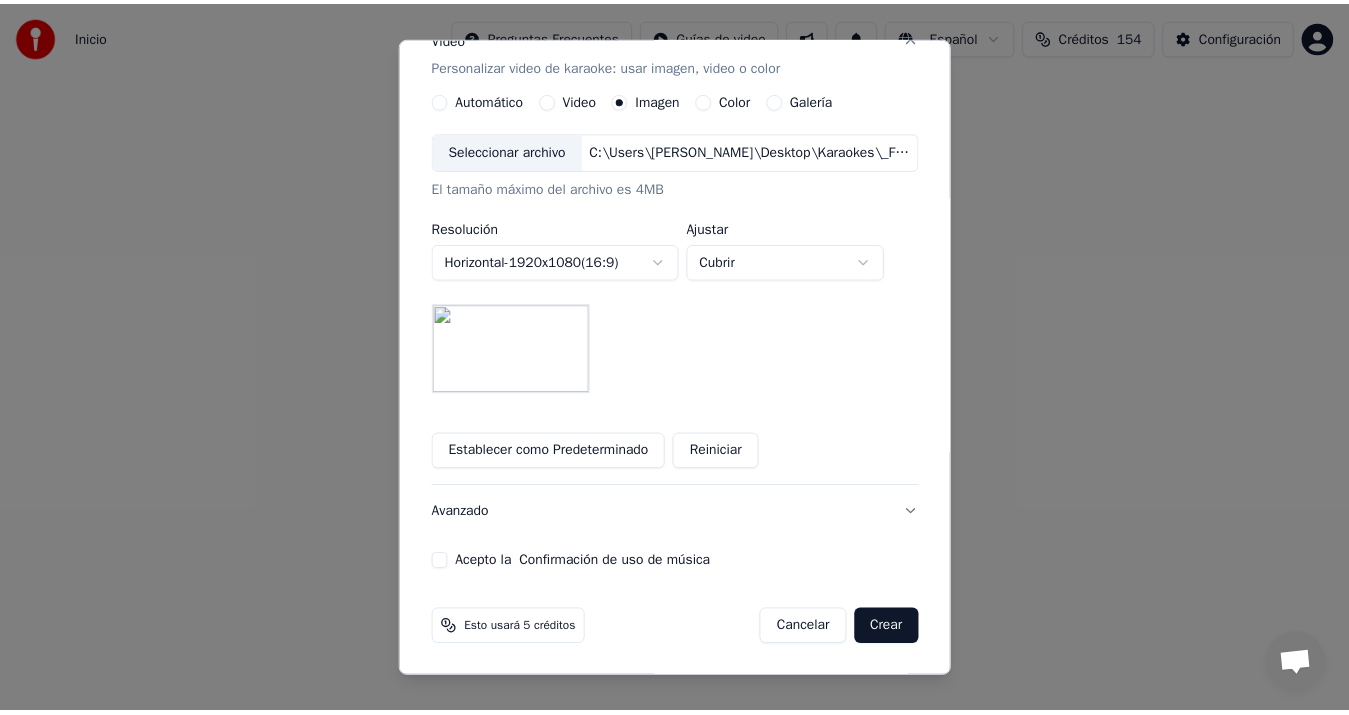 scroll, scrollTop: 356, scrollLeft: 0, axis: vertical 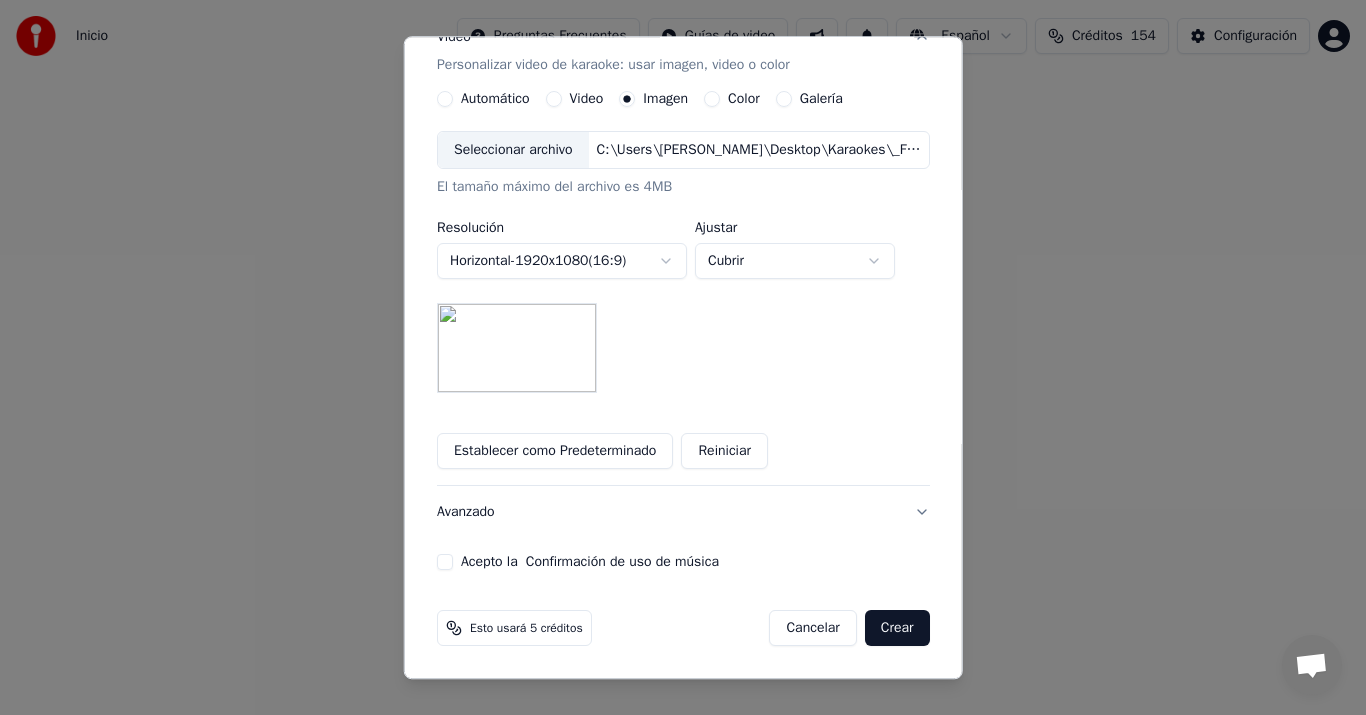 click on "**********" at bounding box center (683, 163) 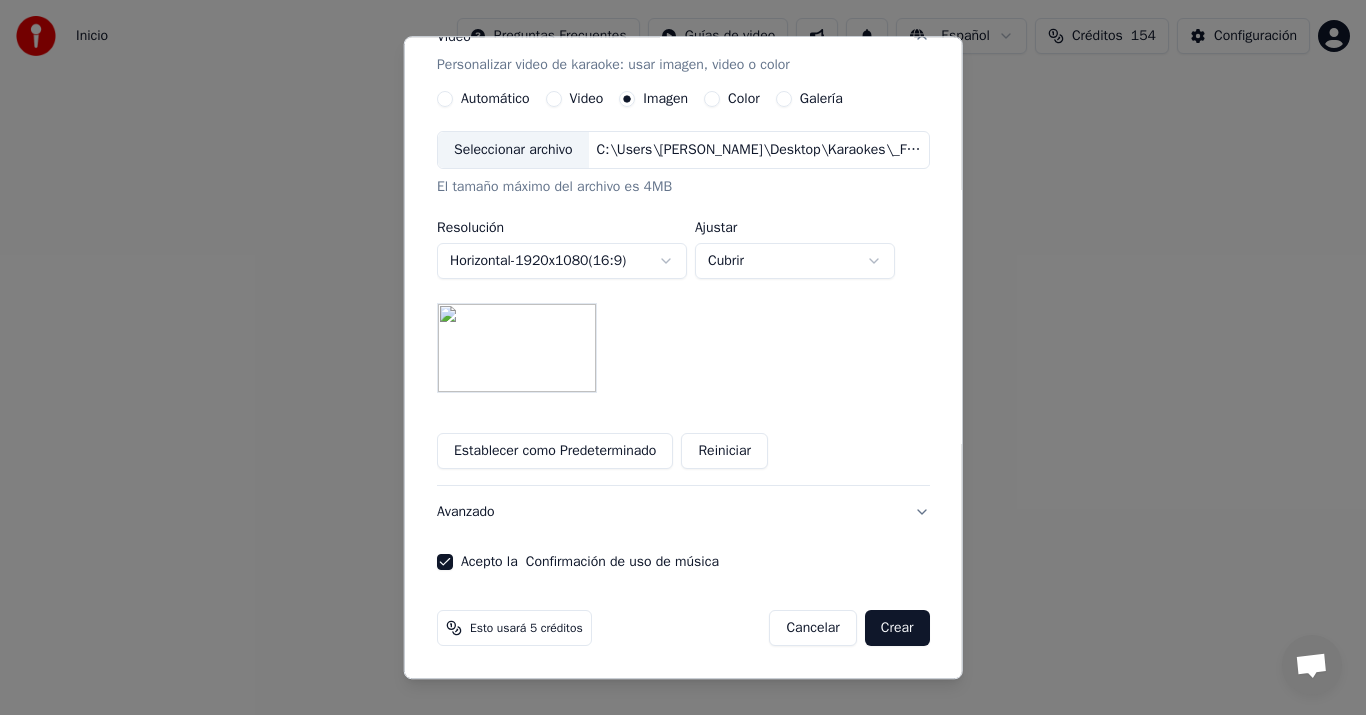 click on "Crear" at bounding box center (897, 629) 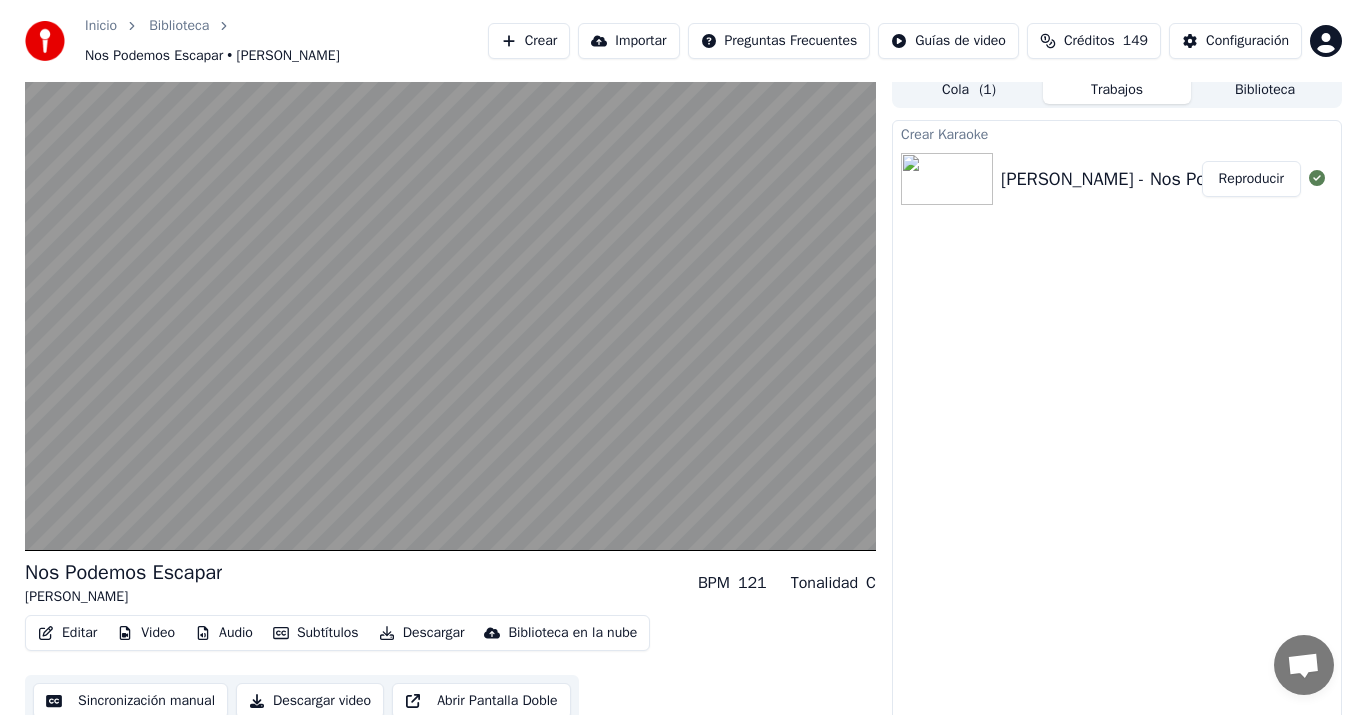 scroll, scrollTop: 13, scrollLeft: 0, axis: vertical 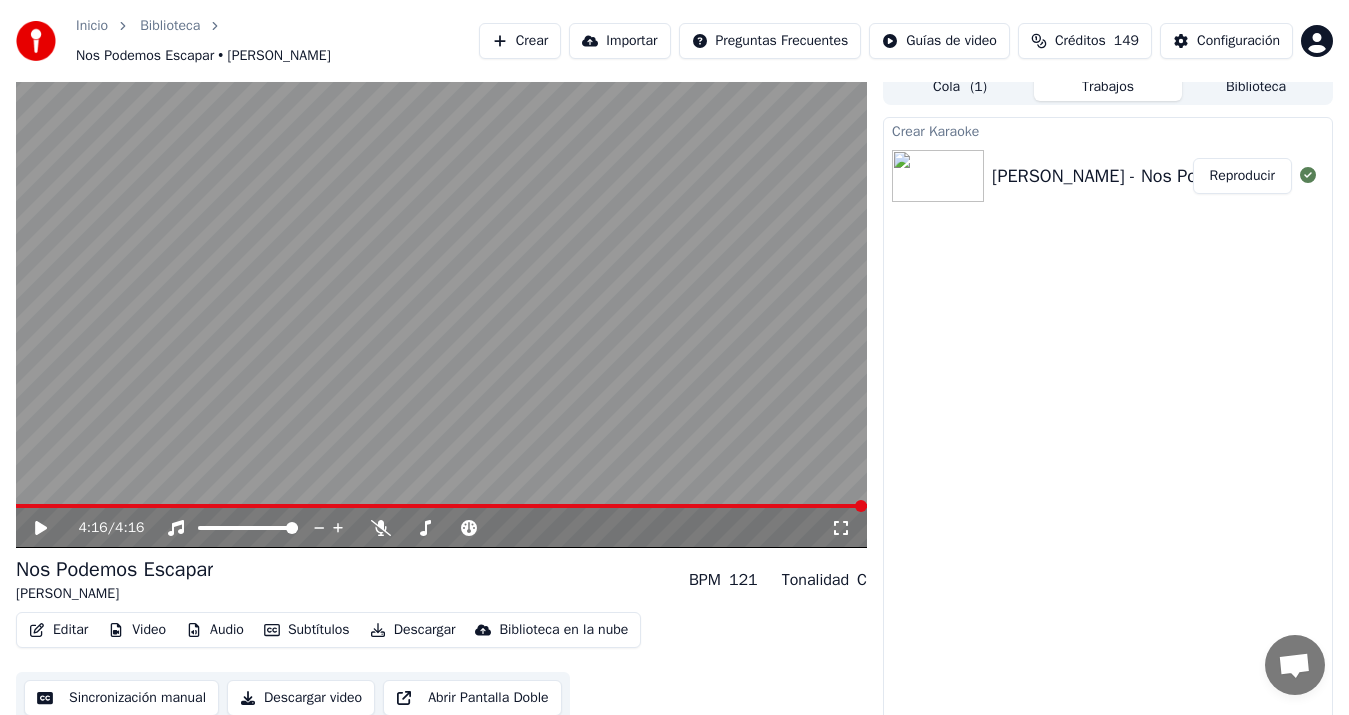 click on "Editar" at bounding box center (58, 630) 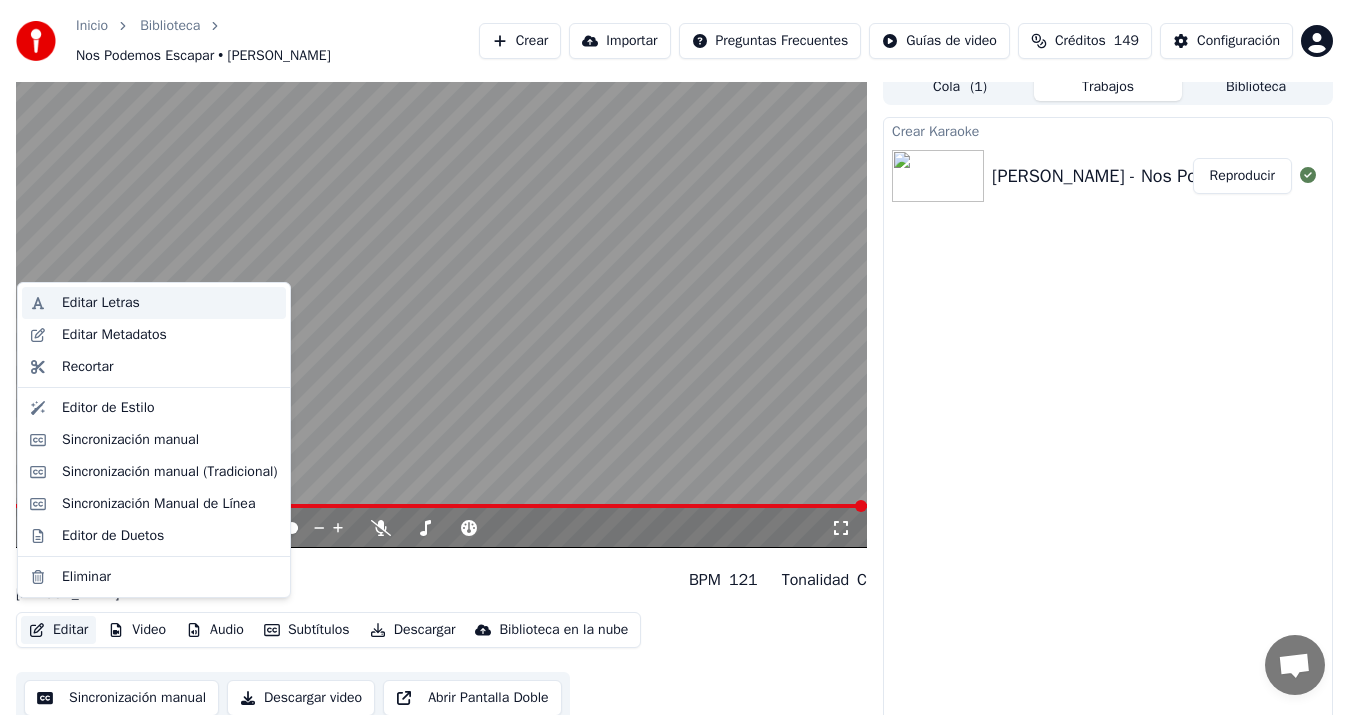 click on "Editar Letras" at bounding box center (154, 303) 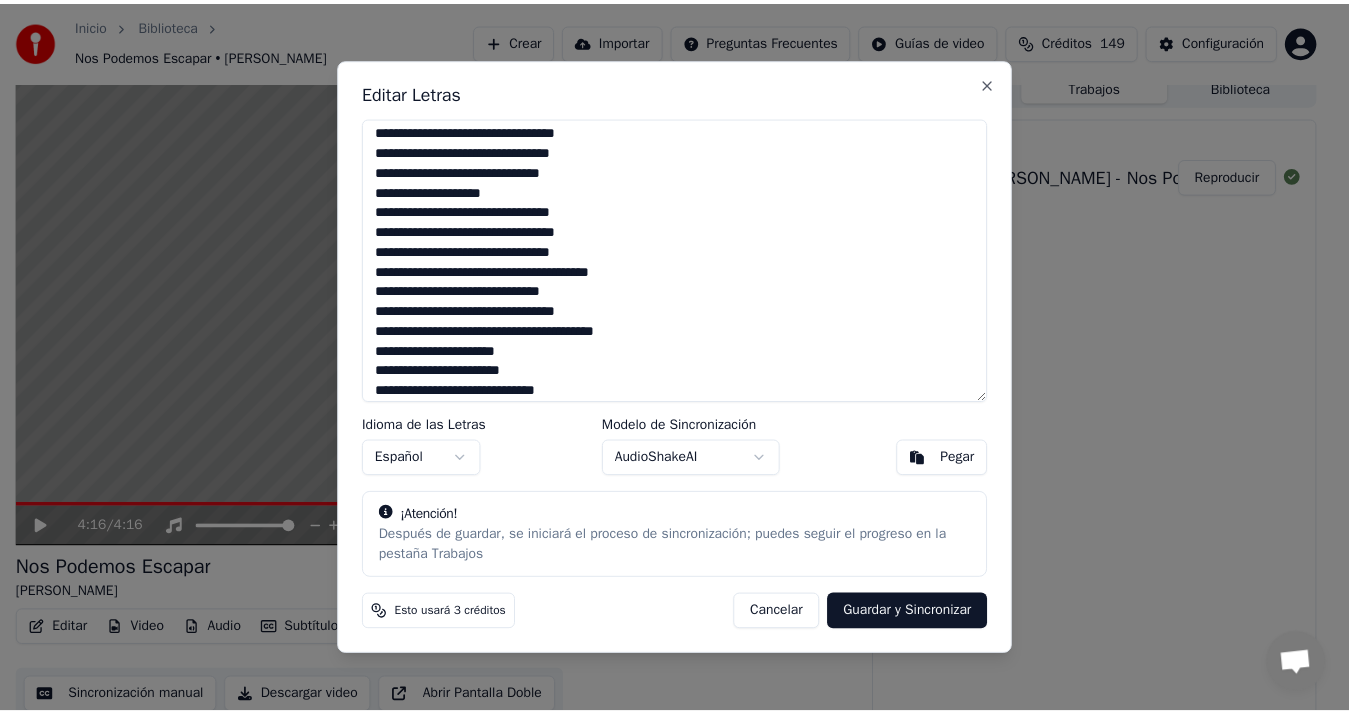 scroll, scrollTop: 422, scrollLeft: 0, axis: vertical 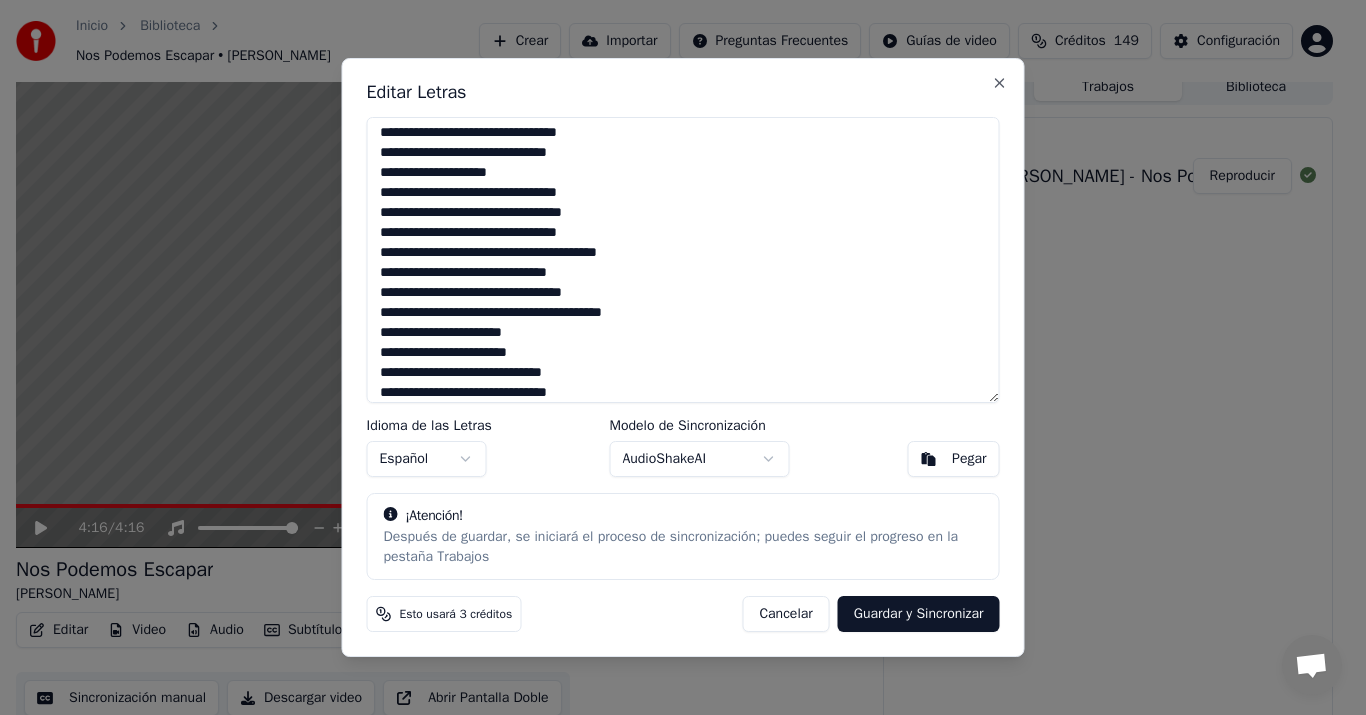 type on "**********" 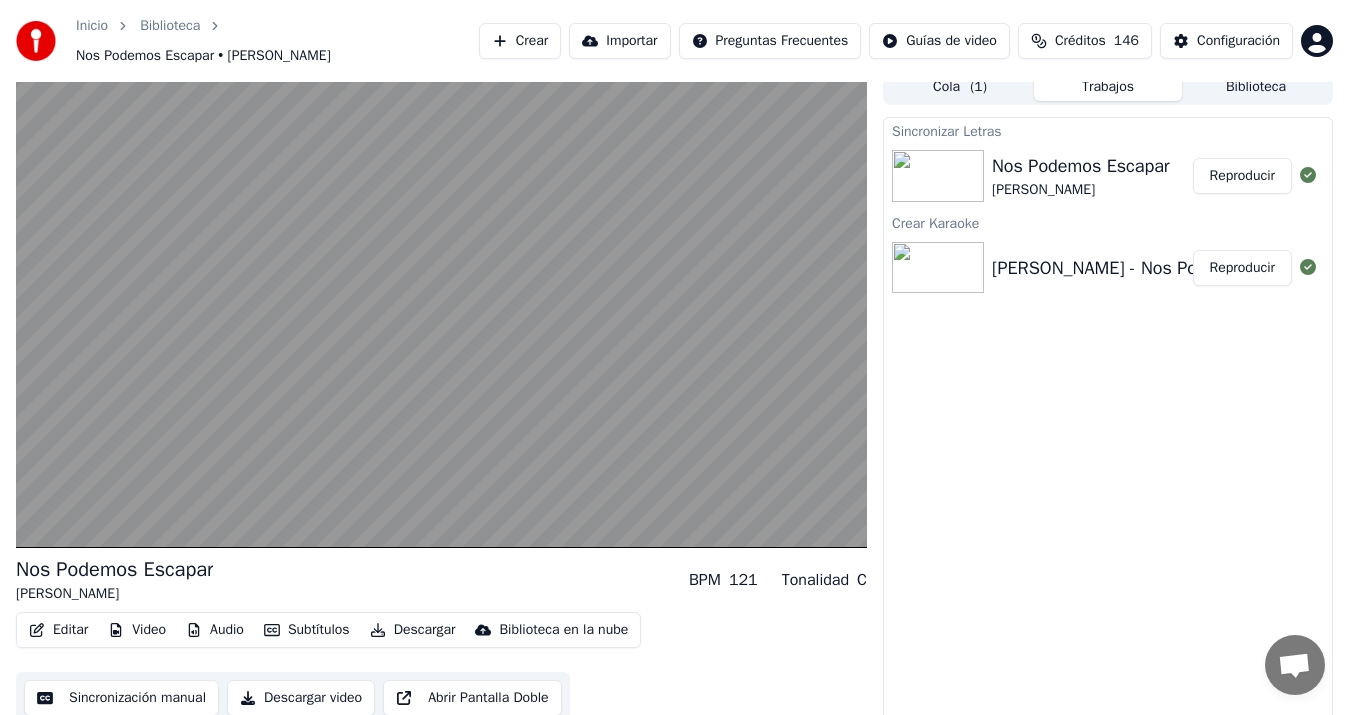 click on "Descargar video" at bounding box center (301, 698) 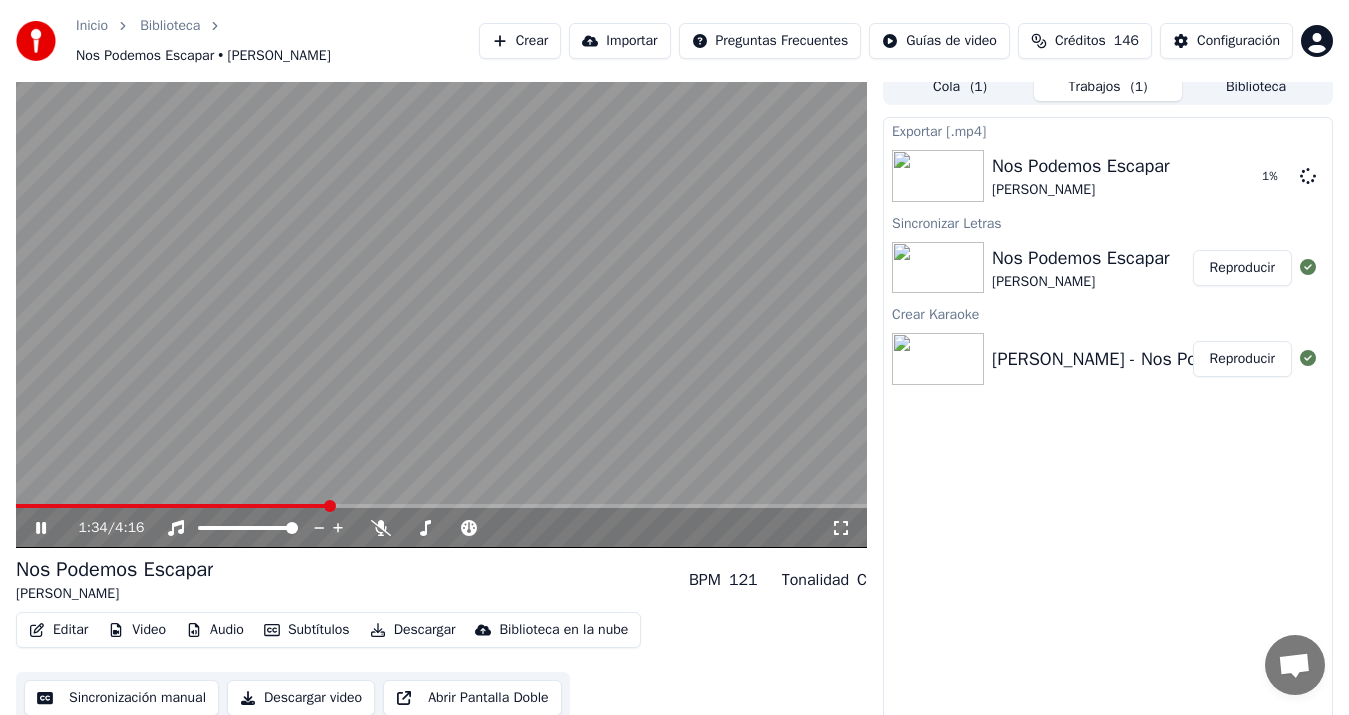 click 